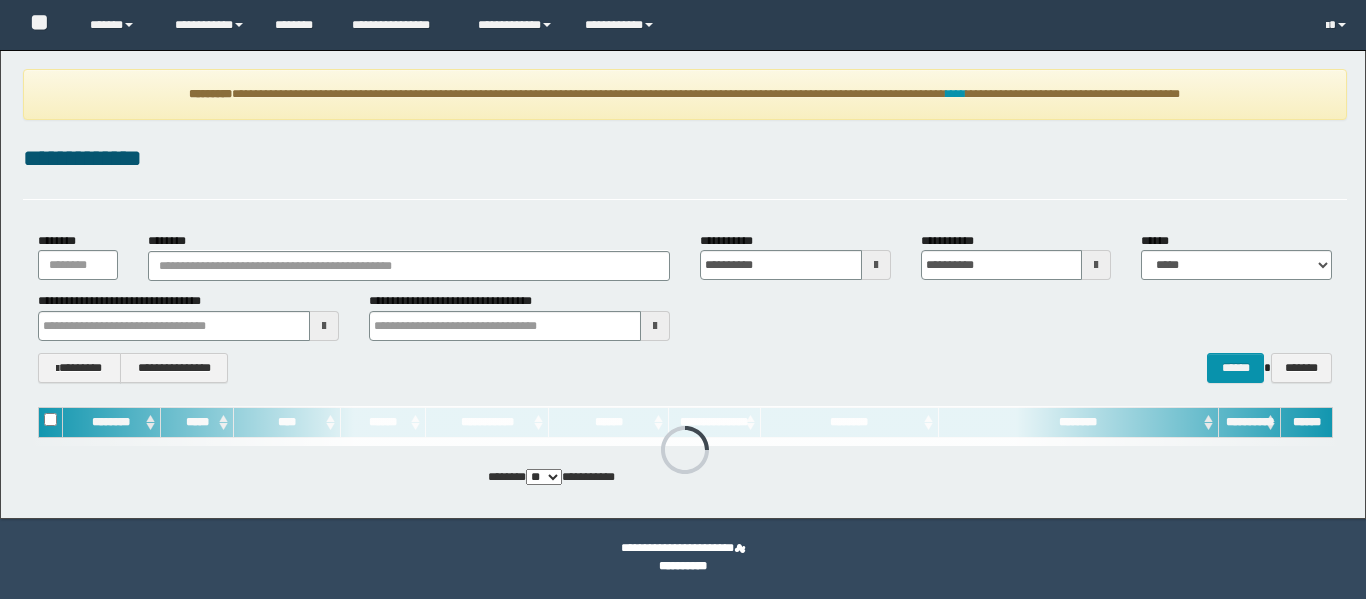 scroll, scrollTop: 0, scrollLeft: 0, axis: both 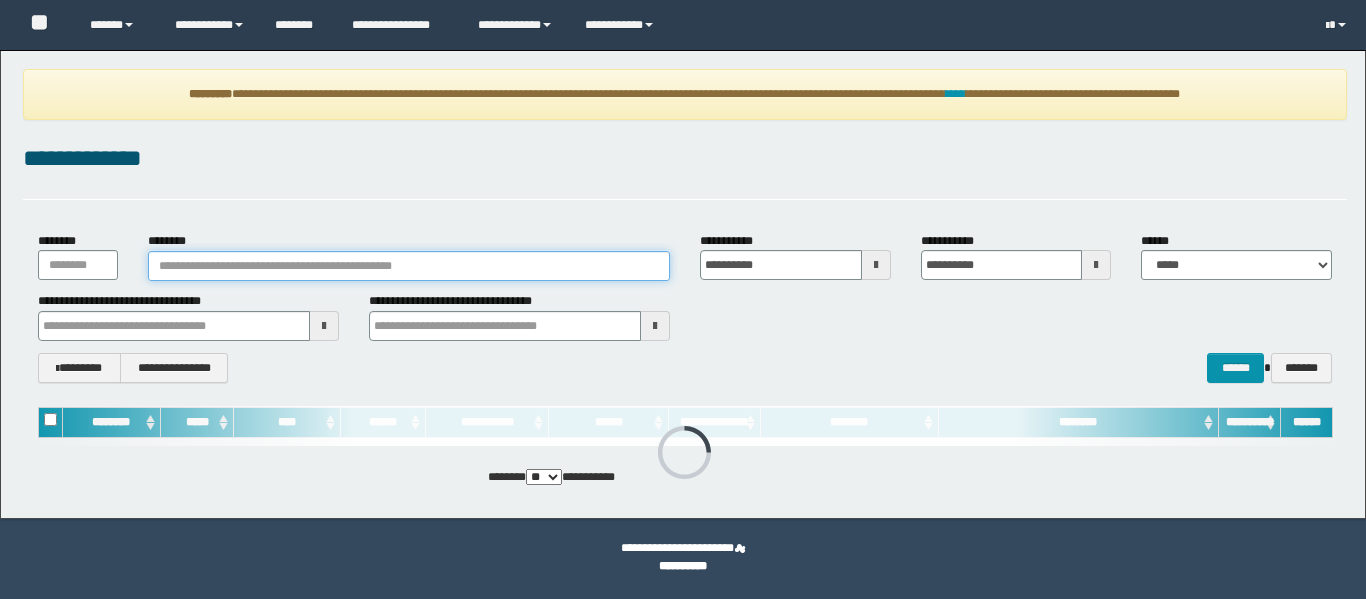 click on "********" at bounding box center [409, 266] 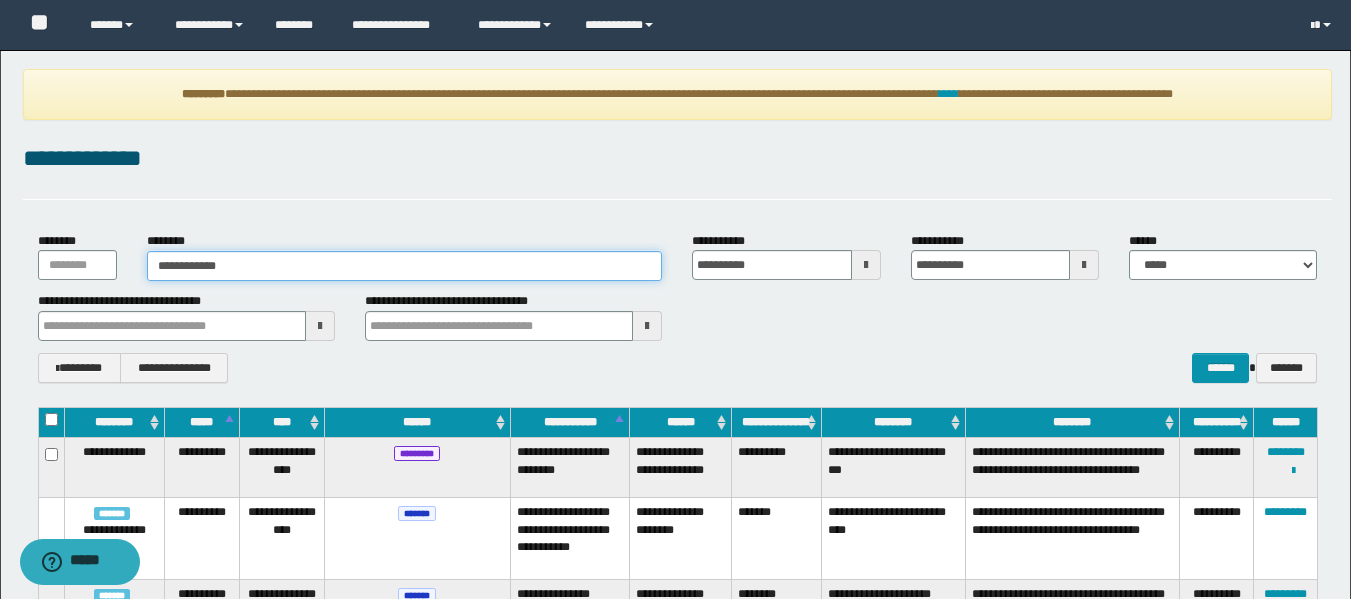type on "**********" 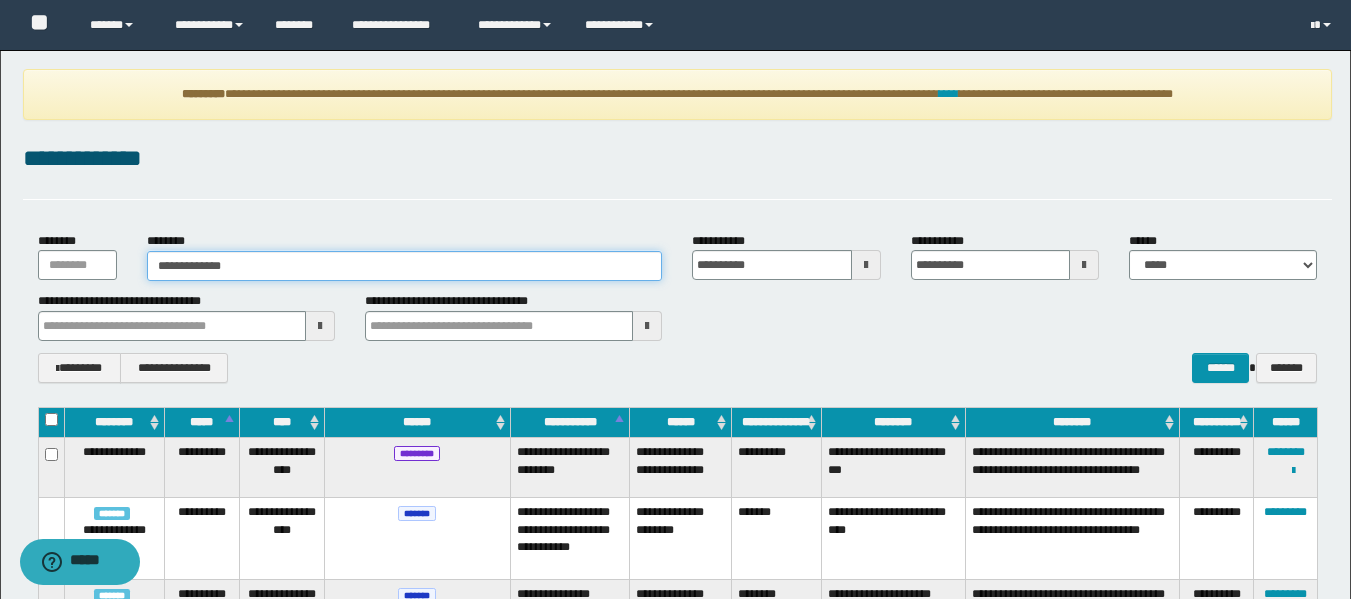 type on "**********" 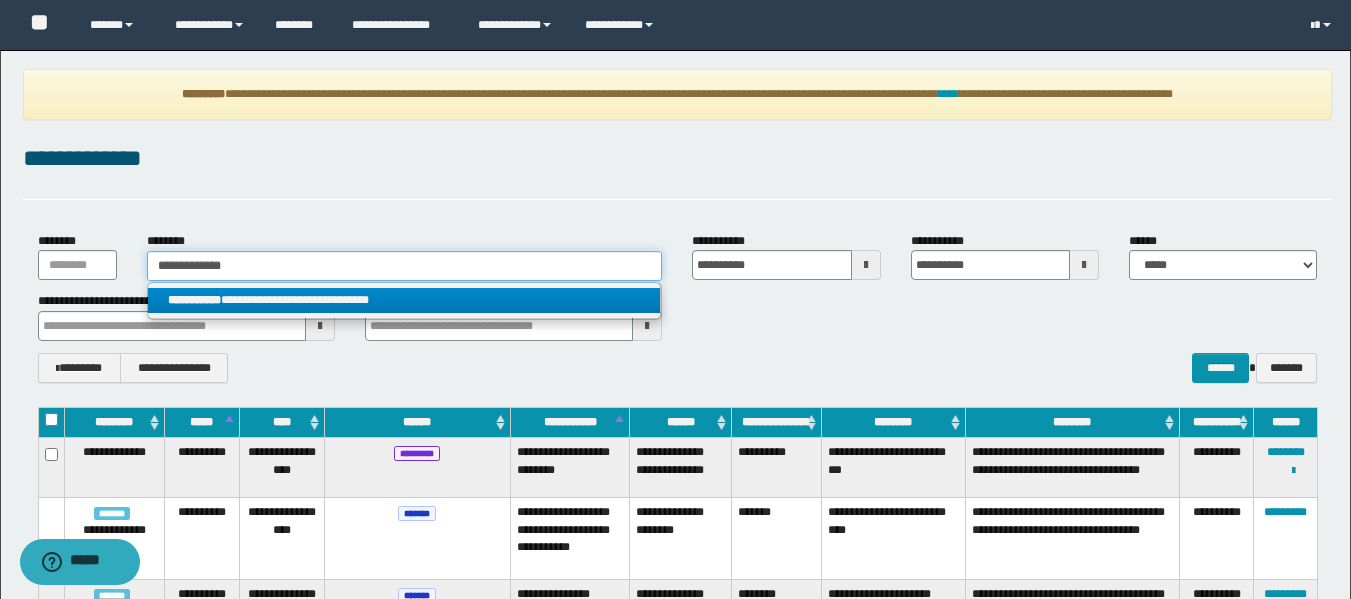 type on "**********" 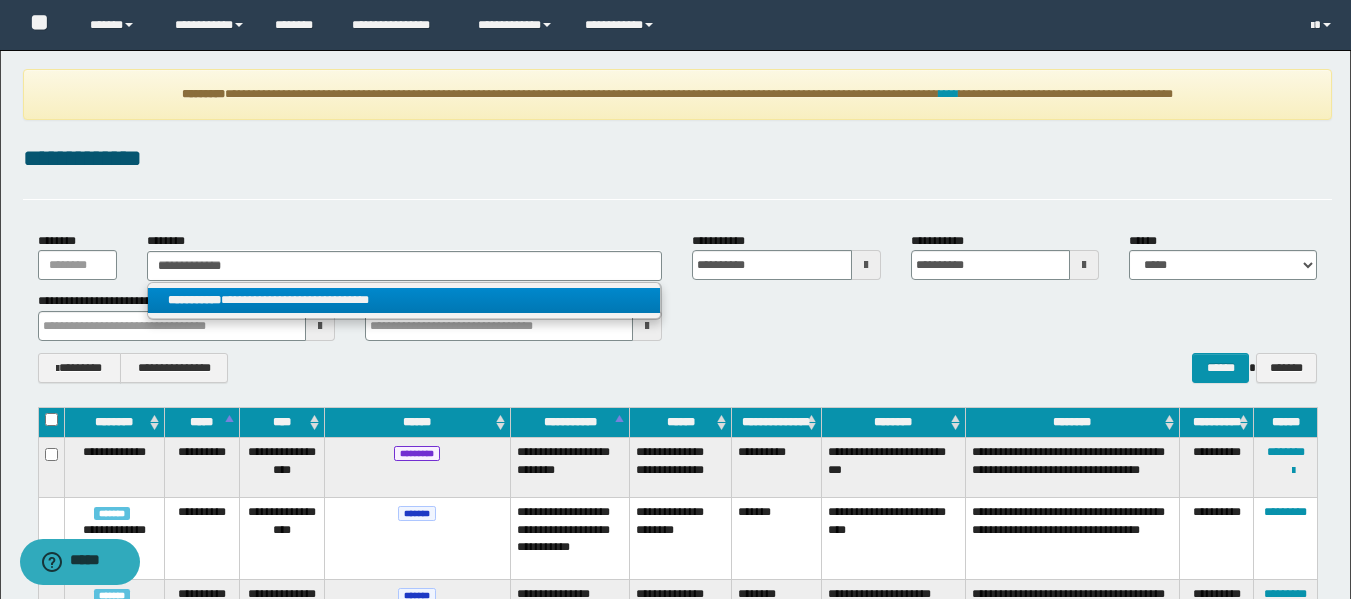 click on "**********" at bounding box center [404, 300] 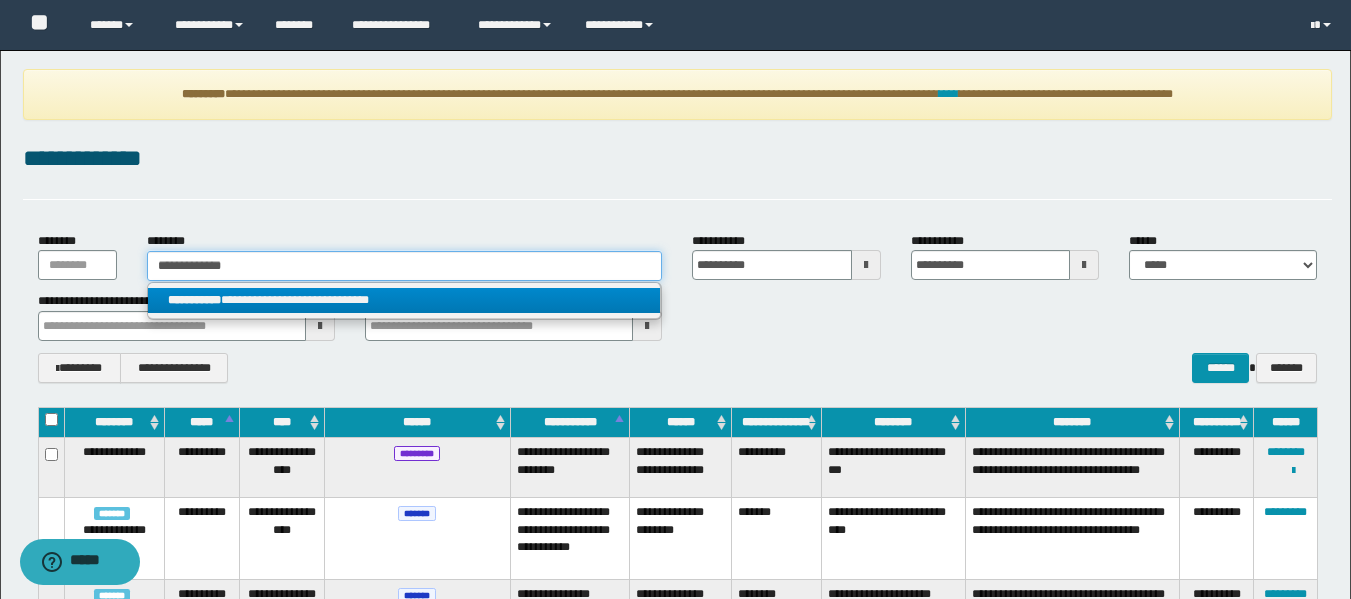 type 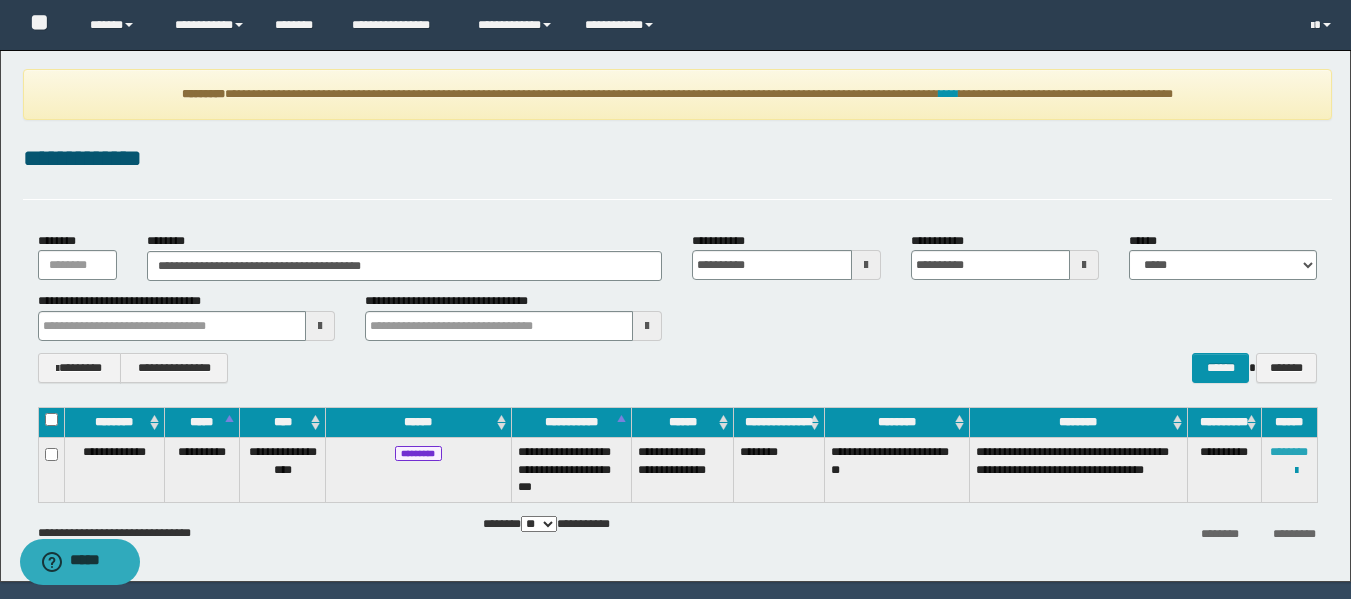 click on "********" at bounding box center (1289, 452) 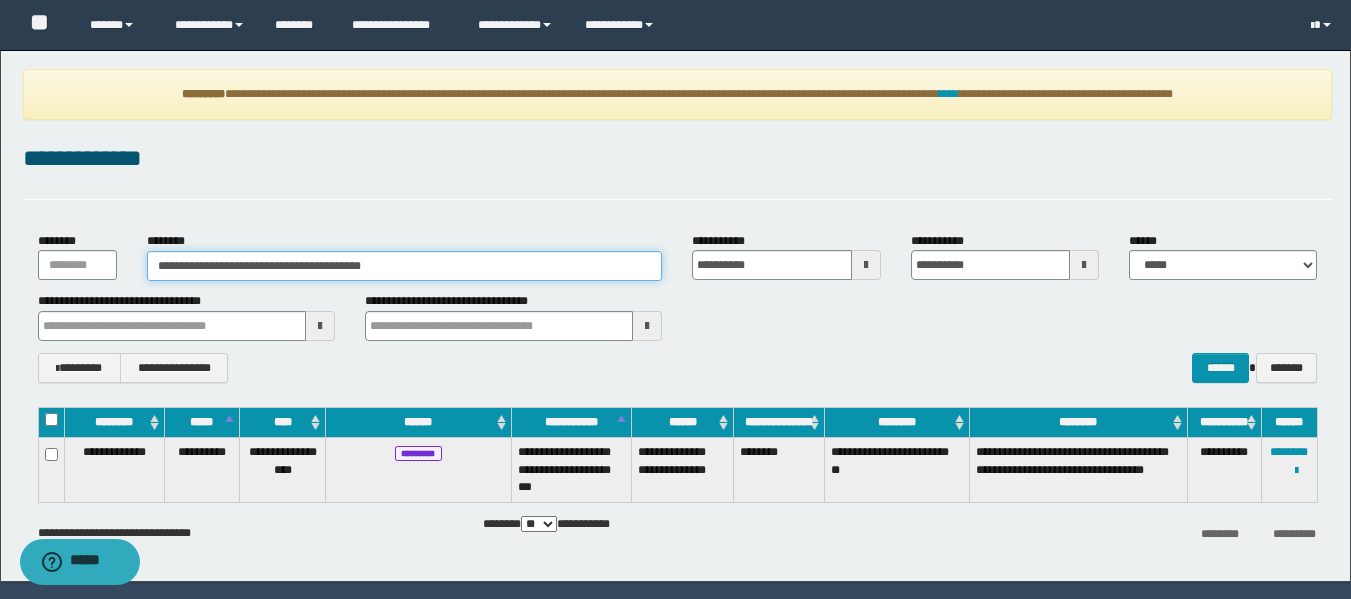 click on "**********" at bounding box center [405, 266] 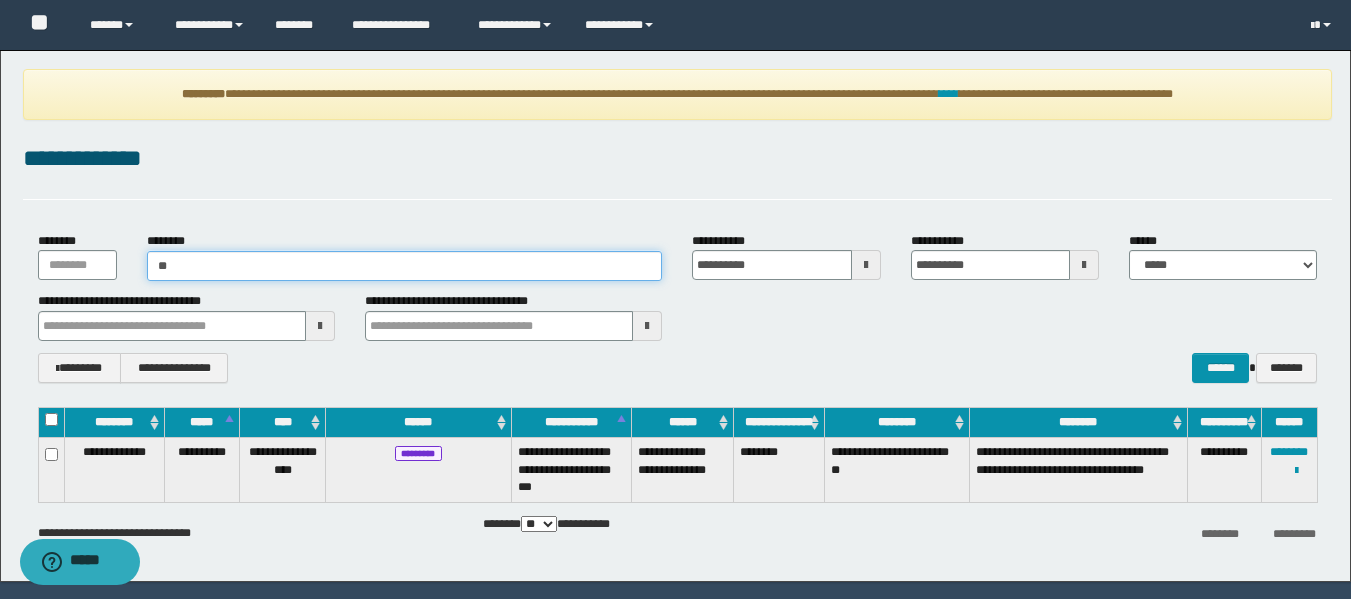 type on "*" 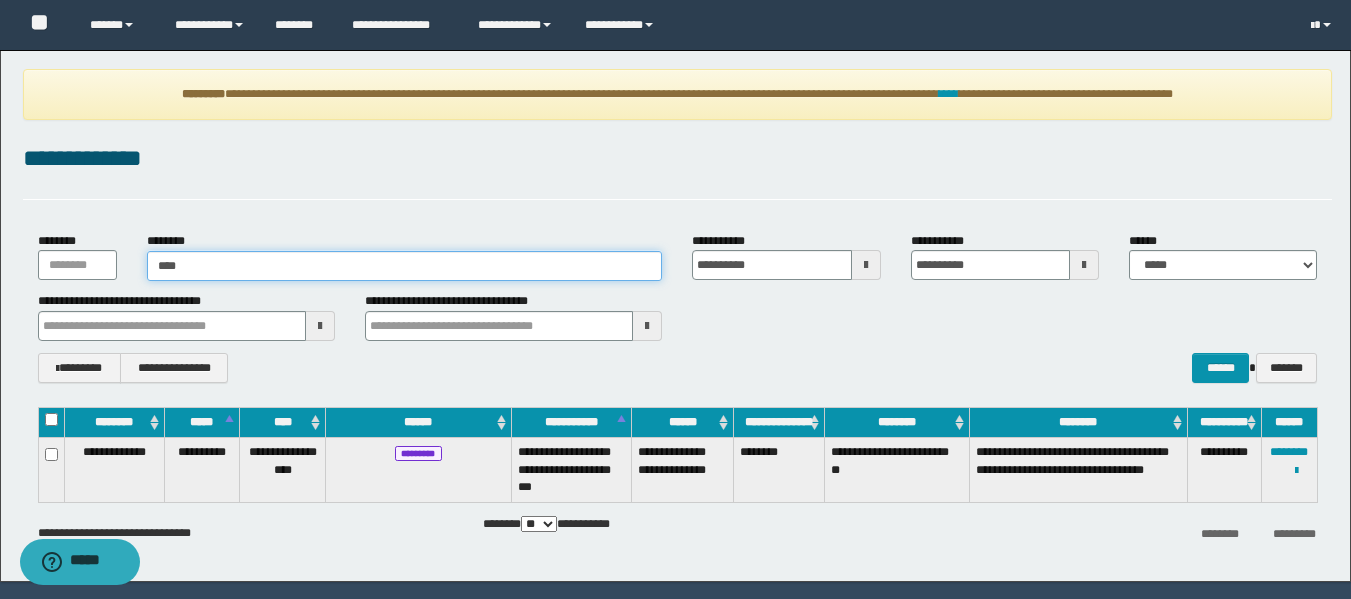 type on "*****" 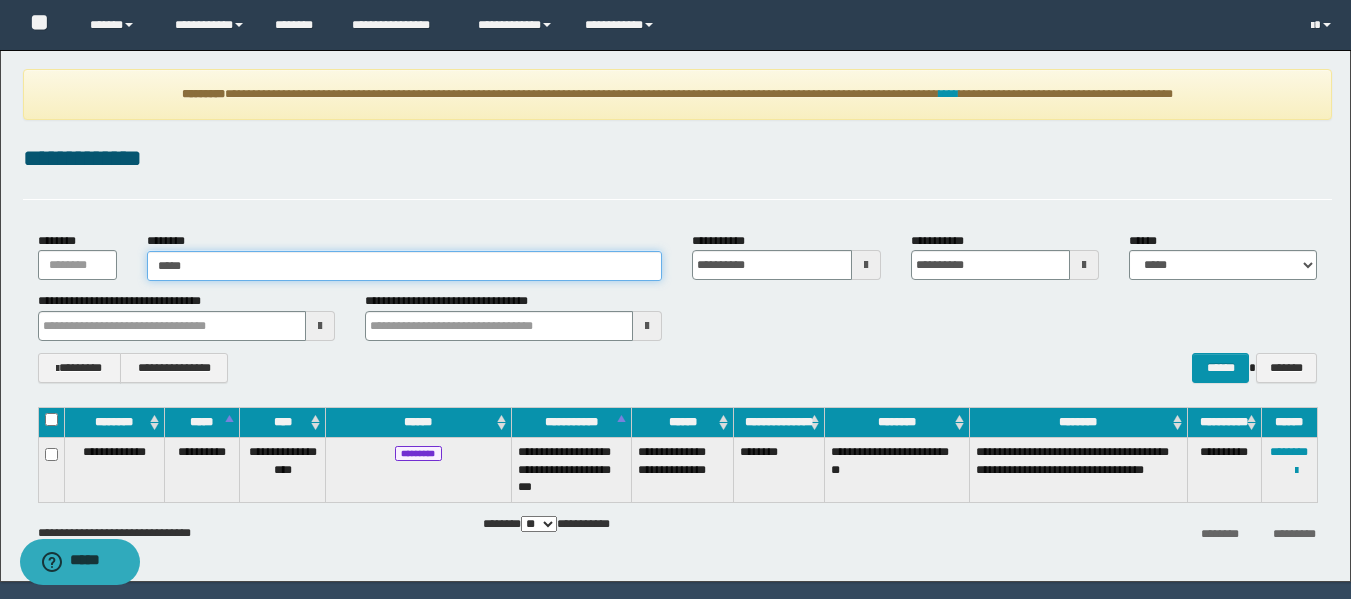 type on "*****" 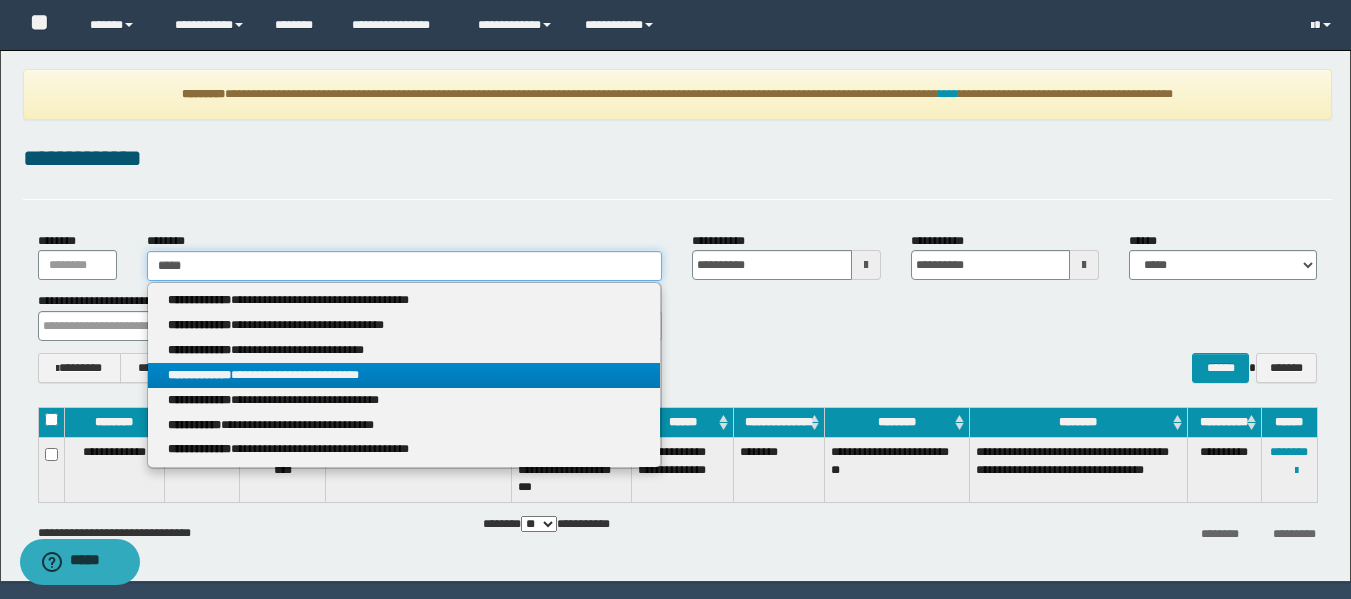 type on "*****" 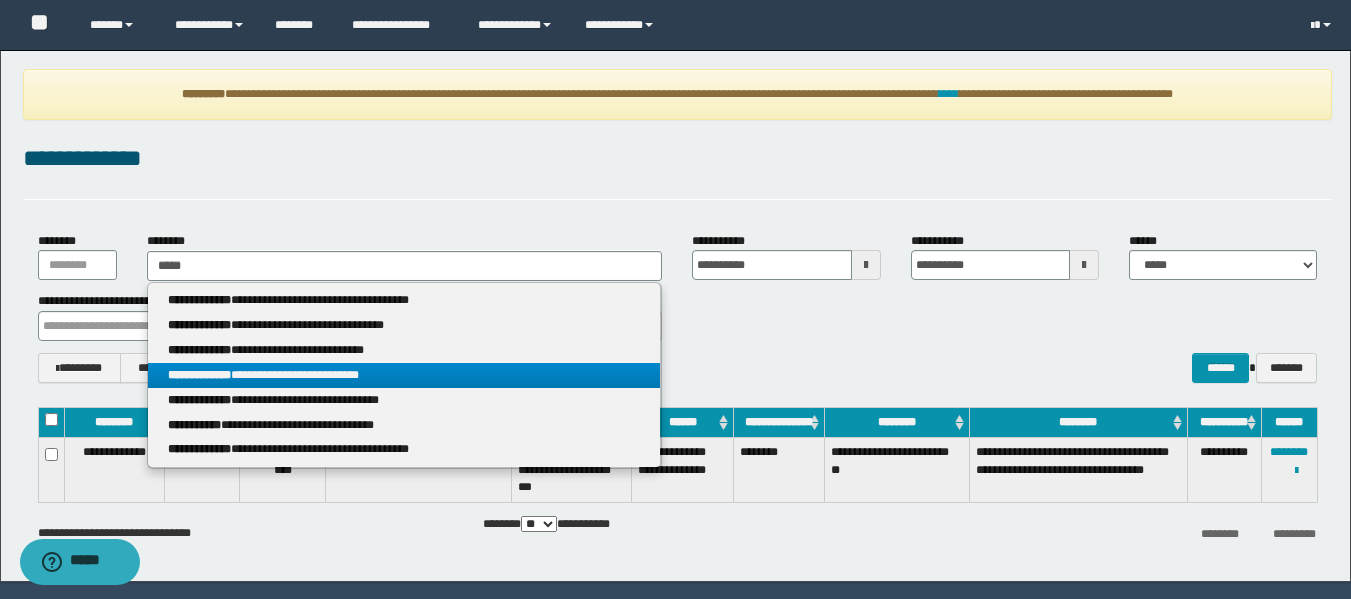click on "**********" at bounding box center (404, 375) 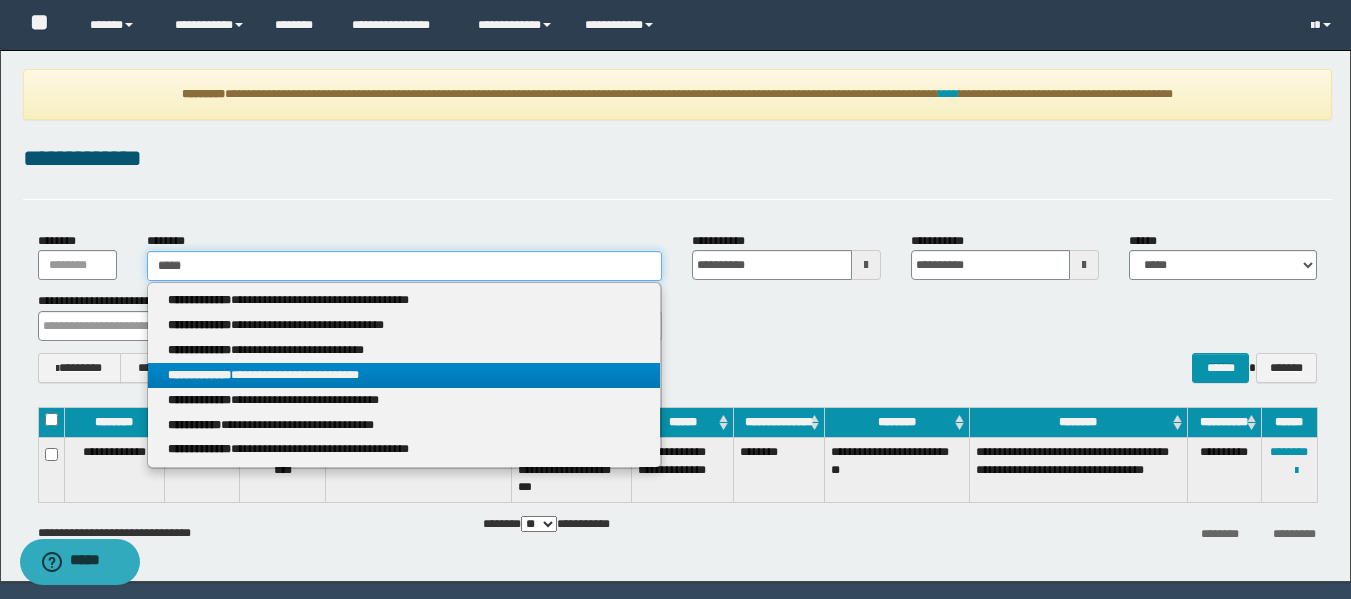 type 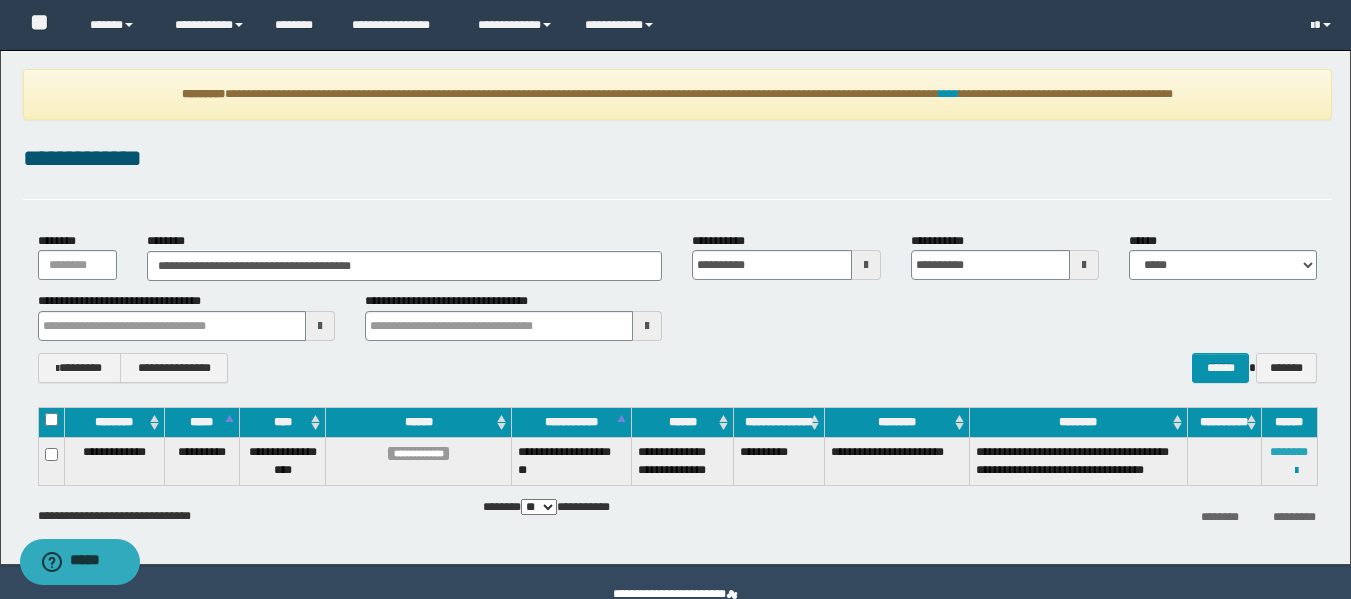 click on "********" at bounding box center [1289, 452] 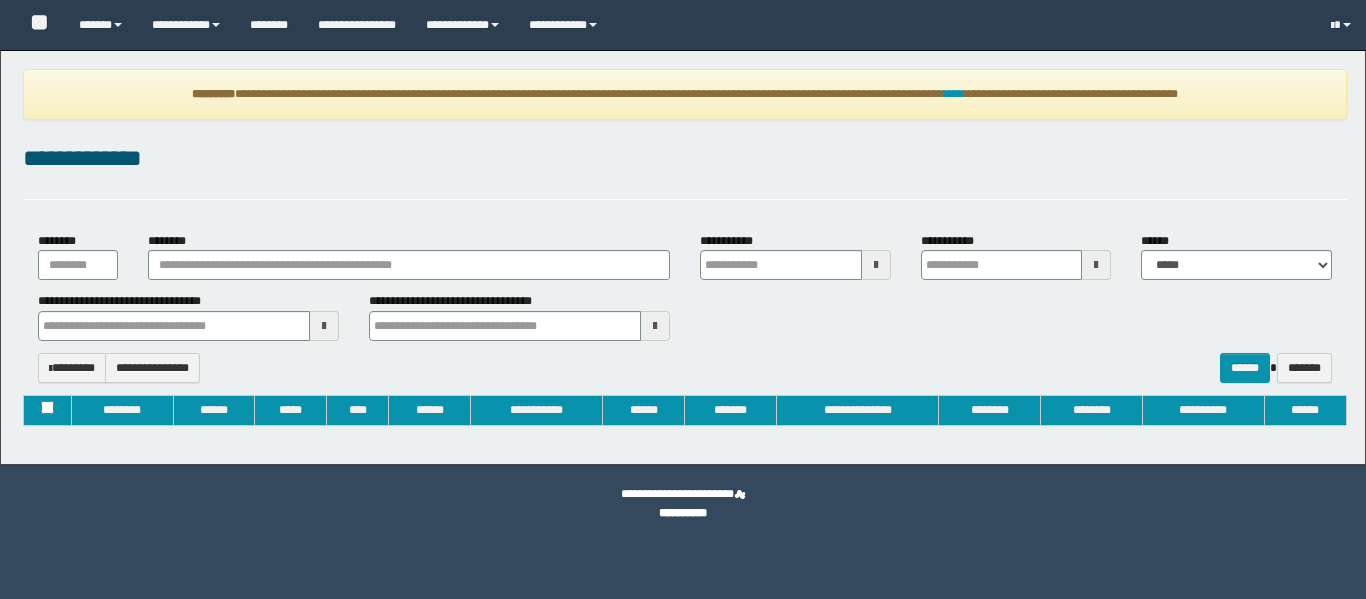 type on "**********" 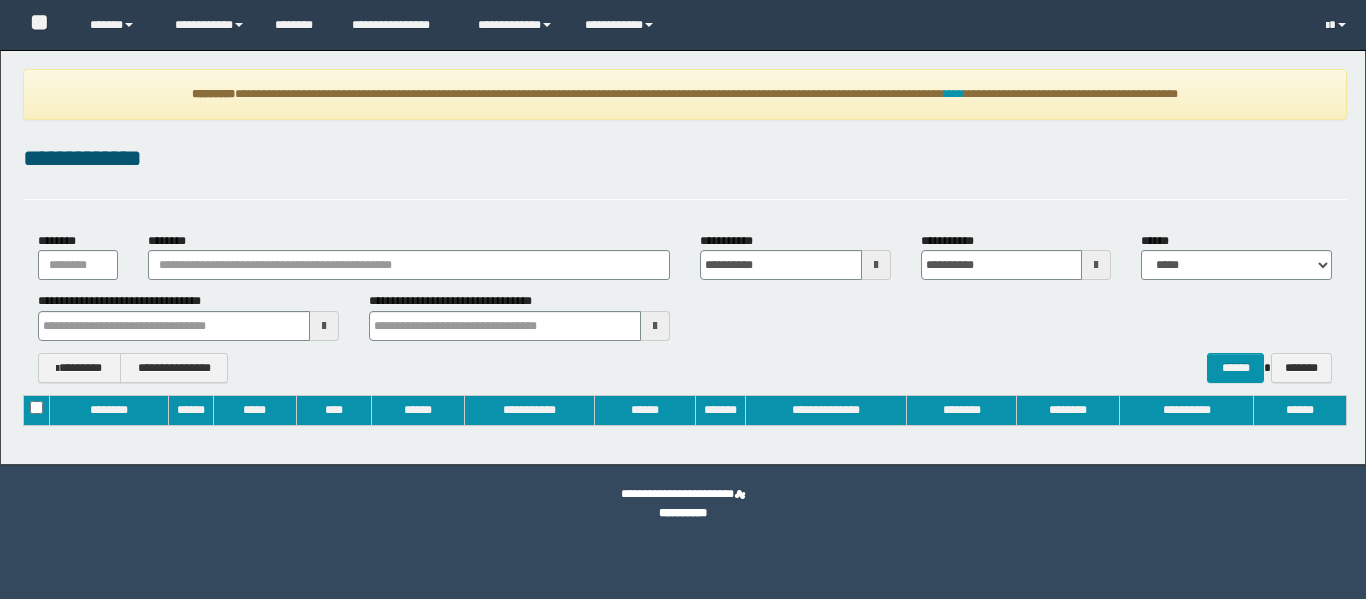 scroll, scrollTop: 0, scrollLeft: 0, axis: both 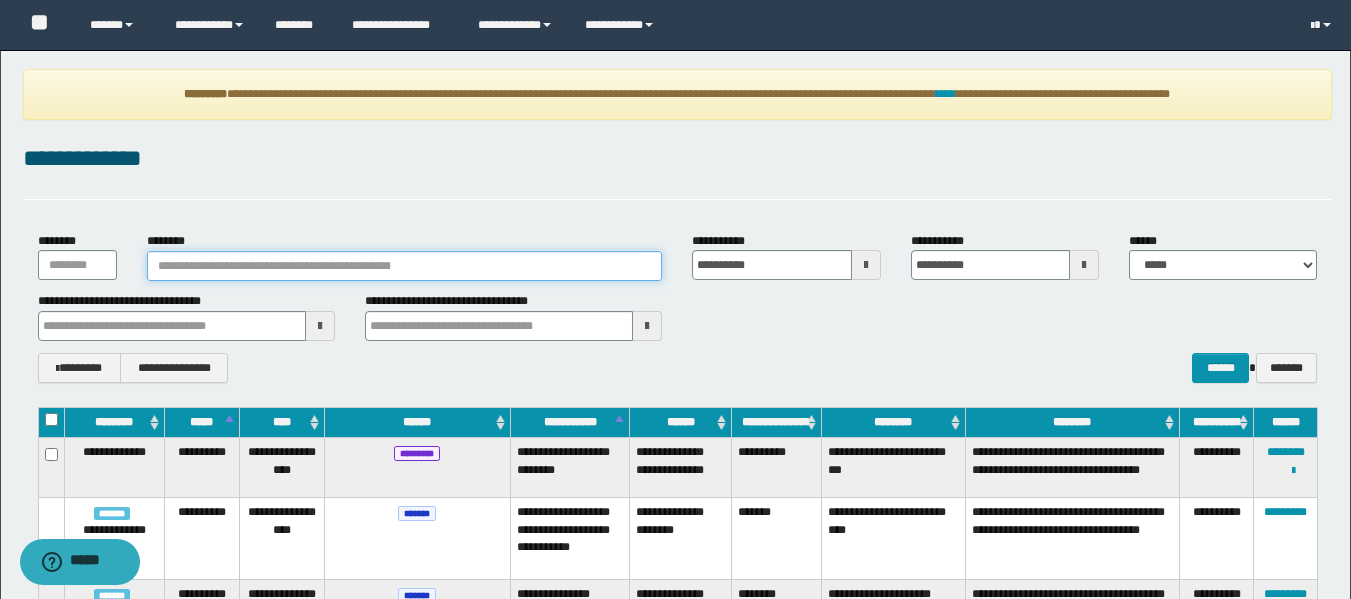 click on "********" at bounding box center (405, 266) 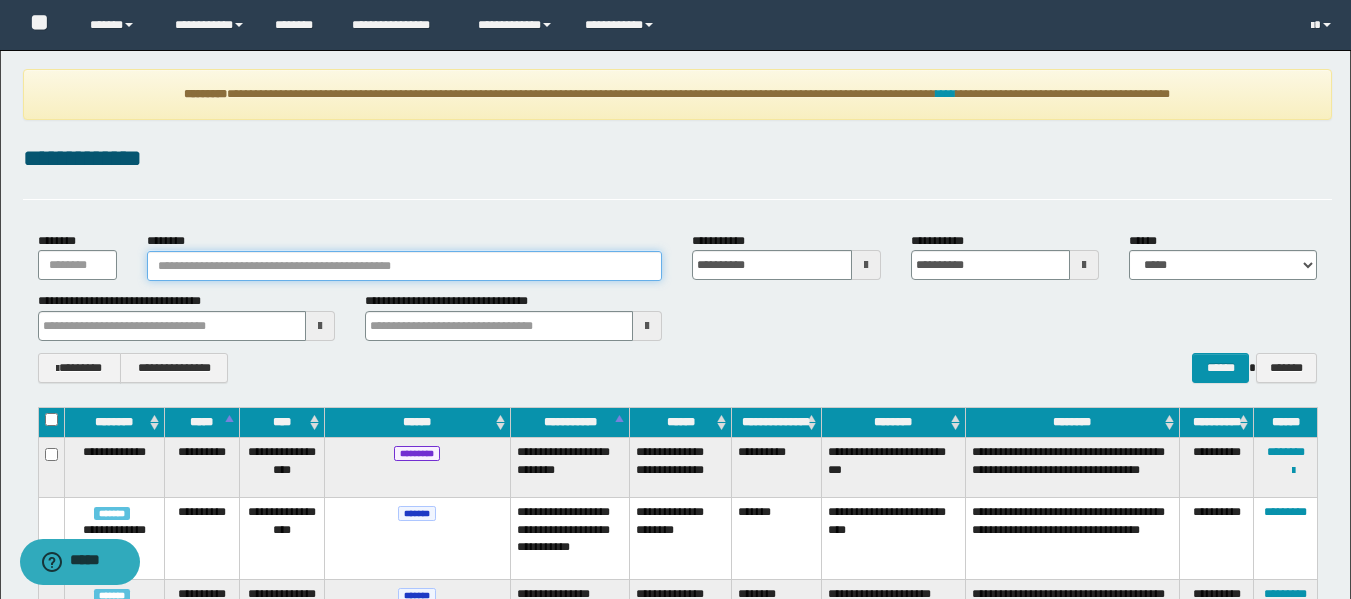 type 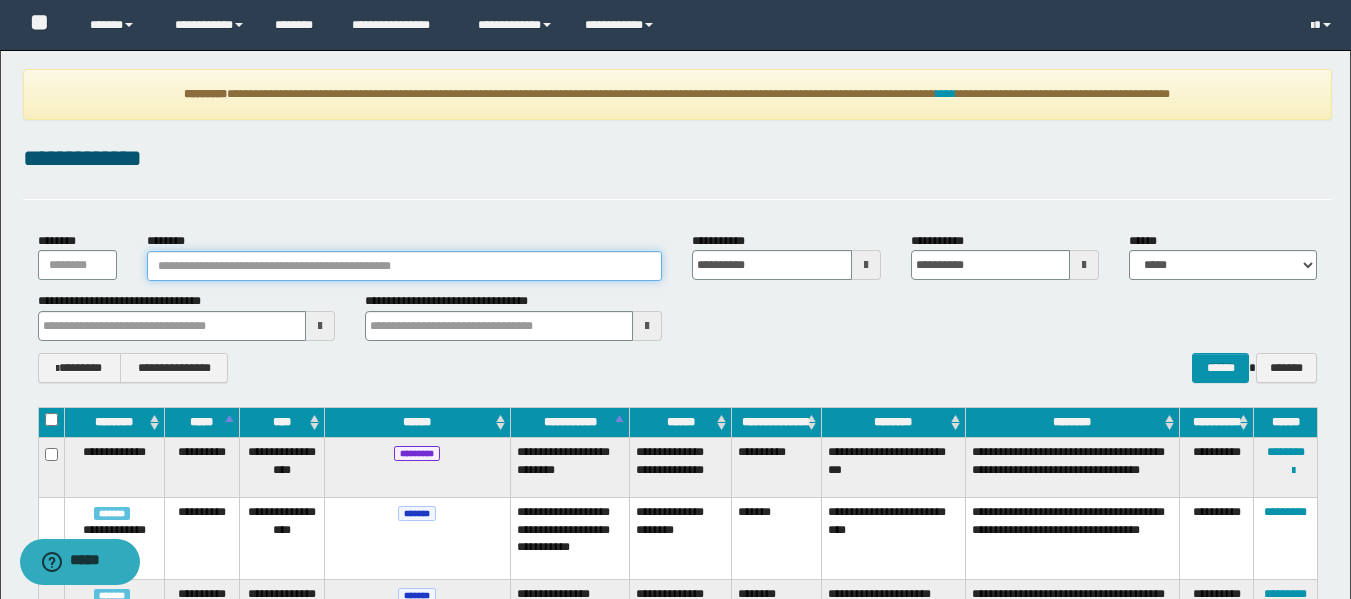 click on "********" at bounding box center [405, 266] 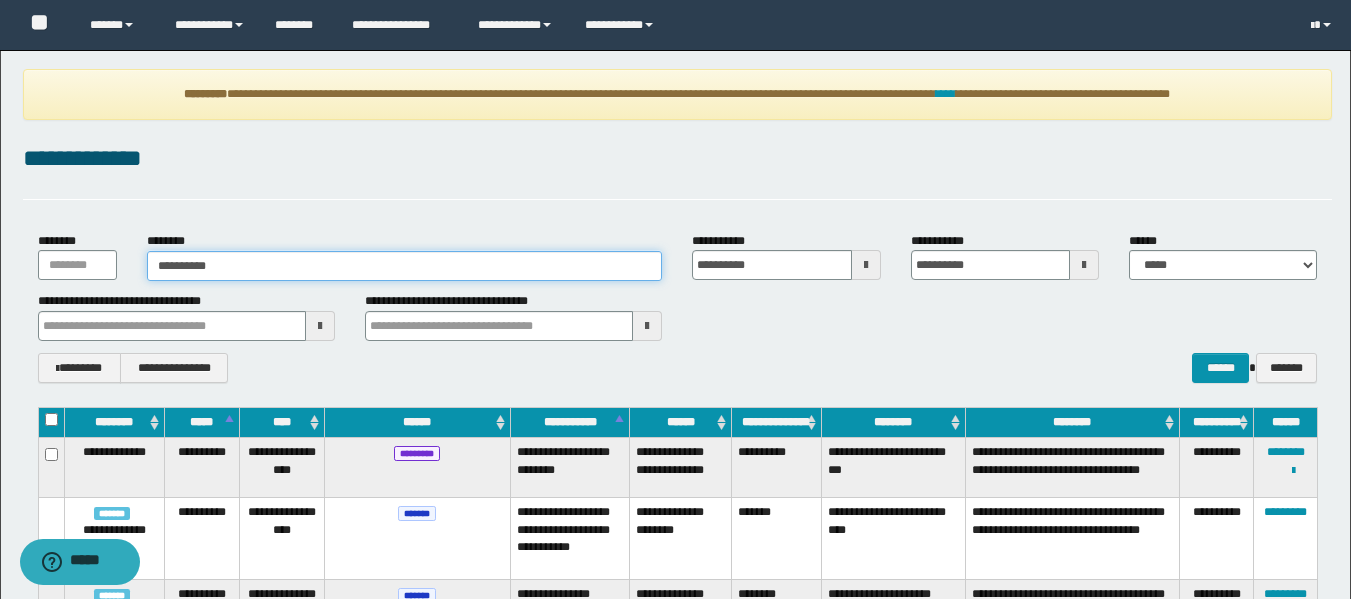 type on "**********" 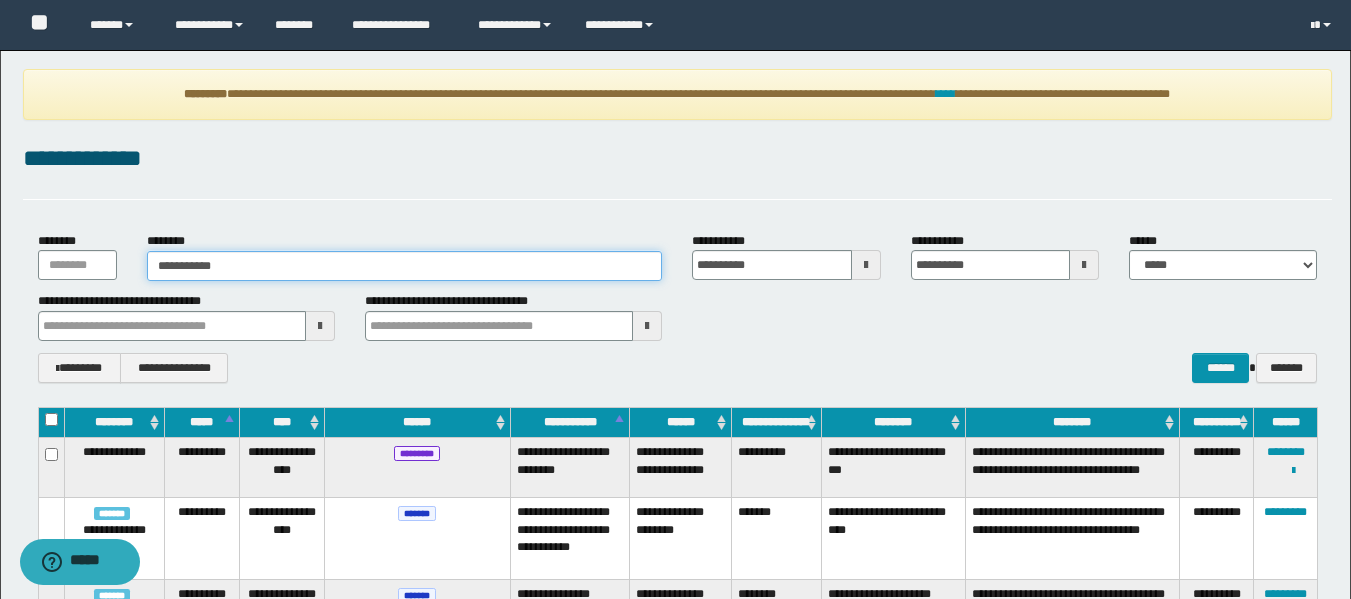 type on "**********" 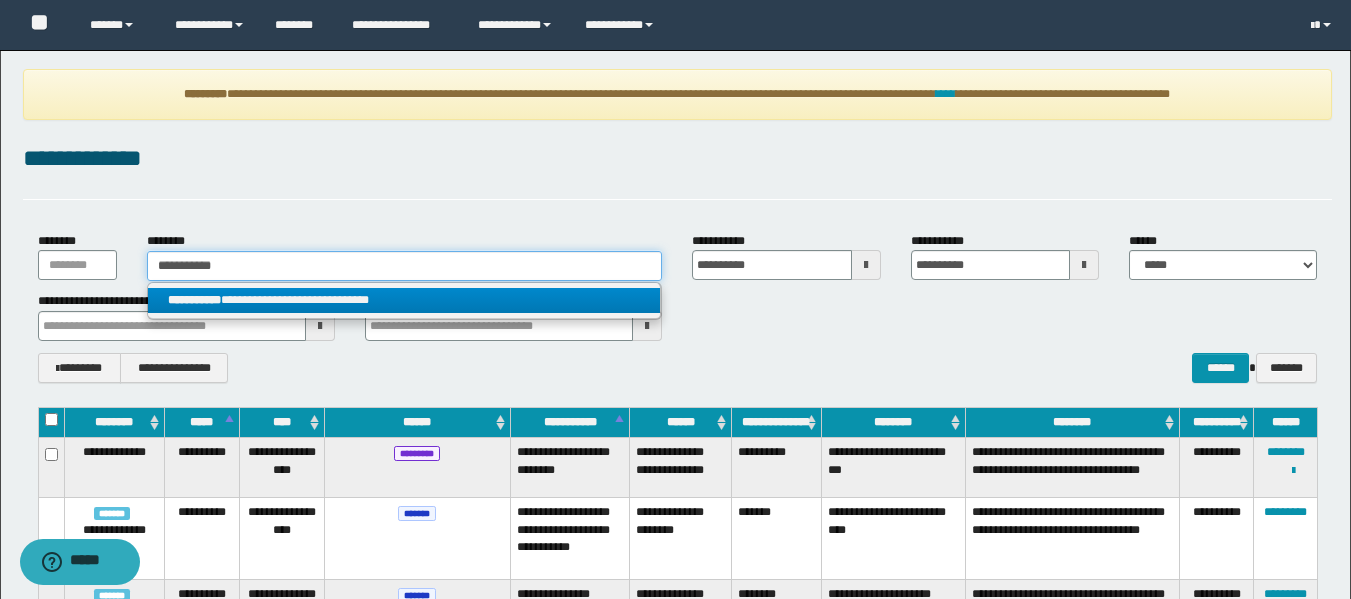type on "**********" 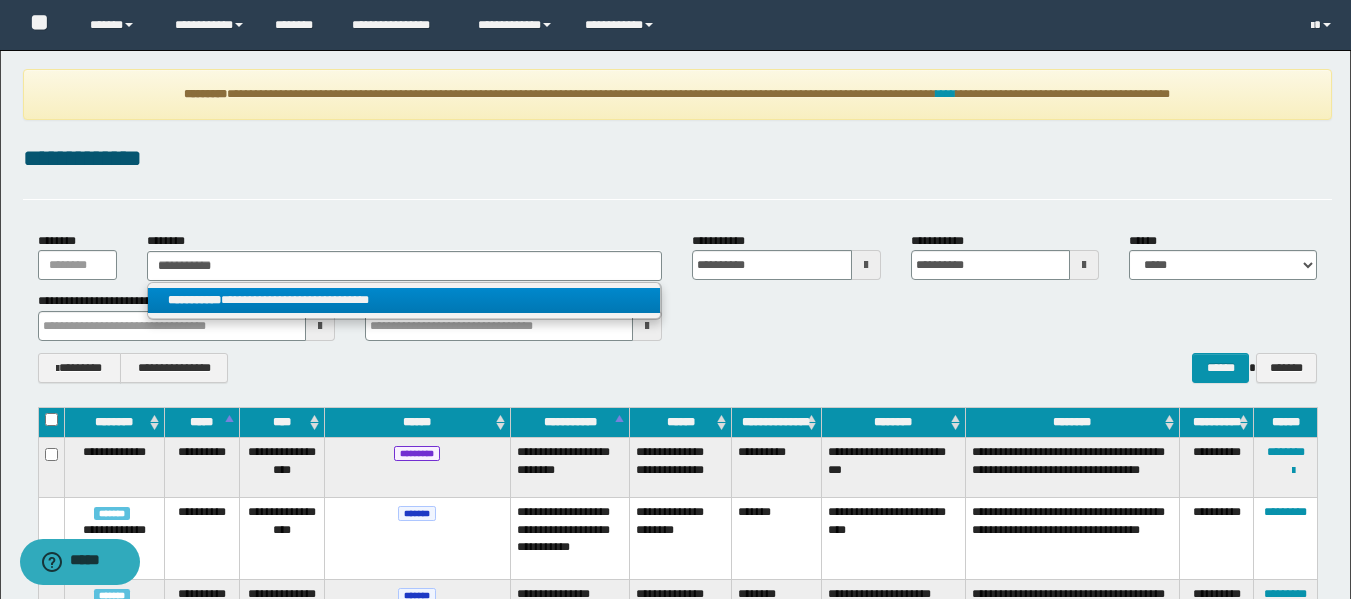 click on "**********" at bounding box center (404, 300) 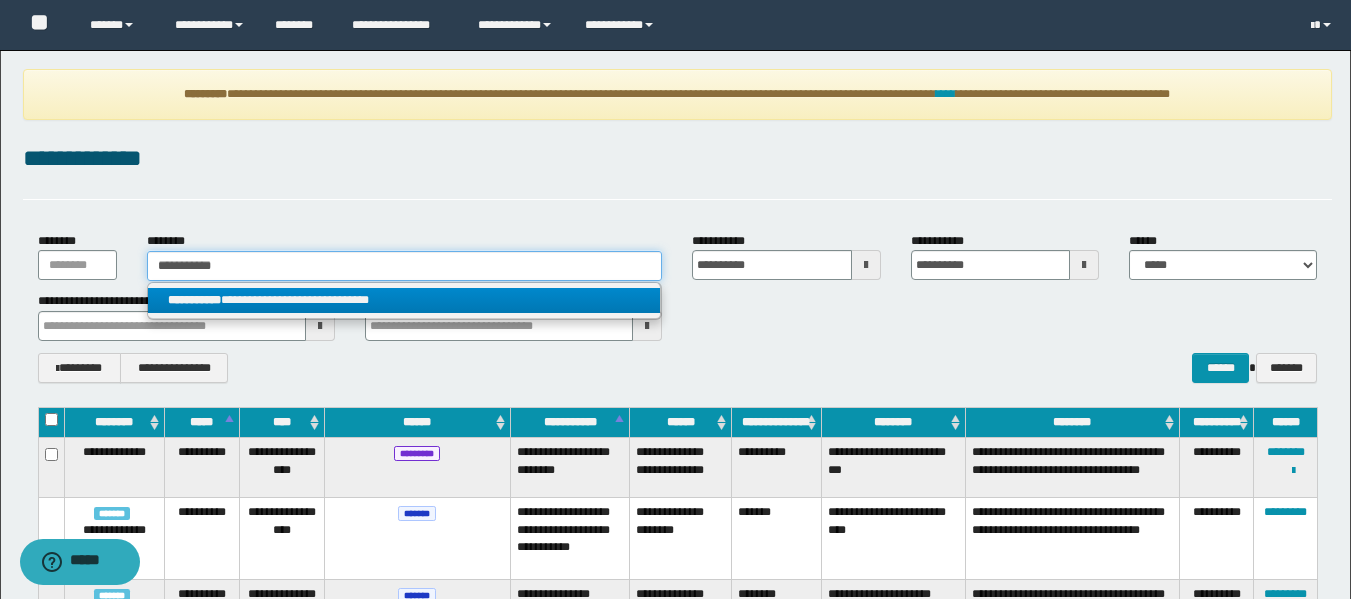 type 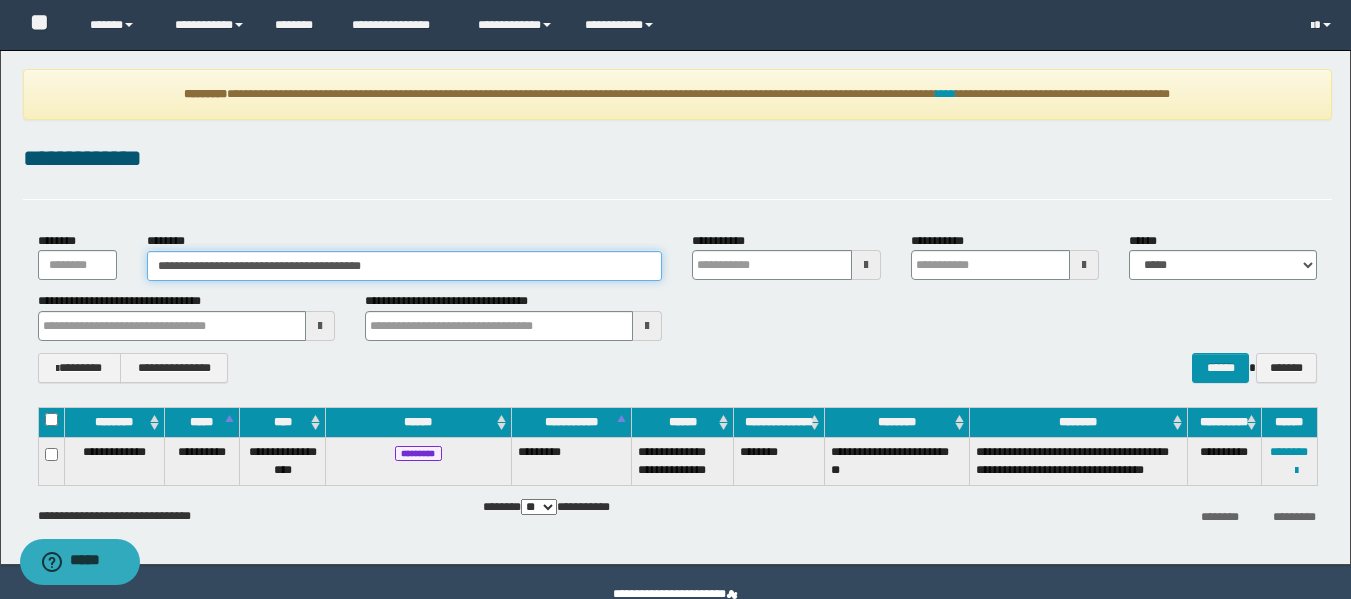 type 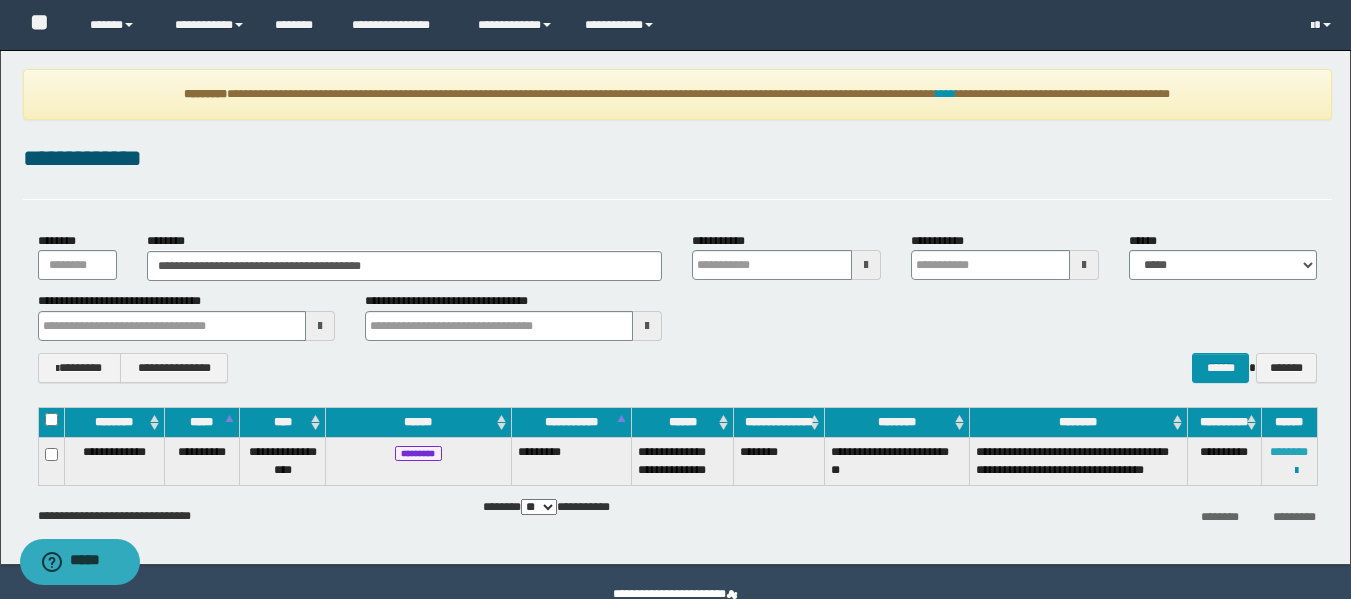 click on "********" at bounding box center [1289, 452] 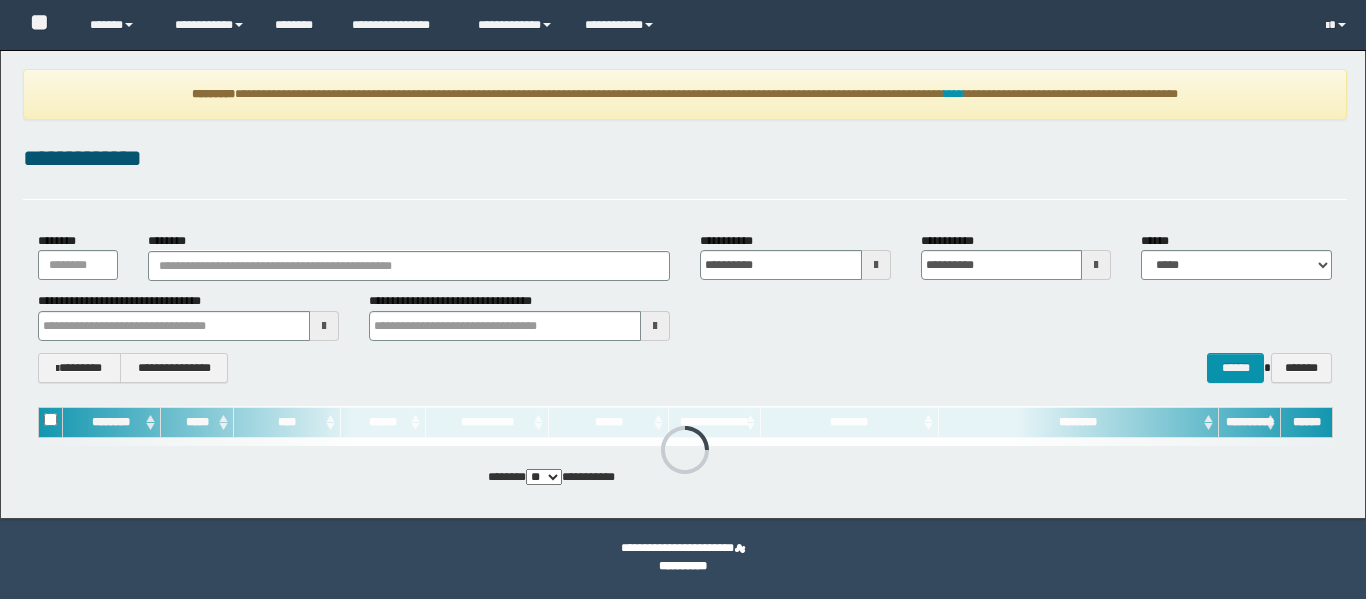 scroll, scrollTop: 0, scrollLeft: 0, axis: both 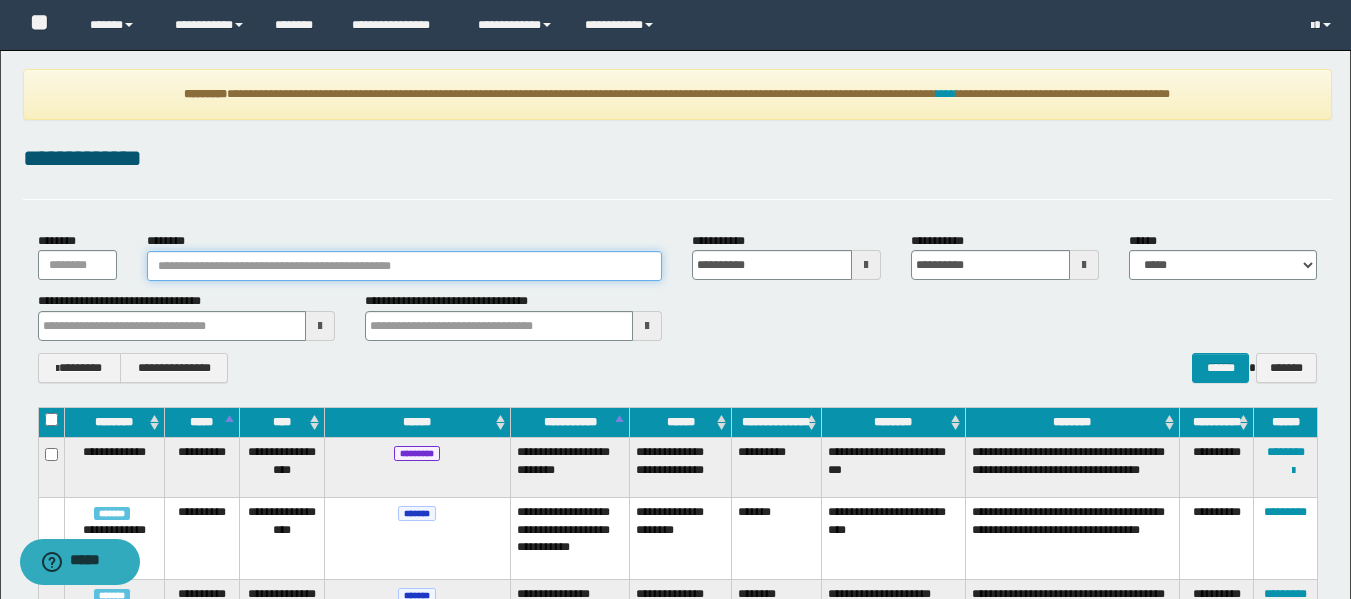 click on "********" at bounding box center (405, 266) 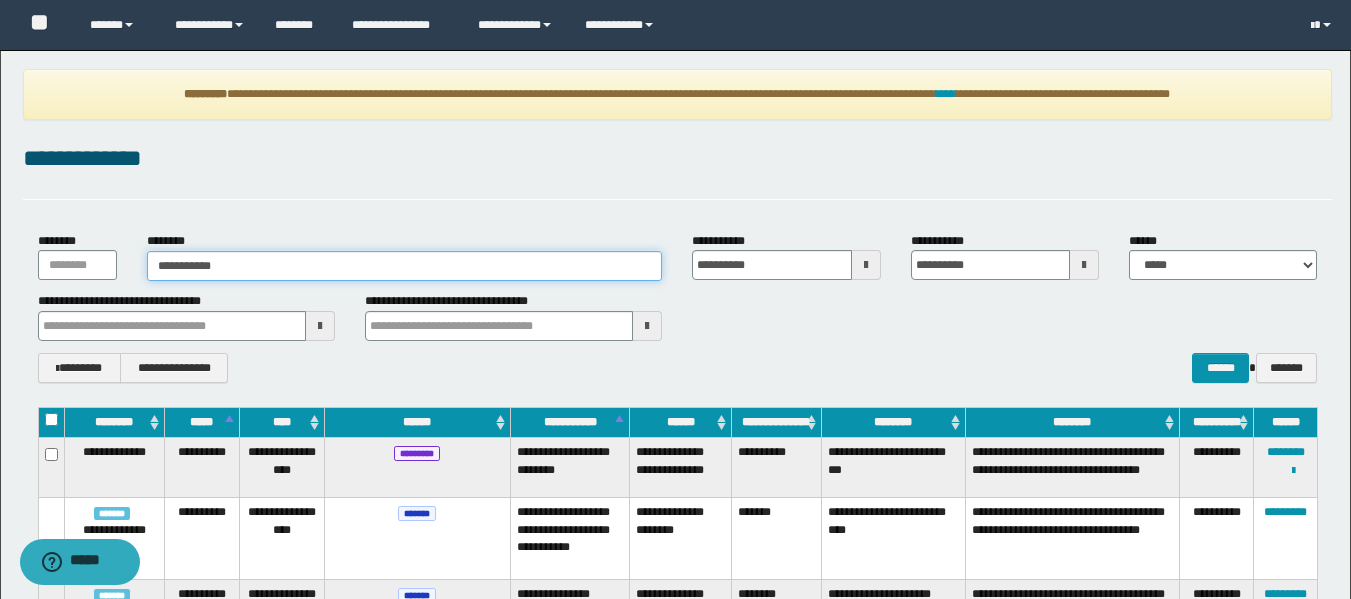 type on "**********" 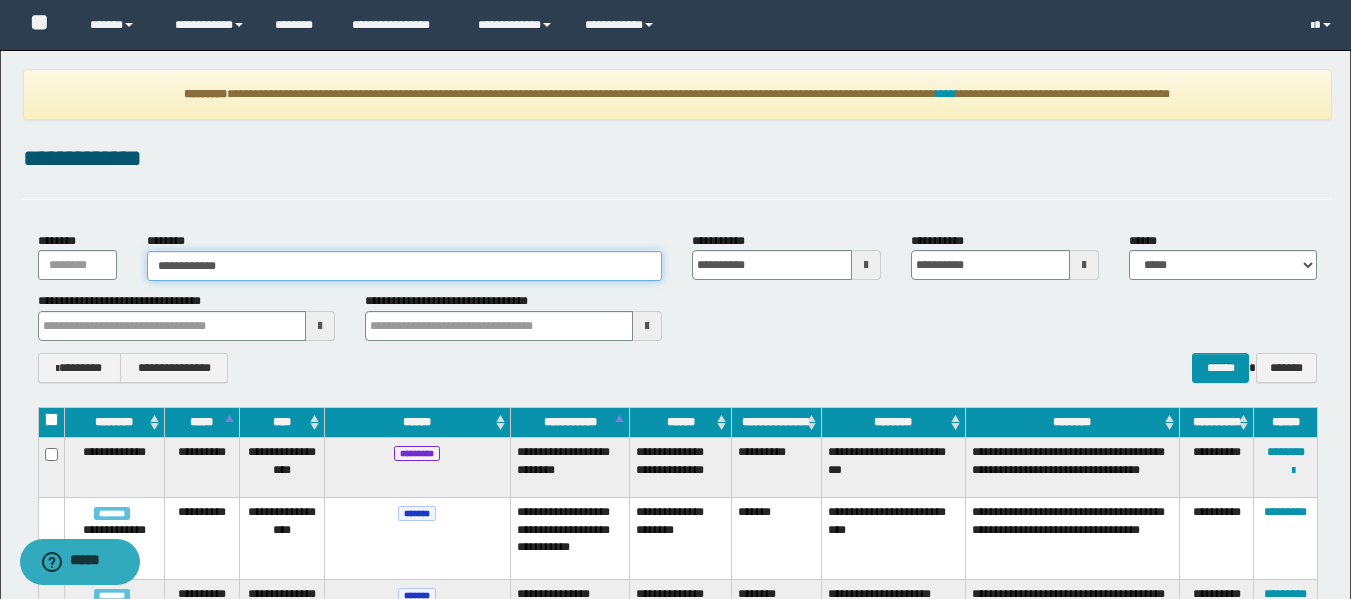 type on "**********" 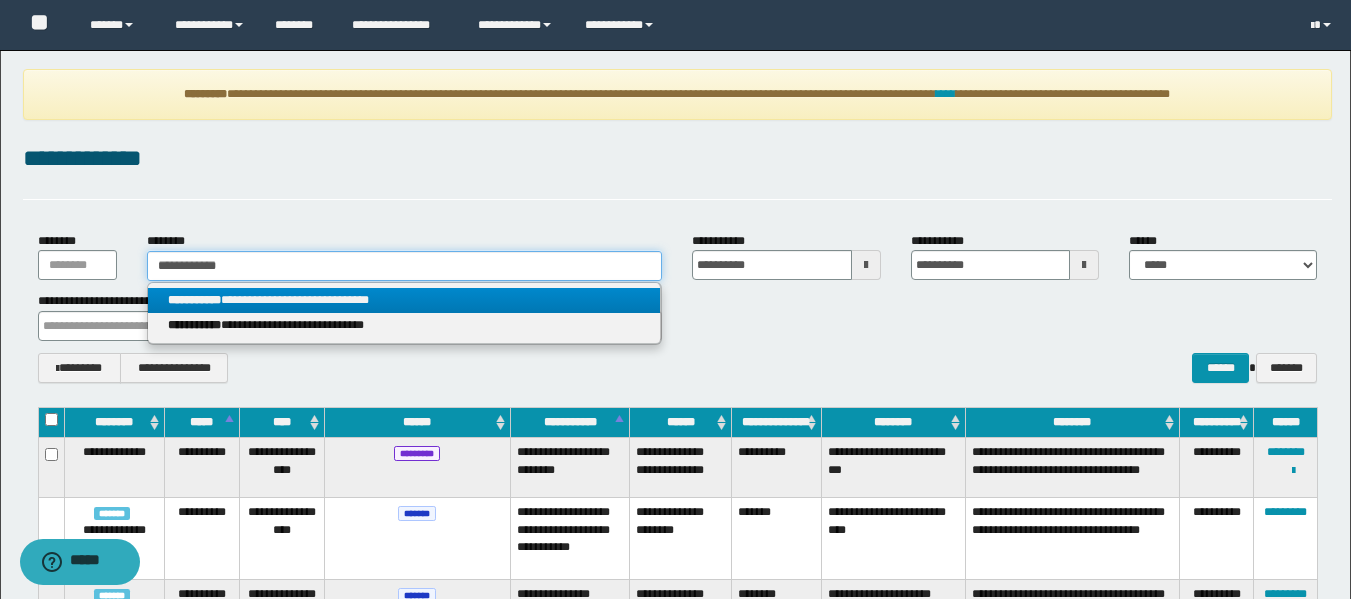 type on "**********" 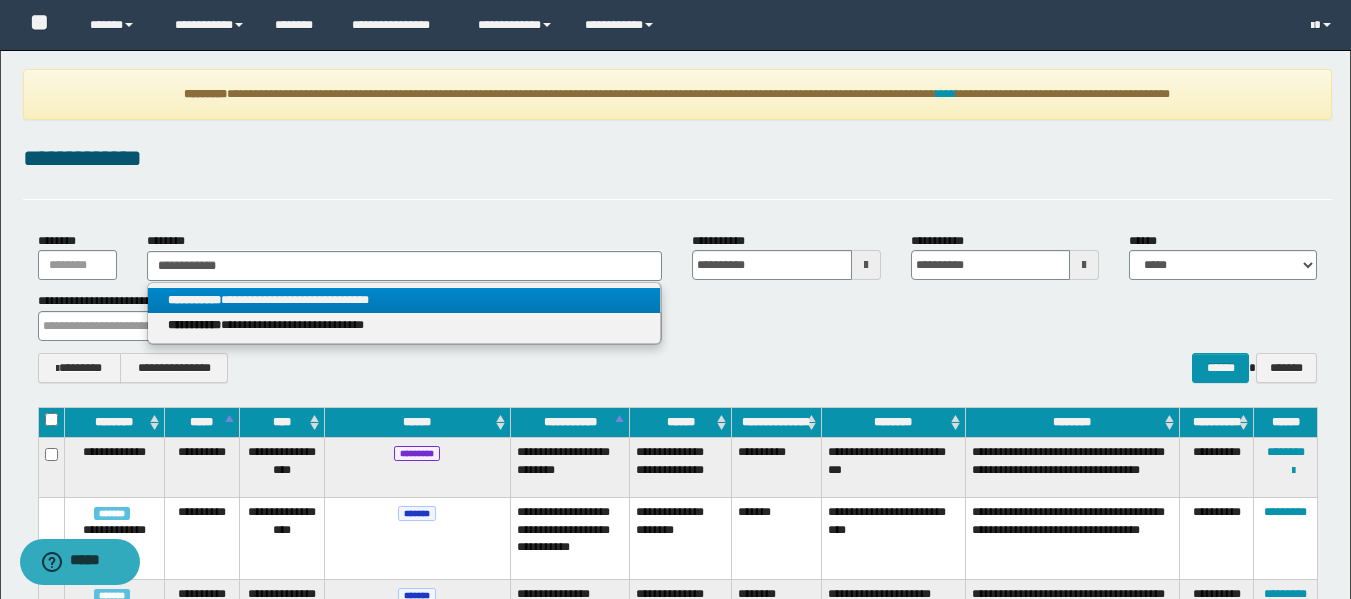 click on "**********" at bounding box center [404, 300] 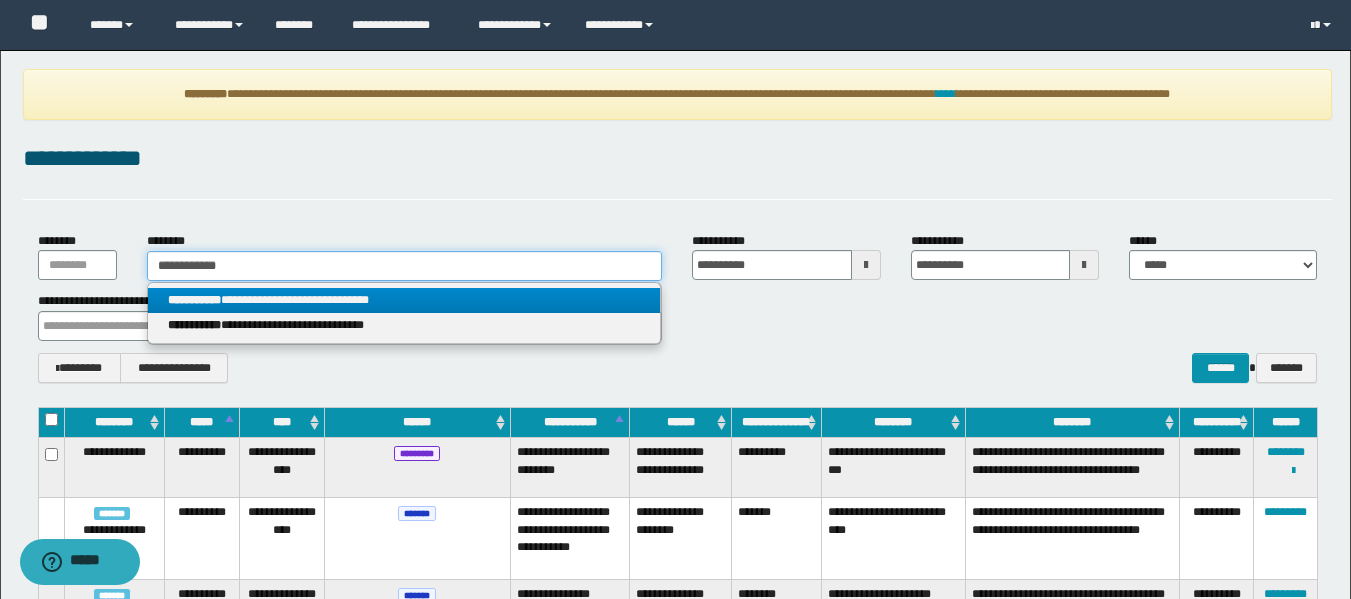 type 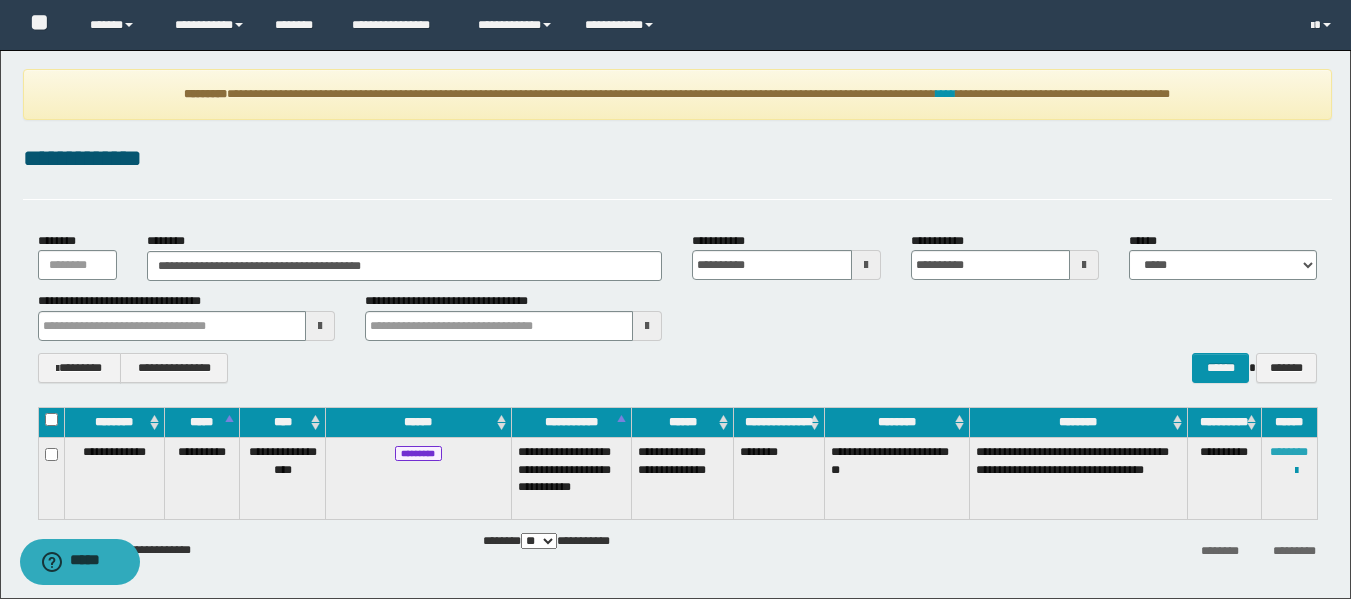 click on "********" at bounding box center (1289, 452) 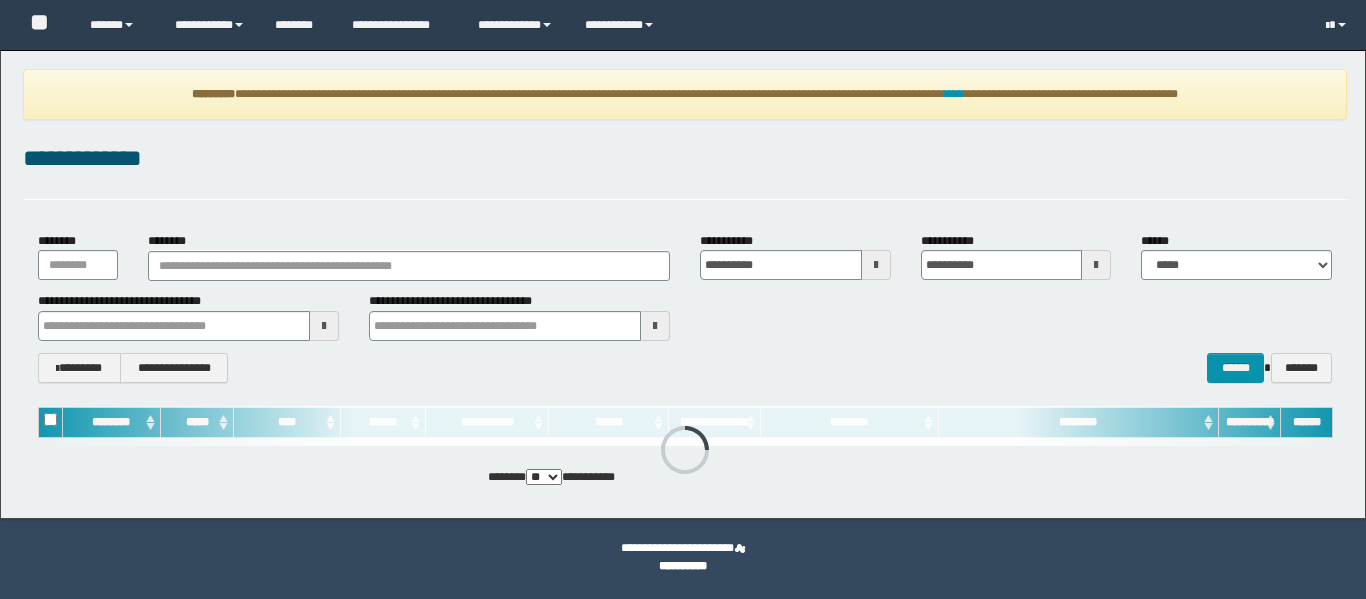 scroll, scrollTop: 0, scrollLeft: 0, axis: both 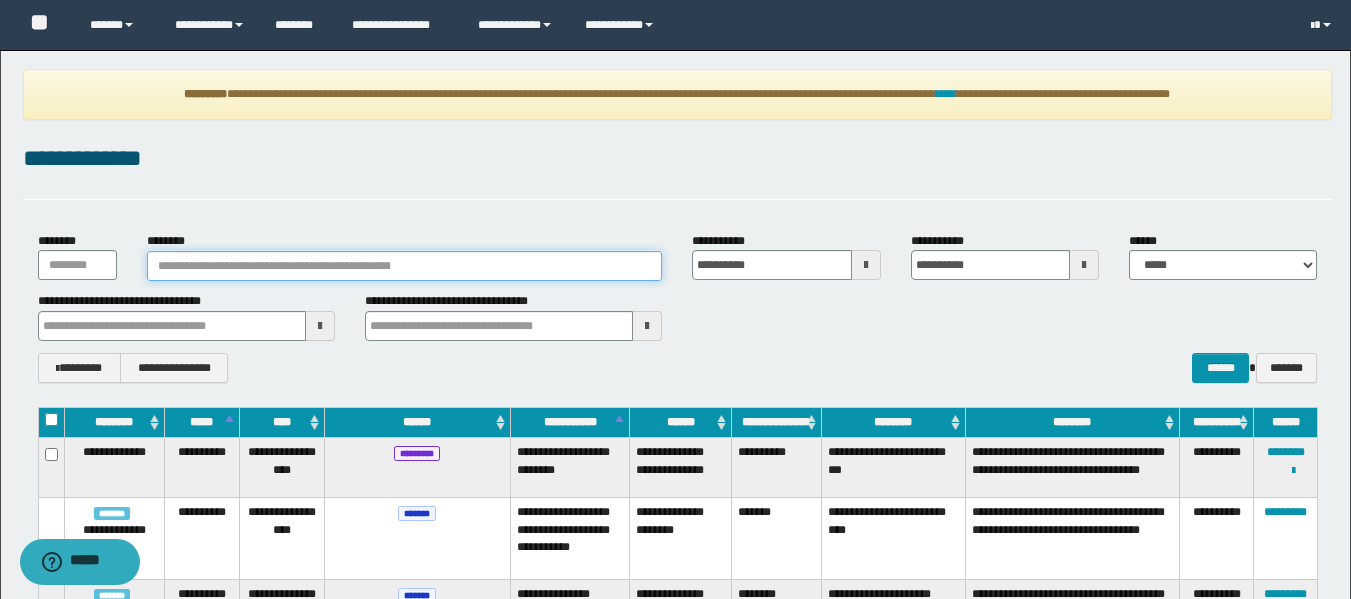 click on "********" at bounding box center (405, 266) 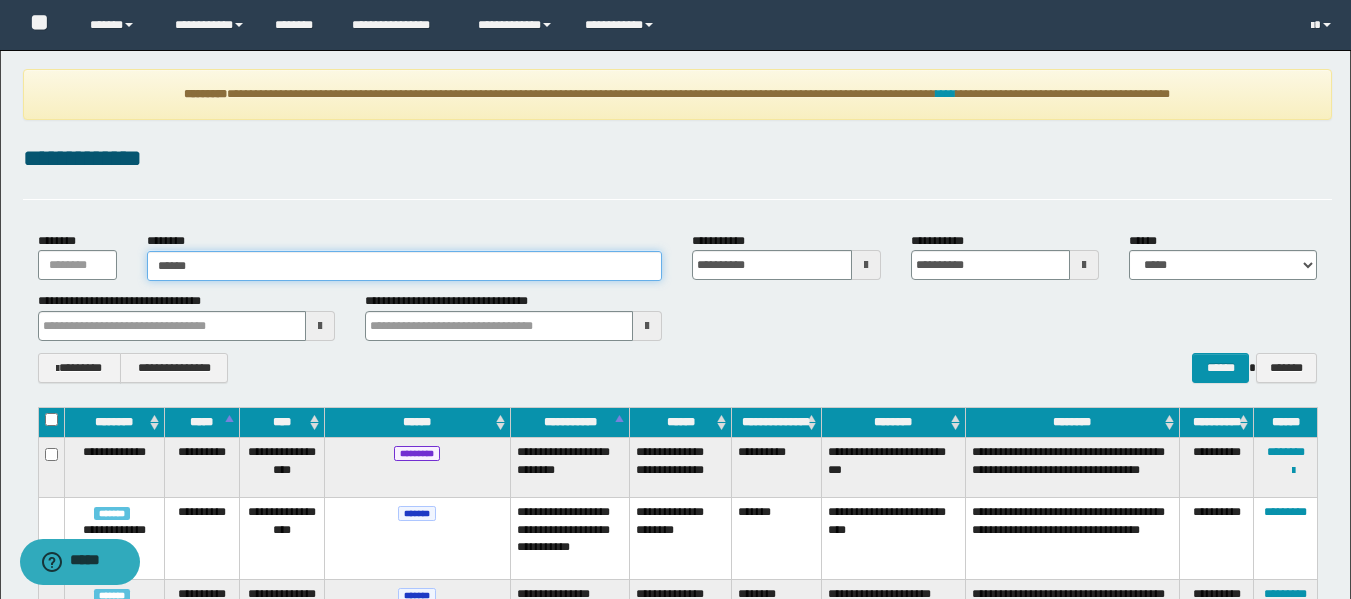 type on "*******" 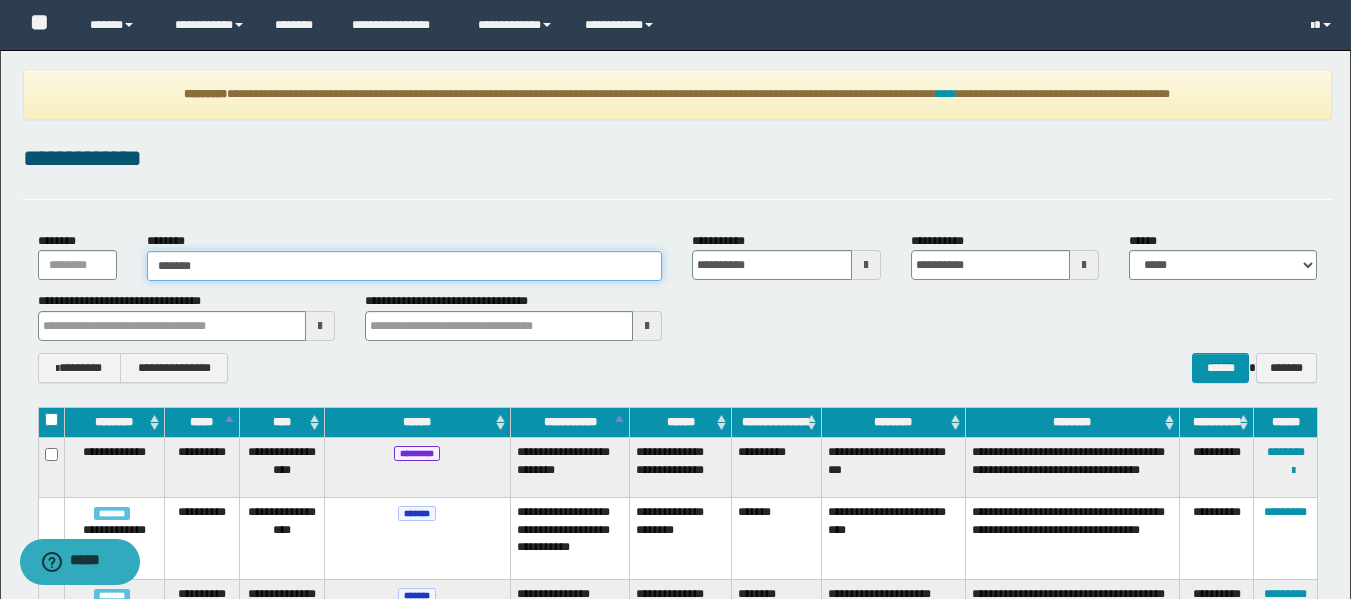 type on "*******" 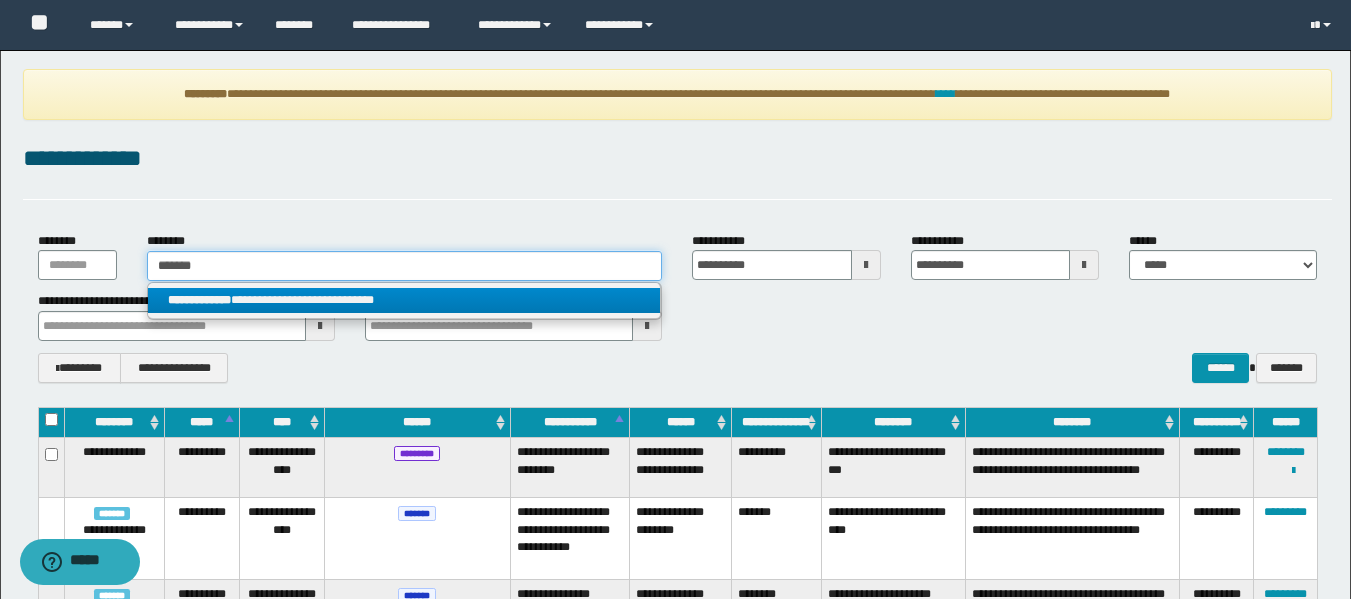 type on "*******" 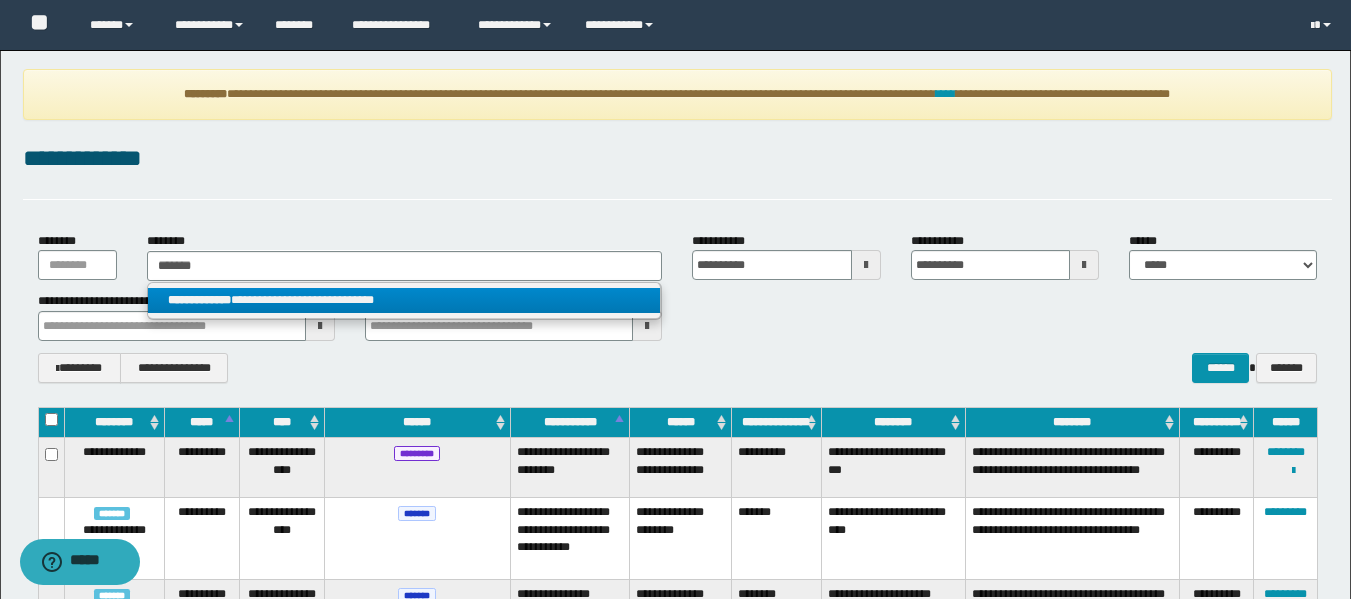 click on "**********" at bounding box center [404, 300] 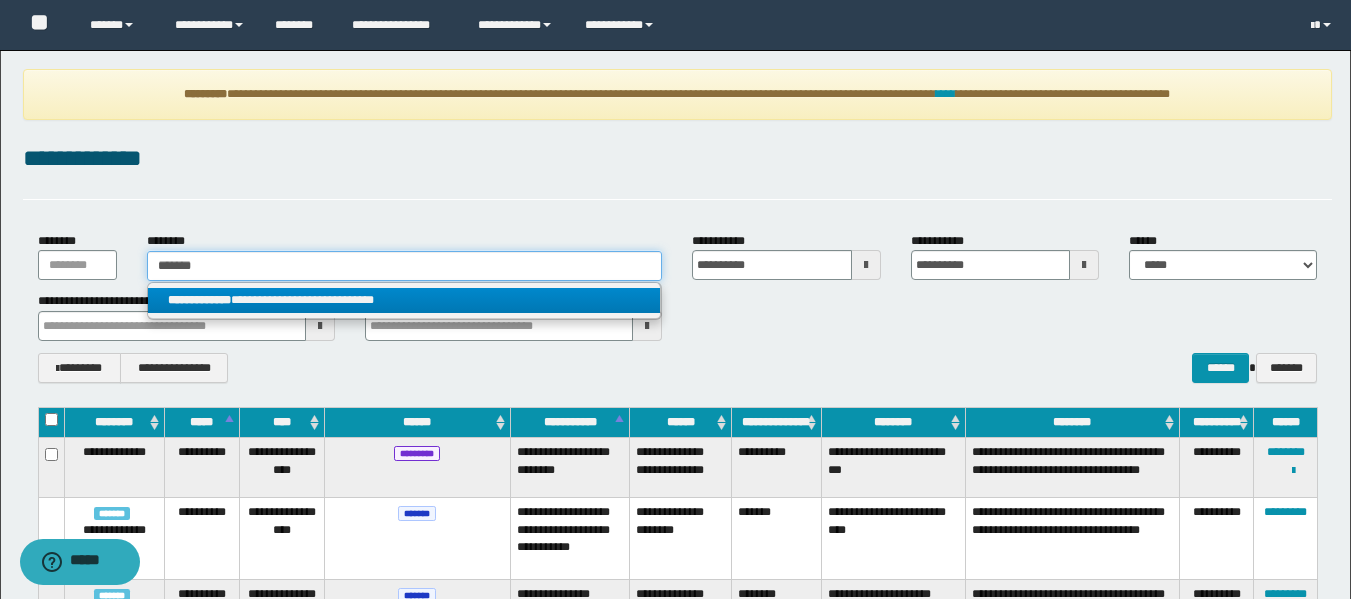 type 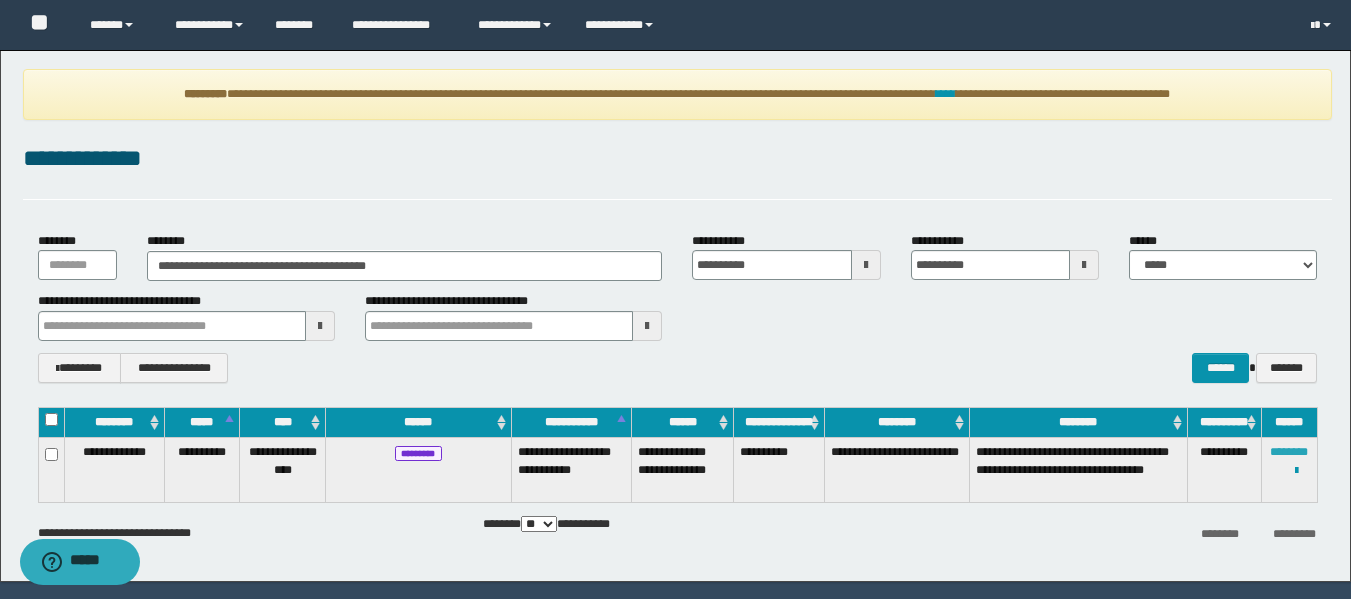 click on "********" at bounding box center [1289, 452] 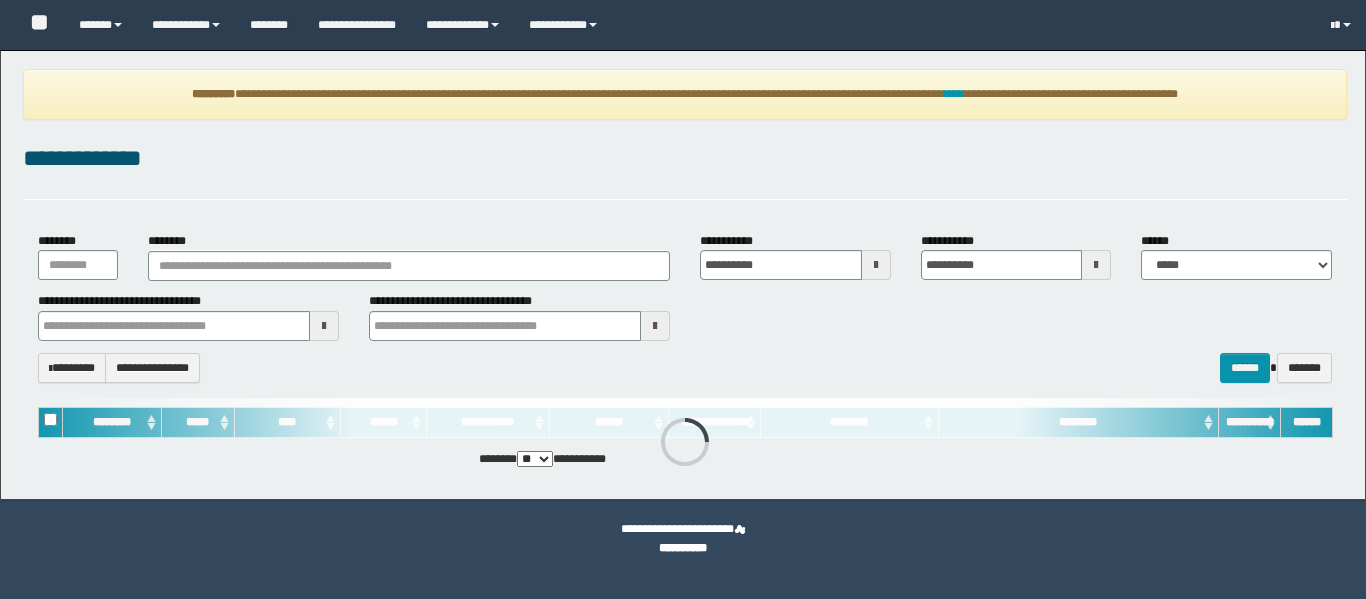 scroll, scrollTop: 0, scrollLeft: 0, axis: both 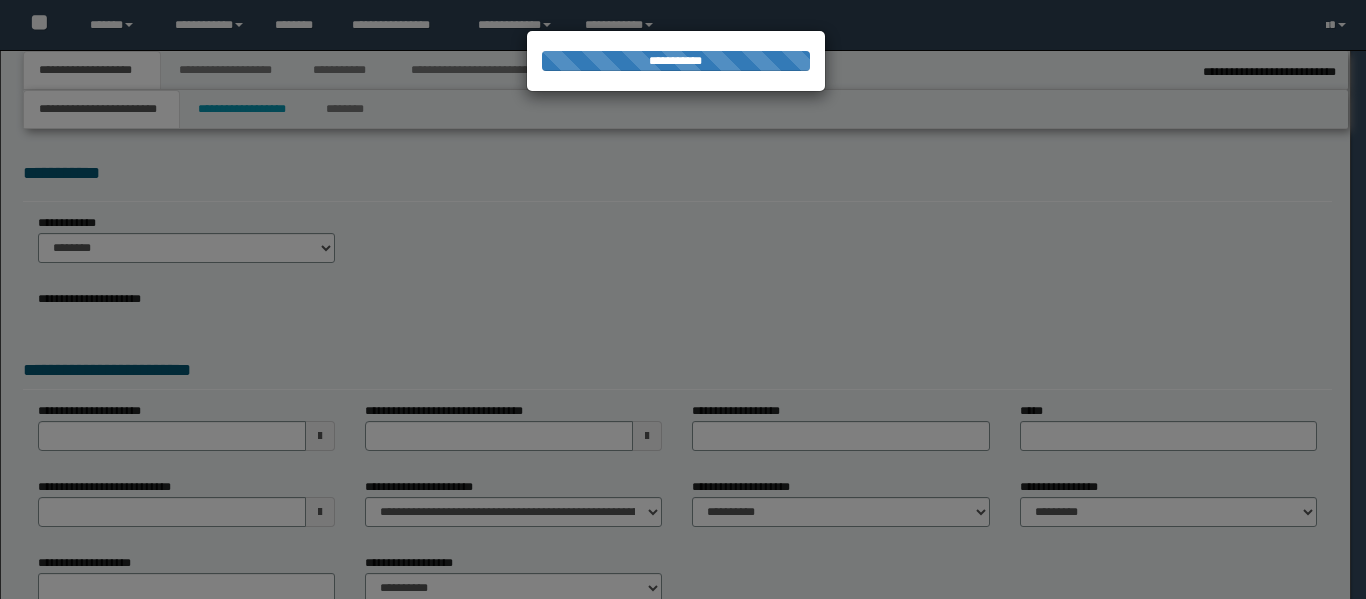 type on "**********" 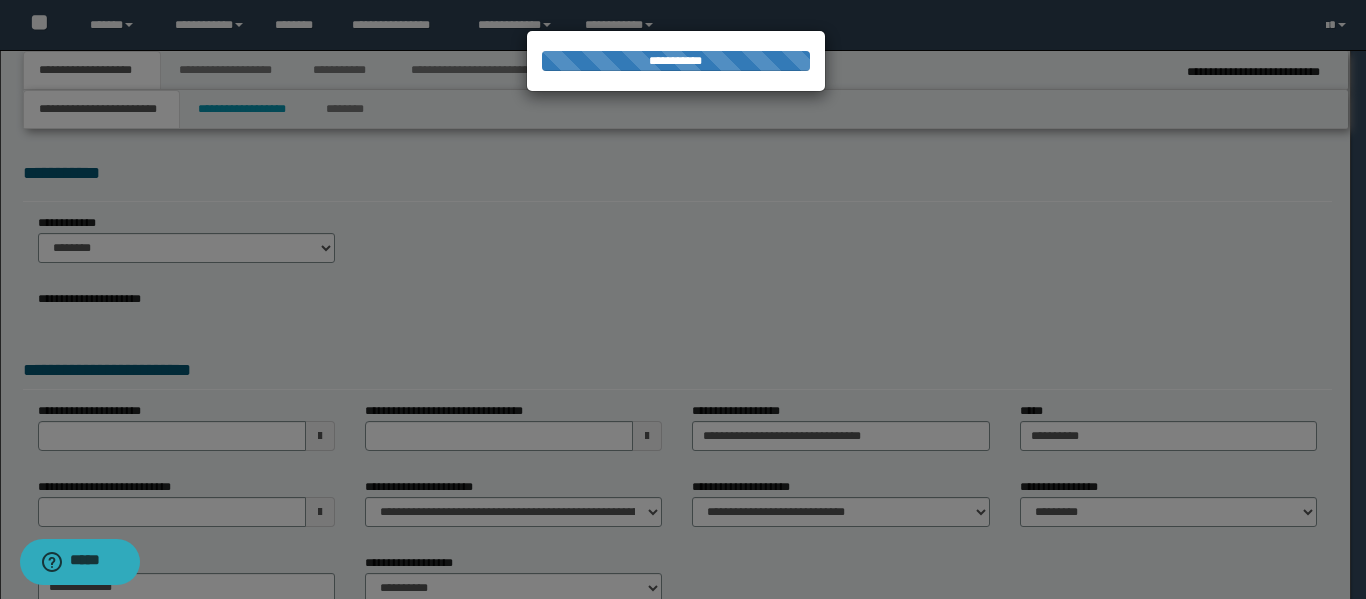 scroll, scrollTop: 0, scrollLeft: 0, axis: both 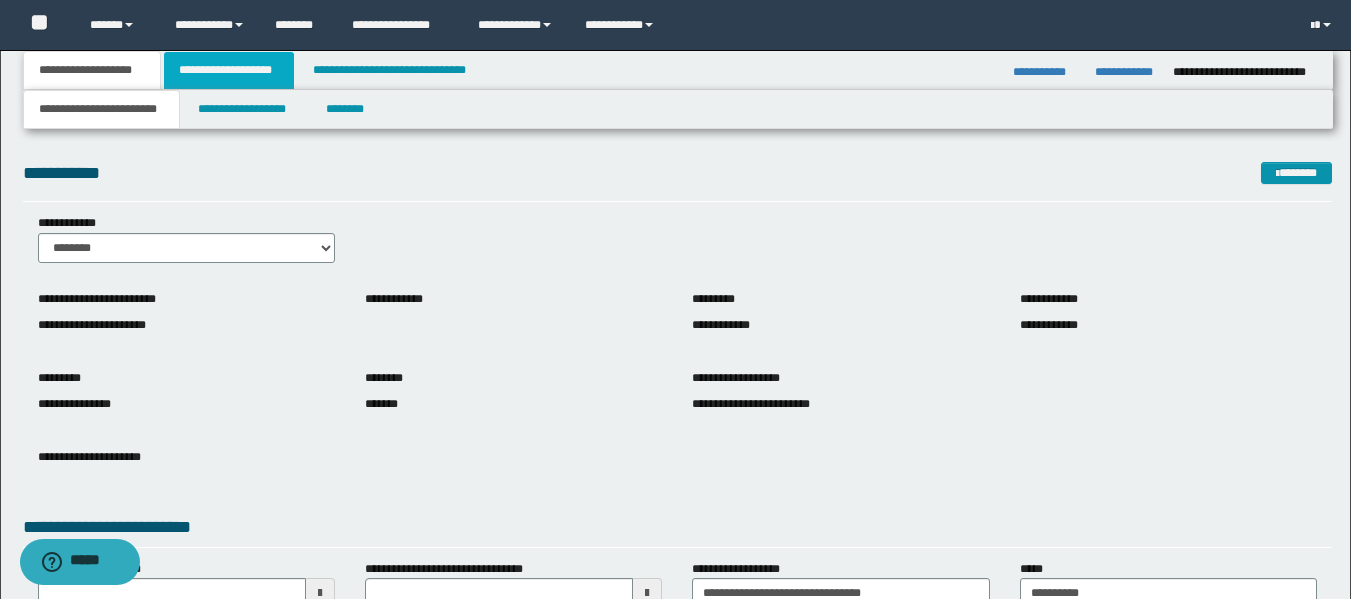 click on "**********" at bounding box center (229, 70) 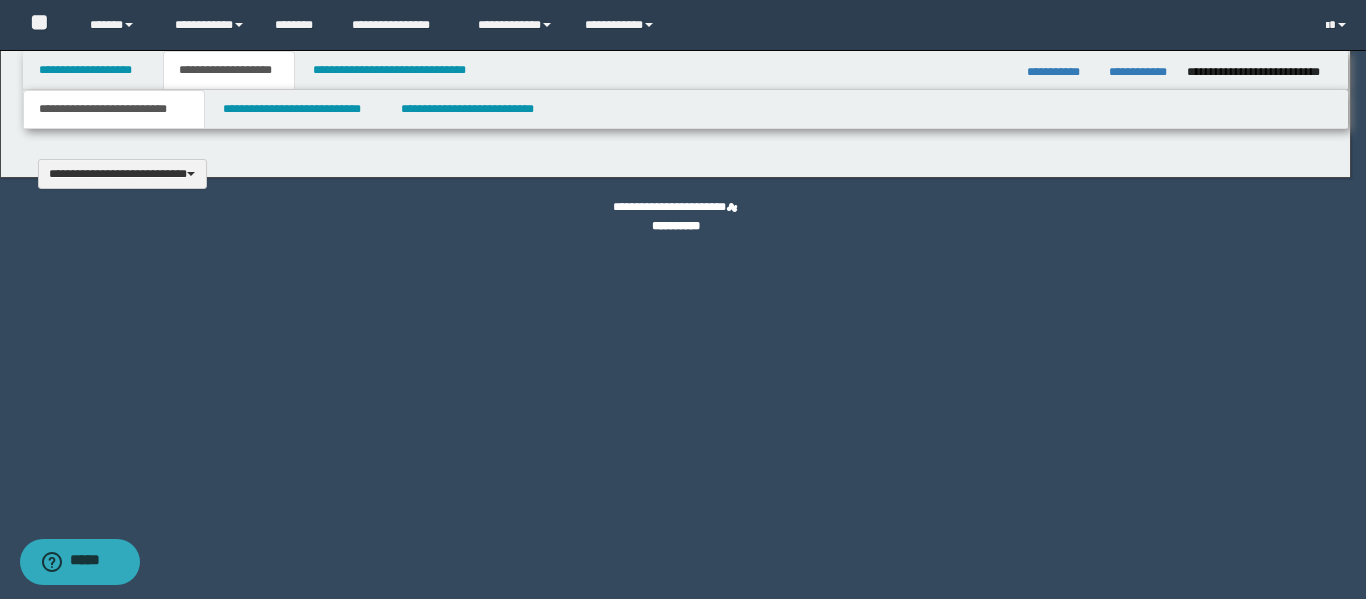 type 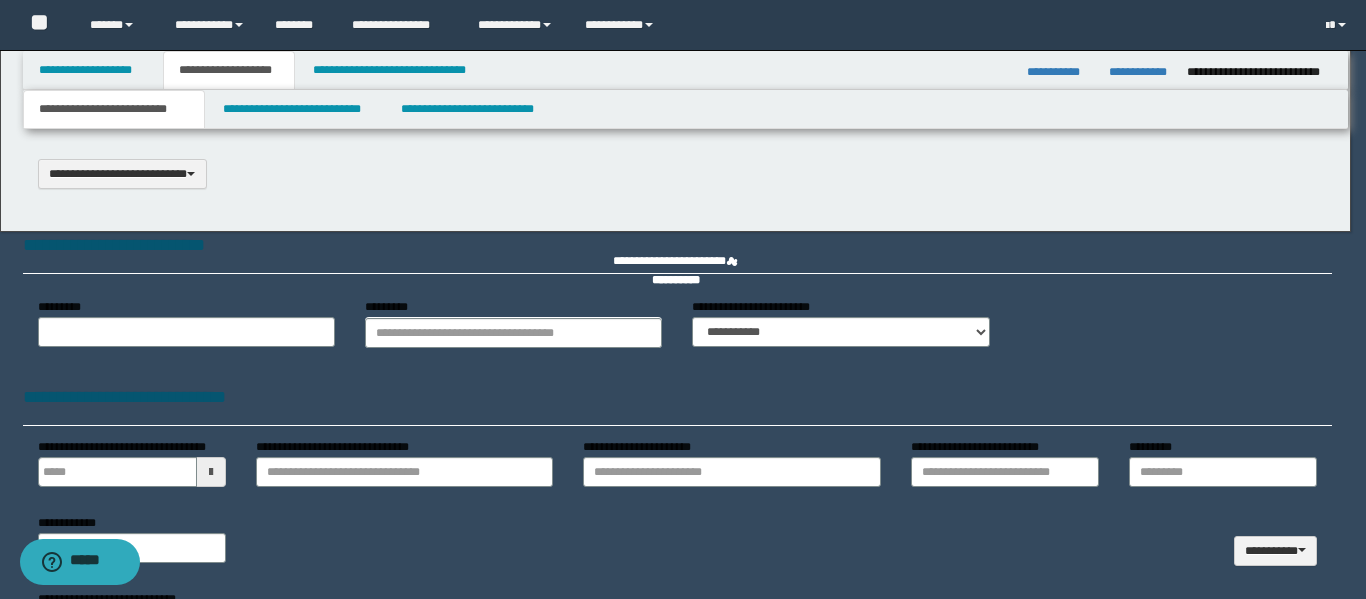 scroll, scrollTop: 0, scrollLeft: 0, axis: both 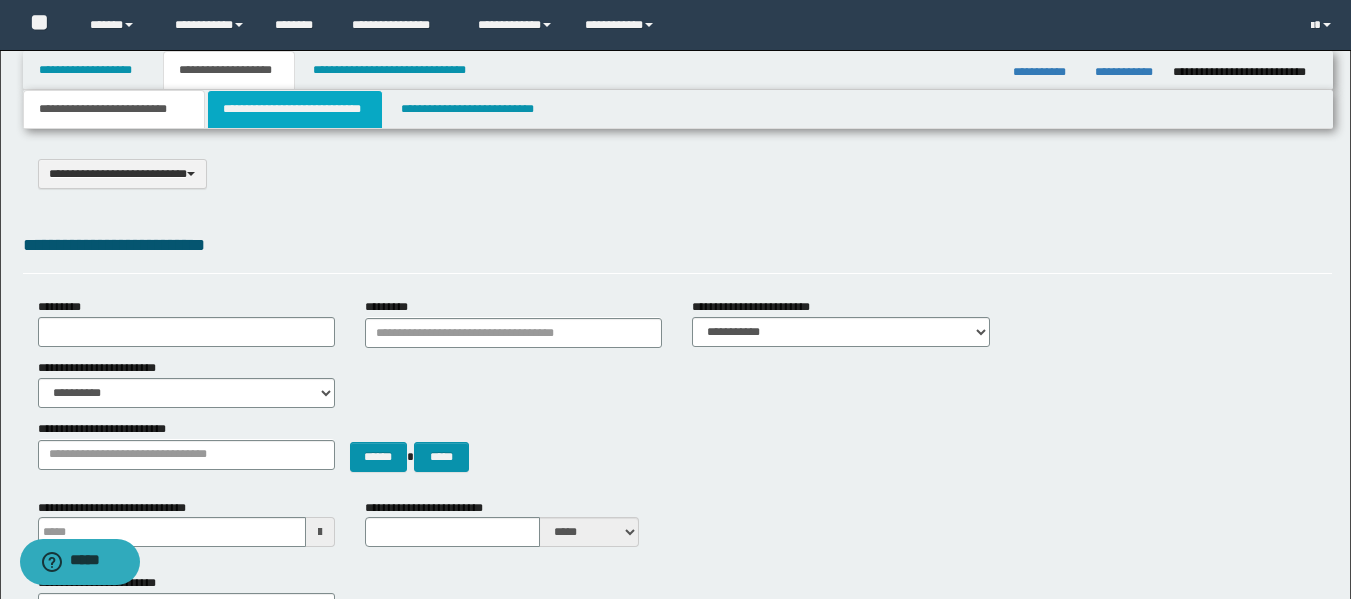 click on "**********" at bounding box center [295, 109] 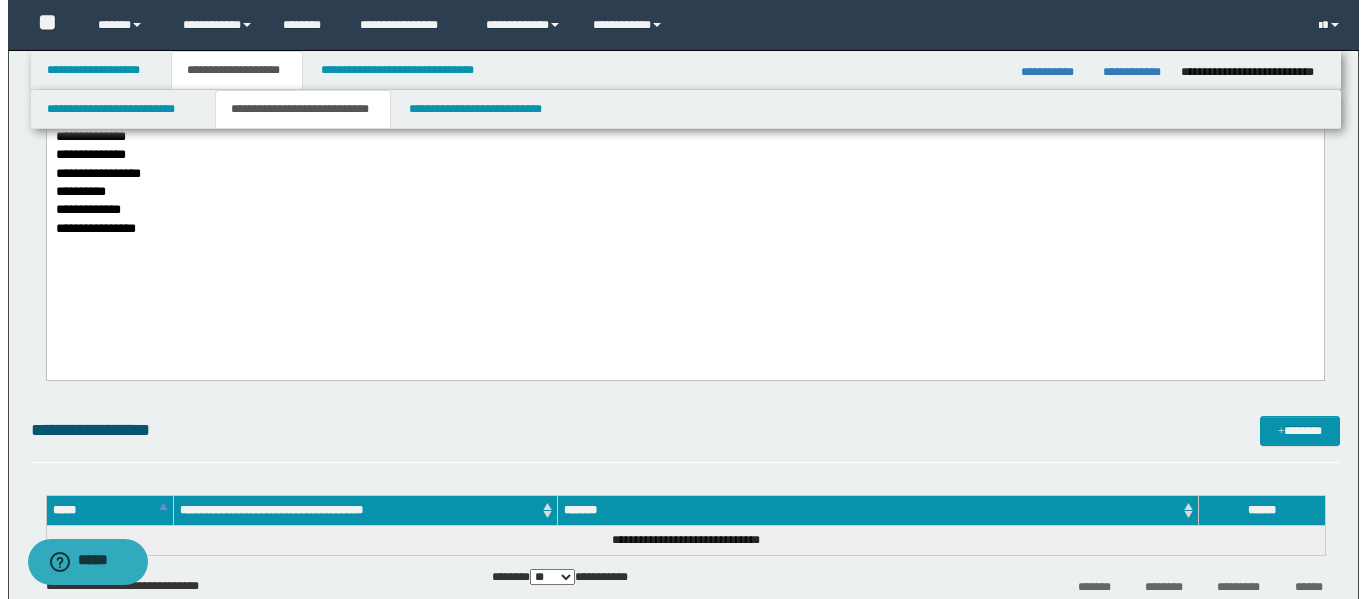 scroll, scrollTop: 1075, scrollLeft: 0, axis: vertical 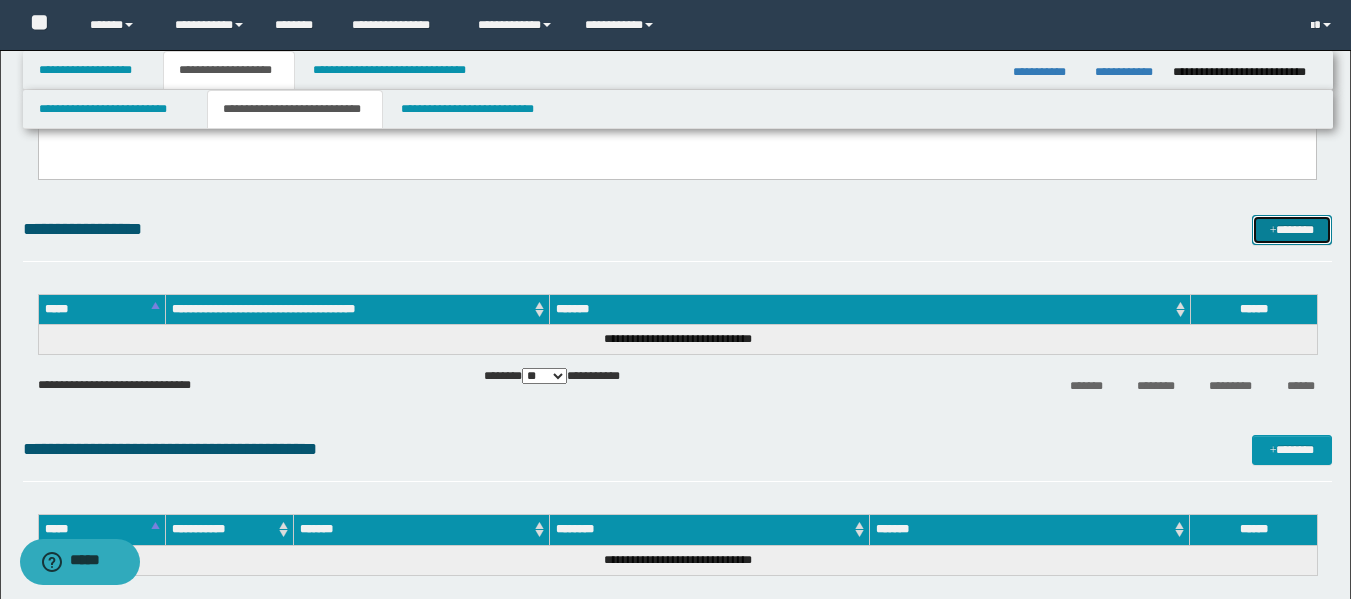 click on "*******" at bounding box center (1292, 230) 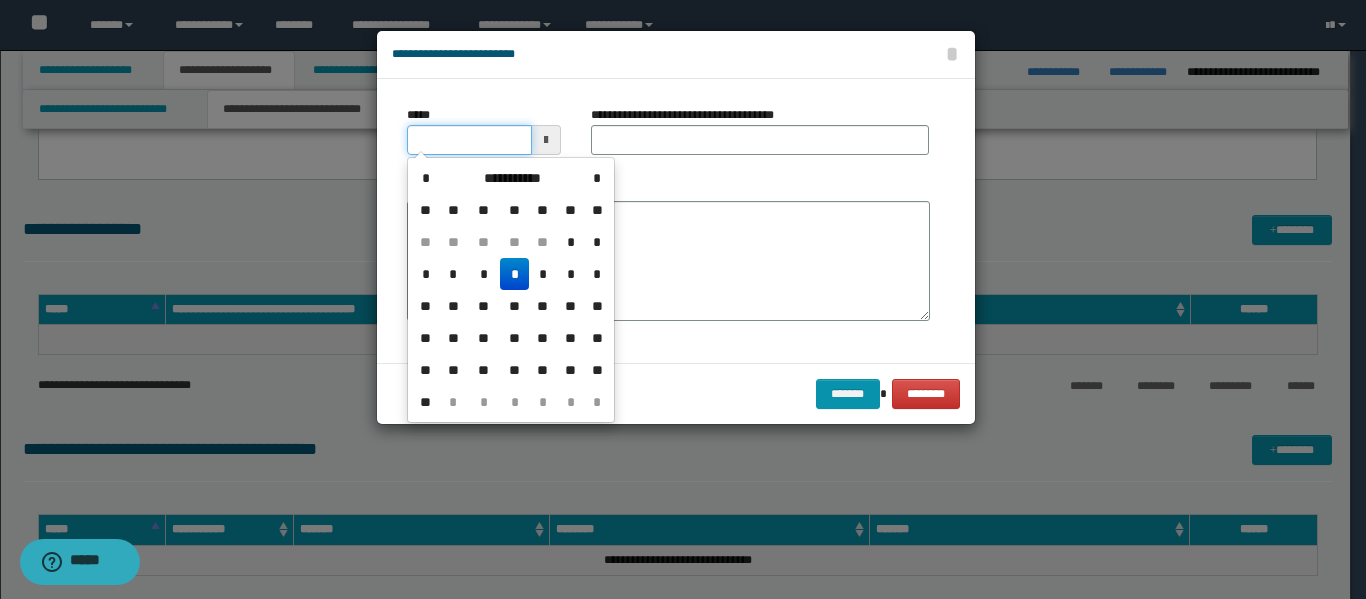 click on "*****" at bounding box center [469, 140] 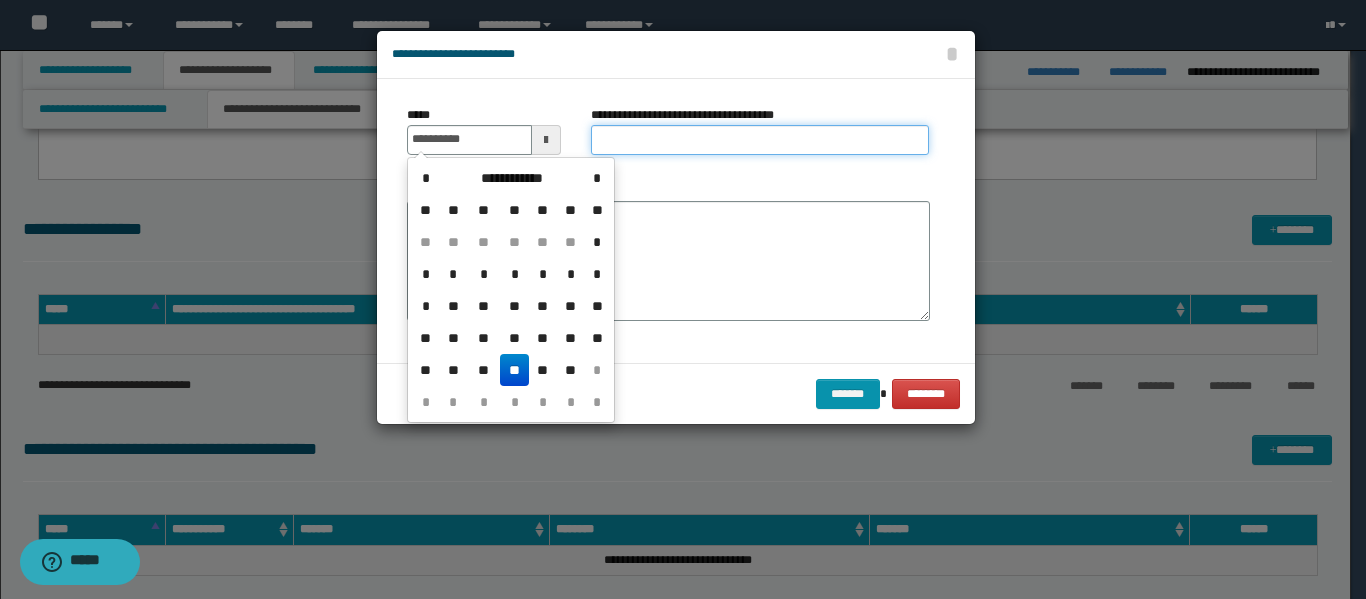 type on "**********" 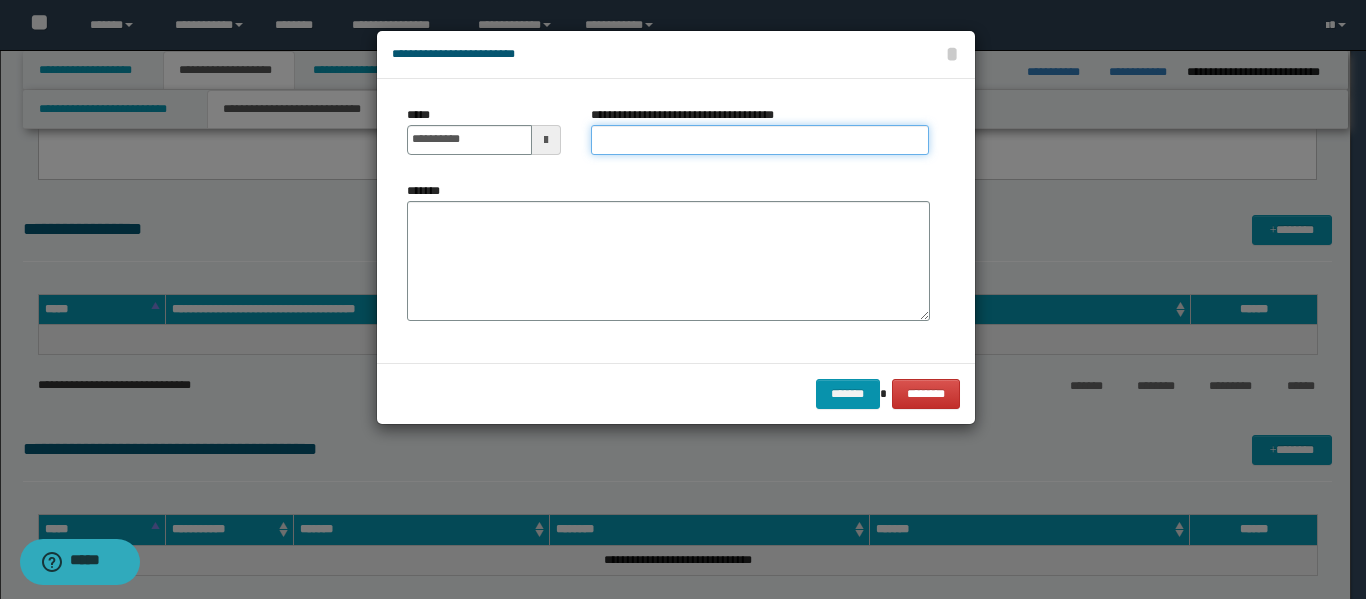 click on "**********" at bounding box center [760, 140] 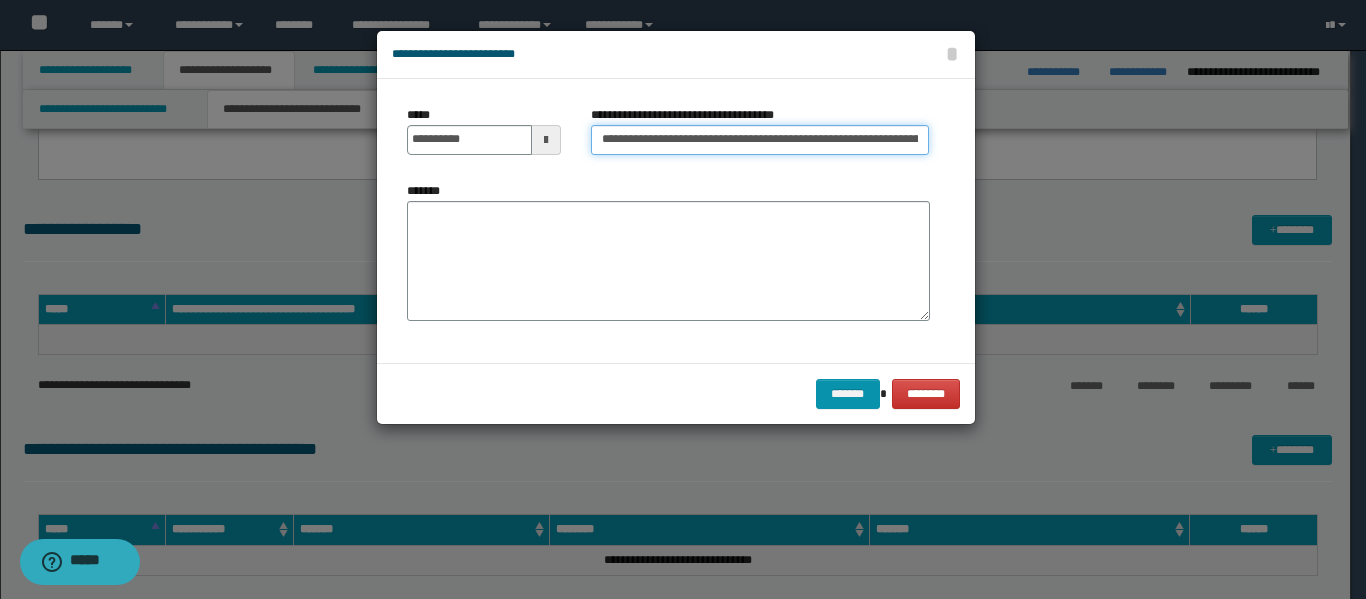 click on "**********" at bounding box center [760, 140] 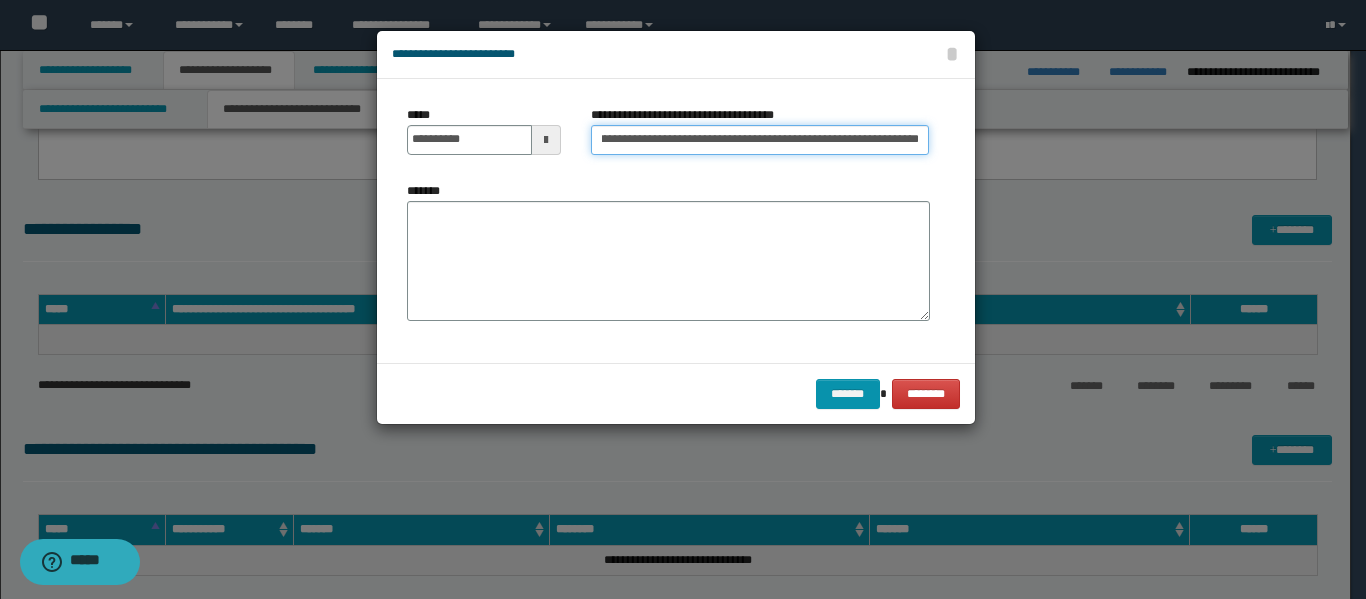 scroll, scrollTop: 0, scrollLeft: 205, axis: horizontal 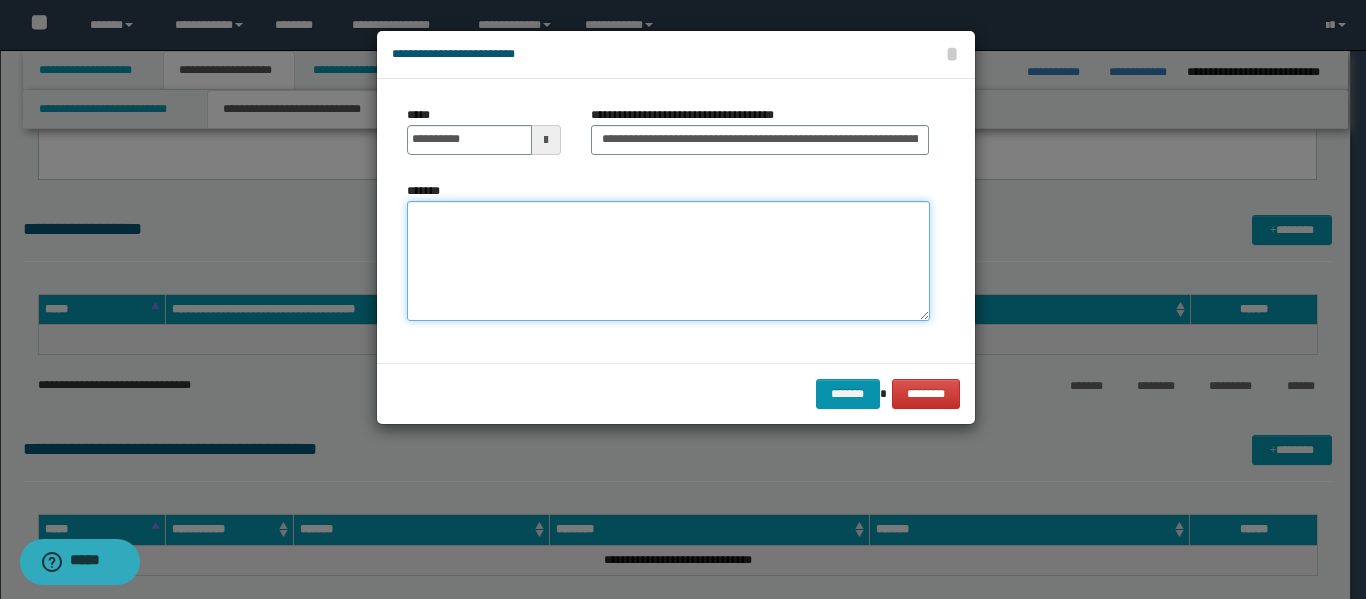 click on "*******" at bounding box center (668, 261) 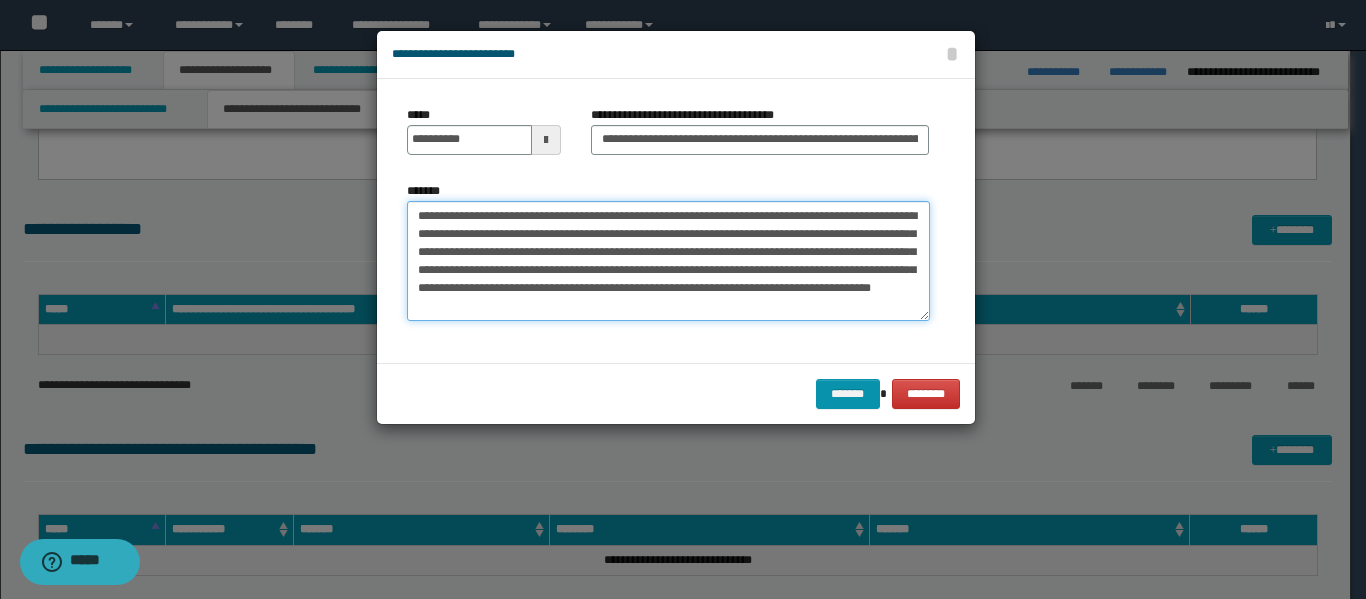 click on "**********" at bounding box center (668, 261) 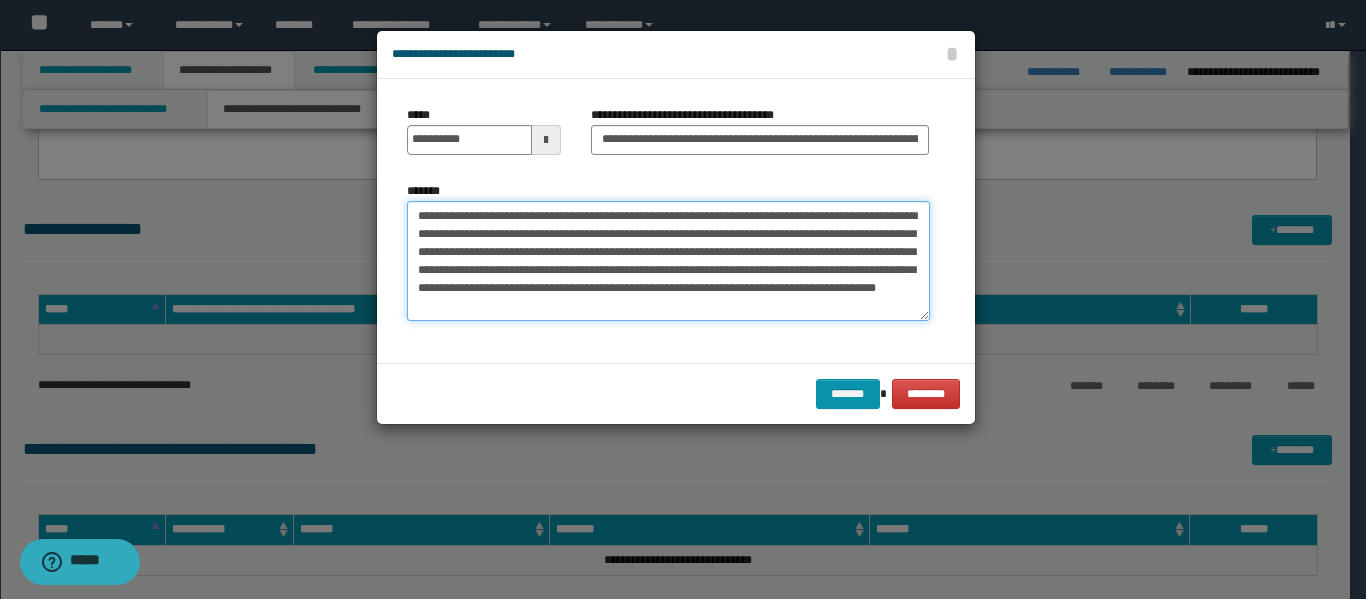 click on "**********" at bounding box center (668, 261) 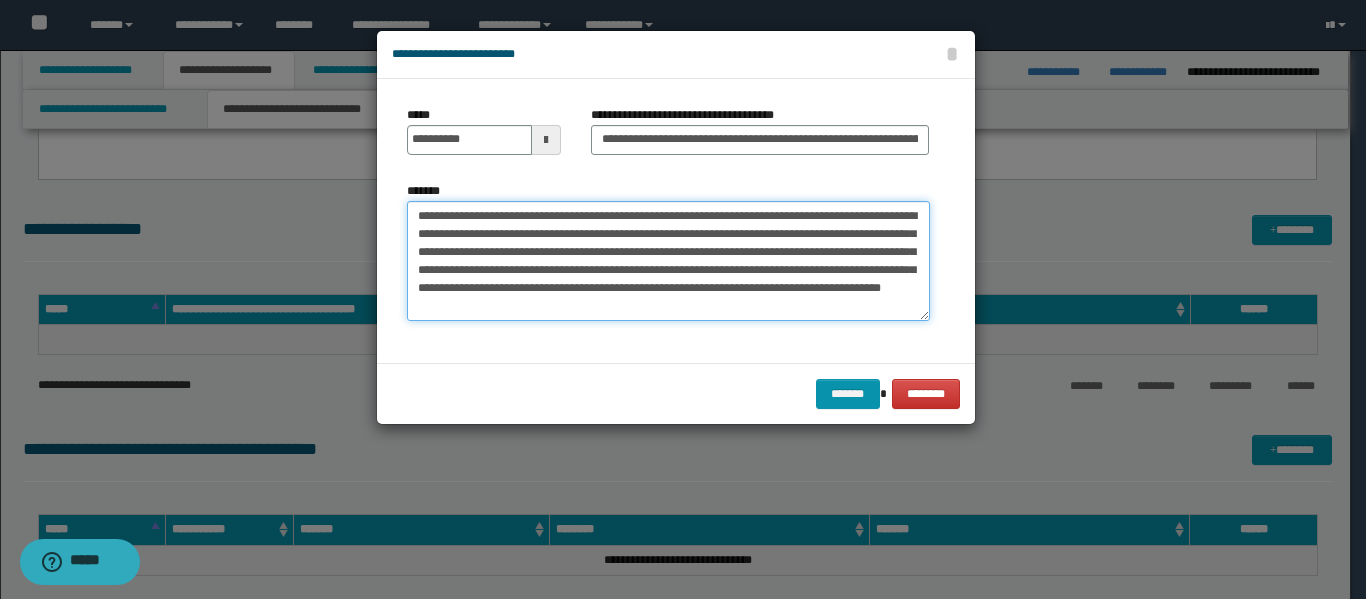 click on "**********" at bounding box center [668, 261] 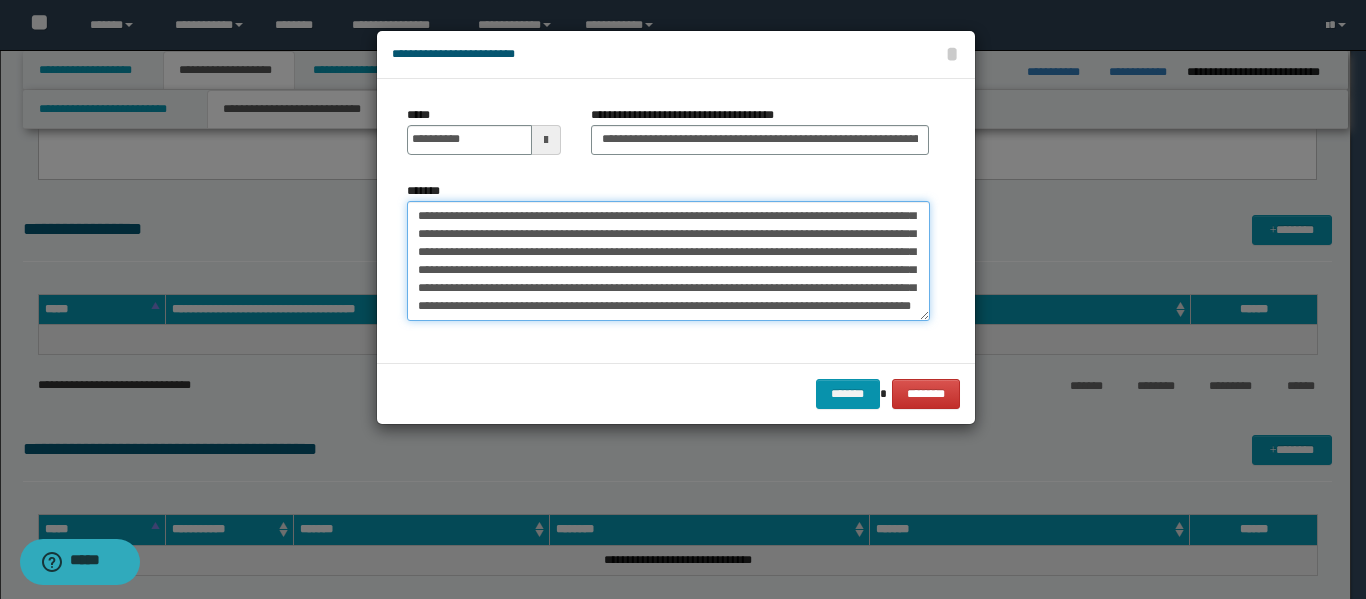 scroll, scrollTop: 84, scrollLeft: 0, axis: vertical 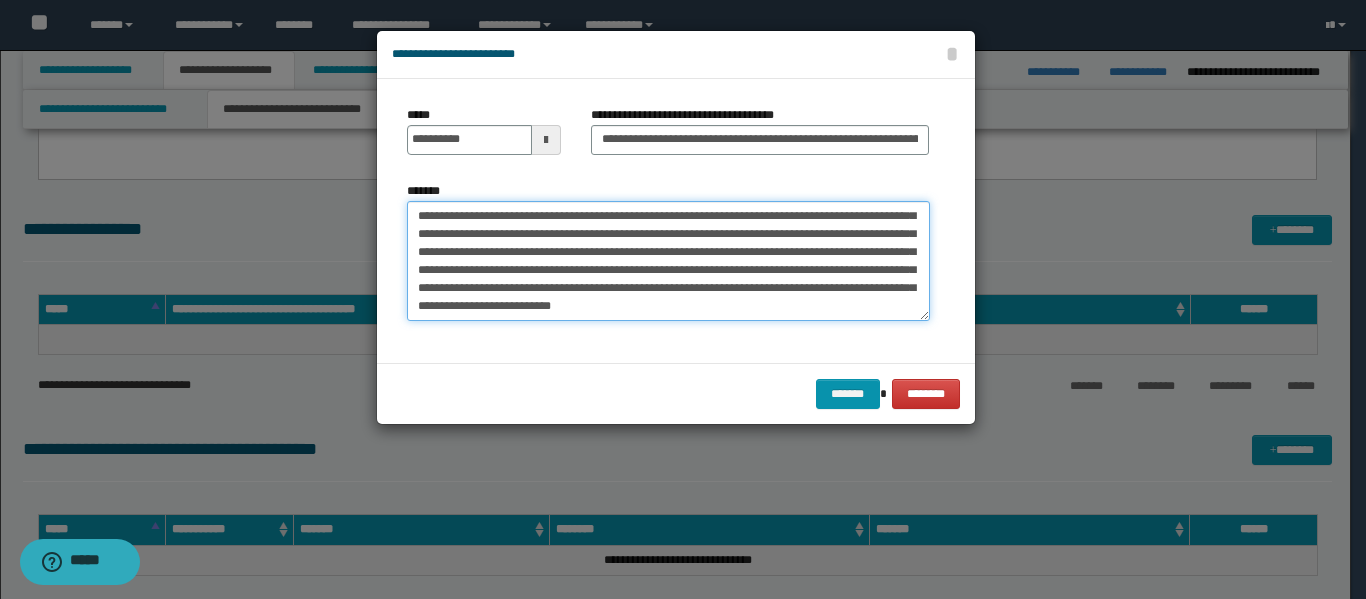 click on "**********" at bounding box center (668, 261) 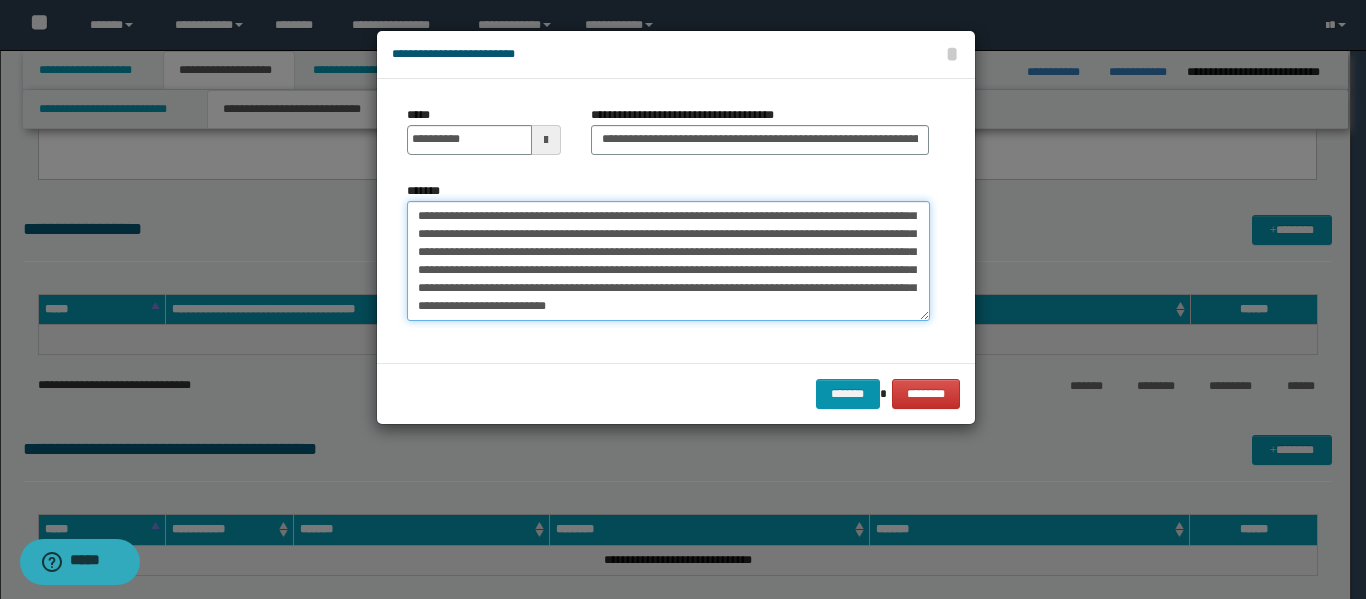 click on "**********" at bounding box center (668, 261) 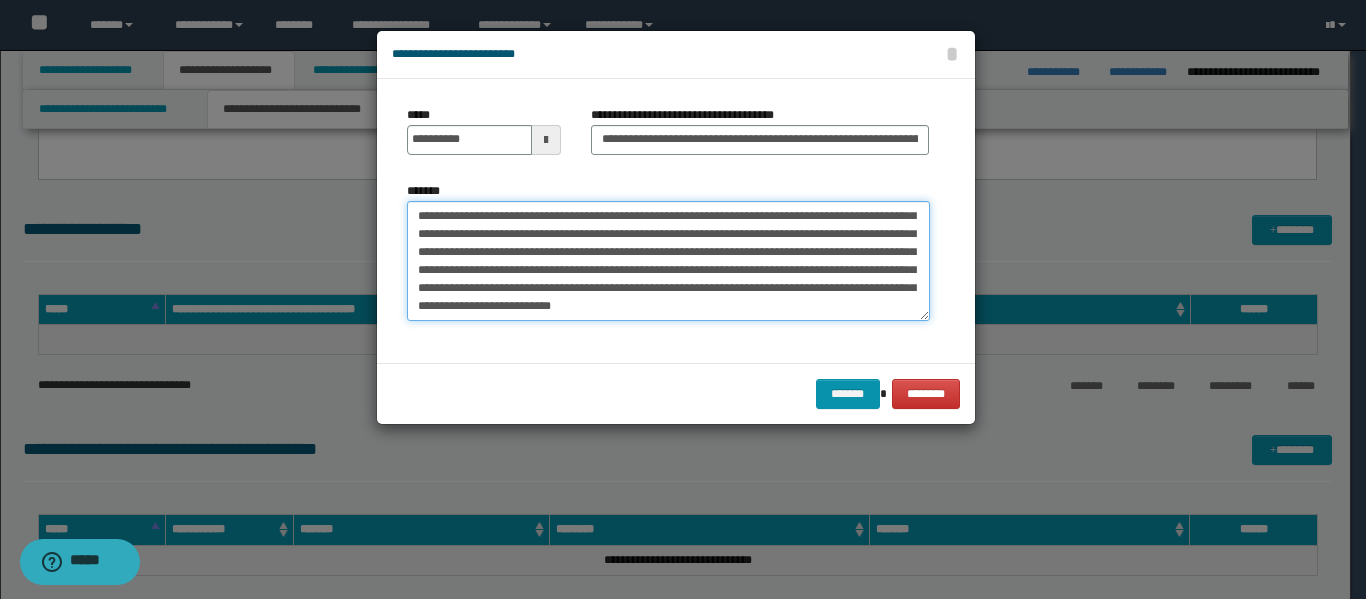 click on "**********" at bounding box center (668, 261) 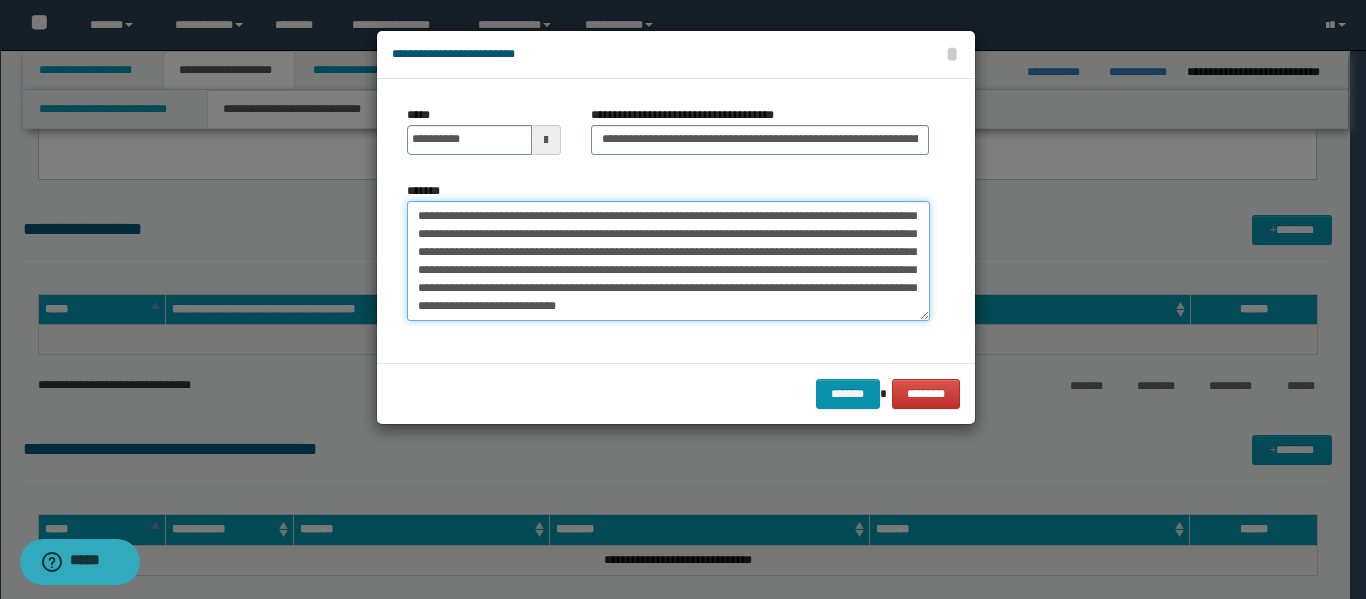 click on "**********" at bounding box center (668, 261) 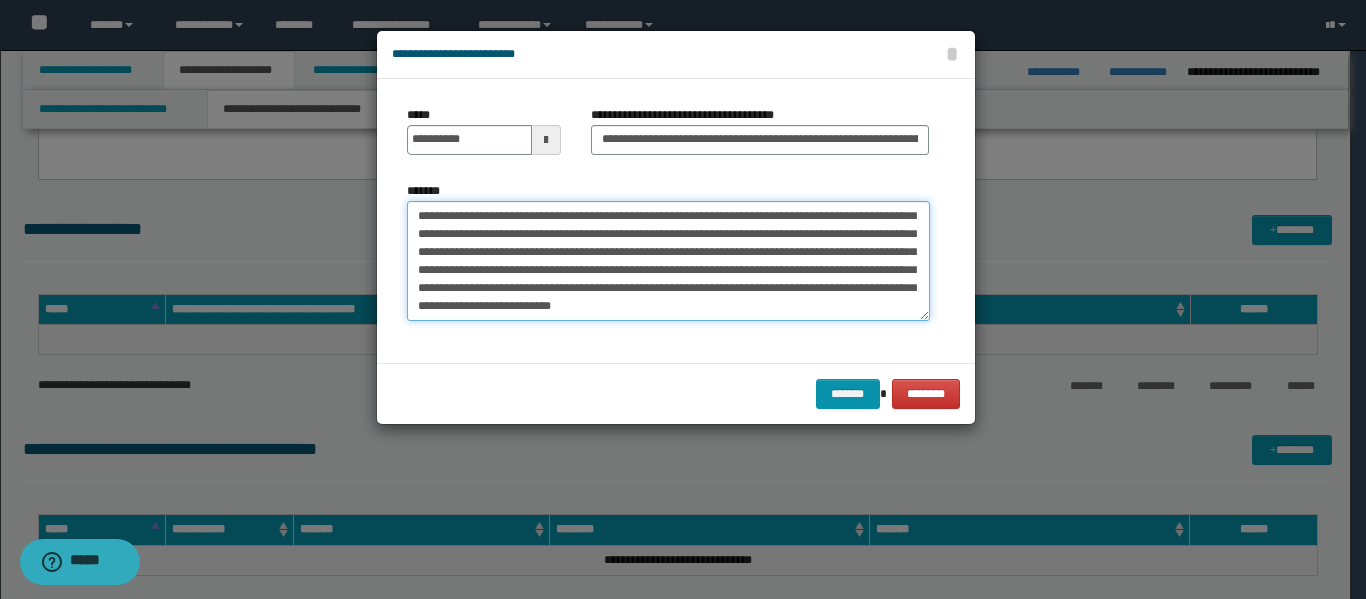 click on "**********" at bounding box center (668, 261) 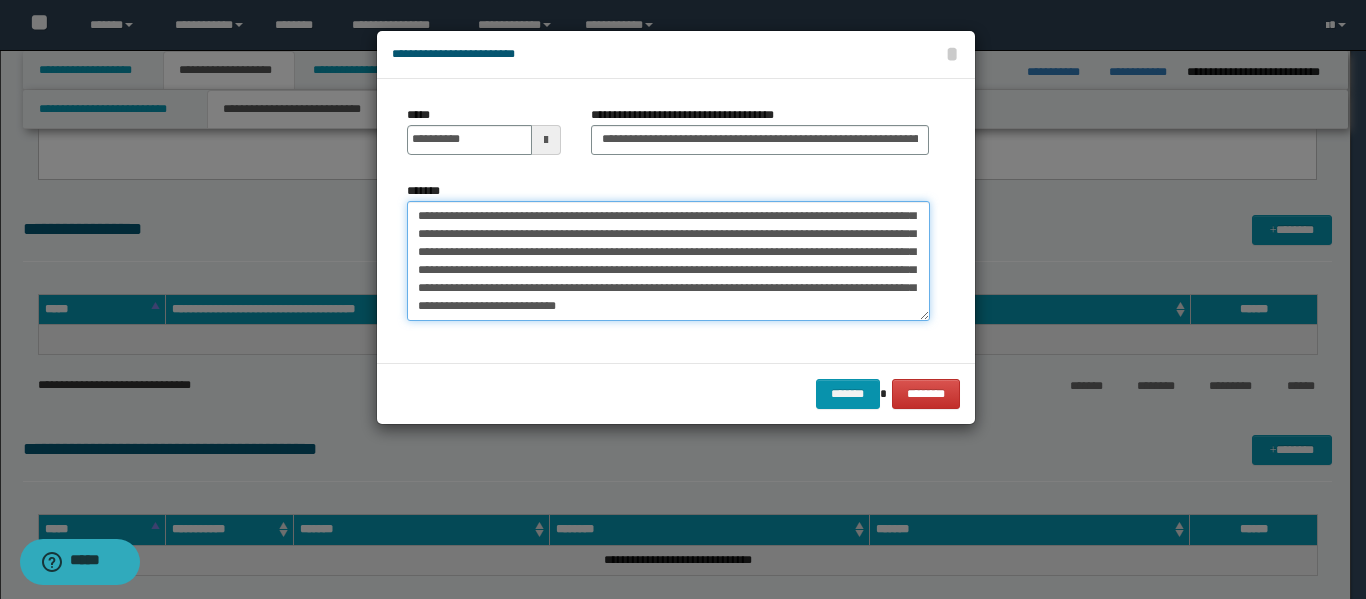 click on "**********" at bounding box center (668, 261) 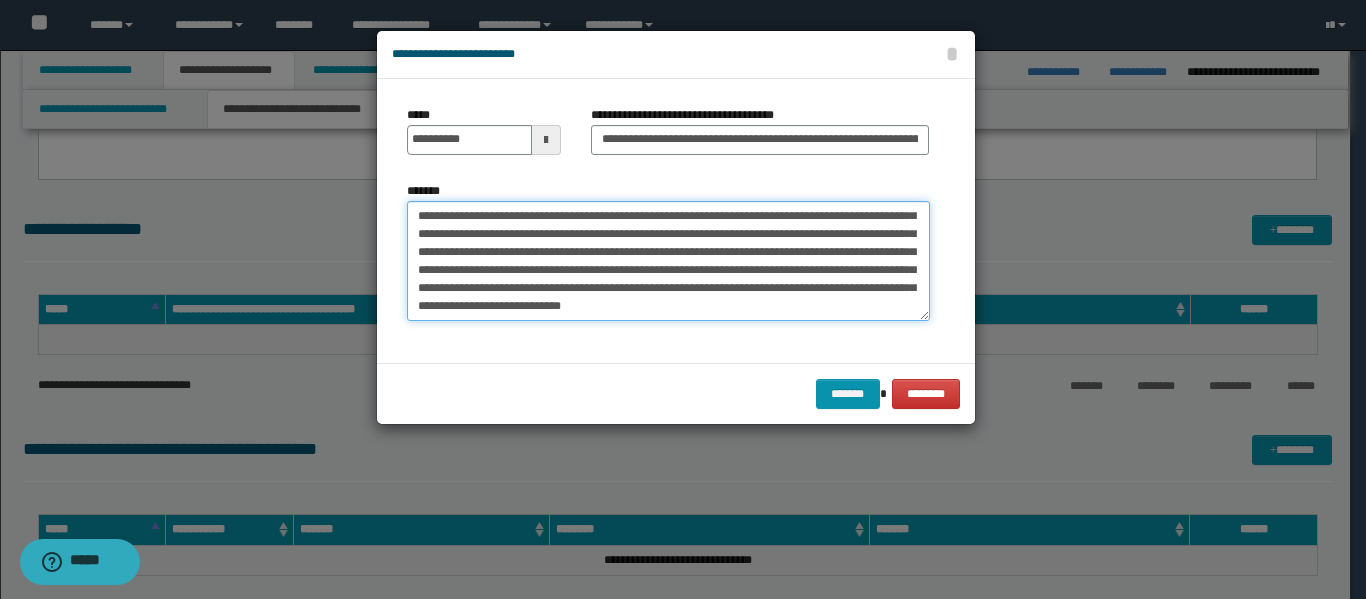 click on "**********" at bounding box center [668, 261] 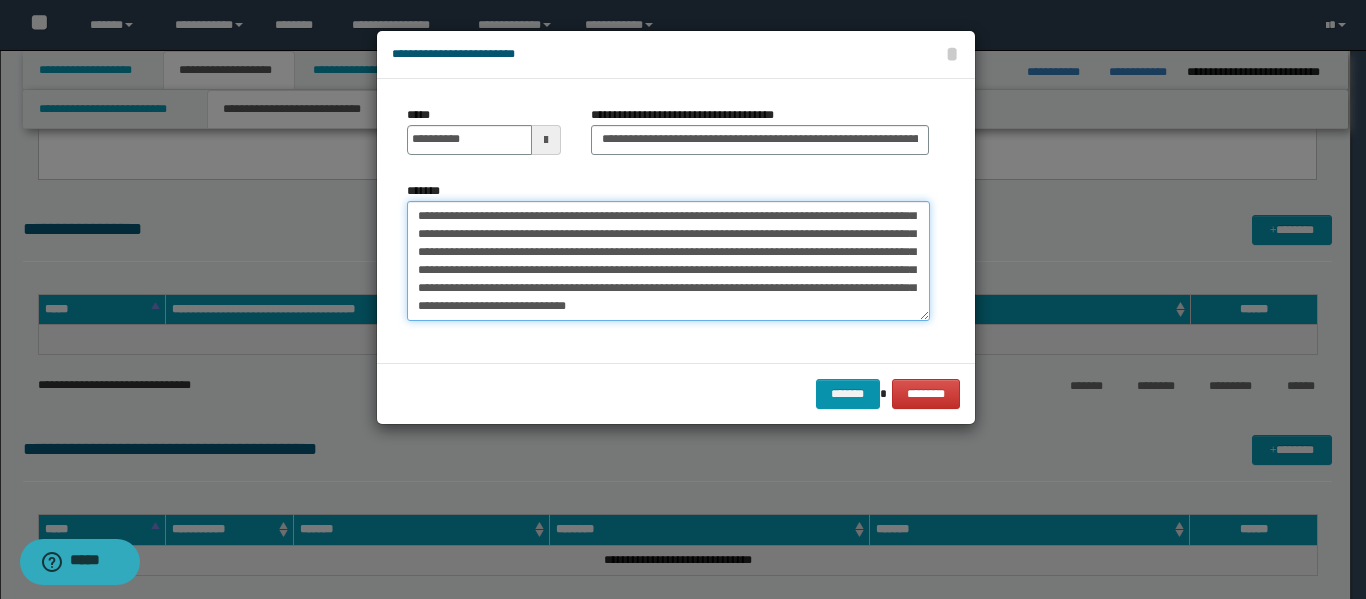 click on "**********" at bounding box center [668, 261] 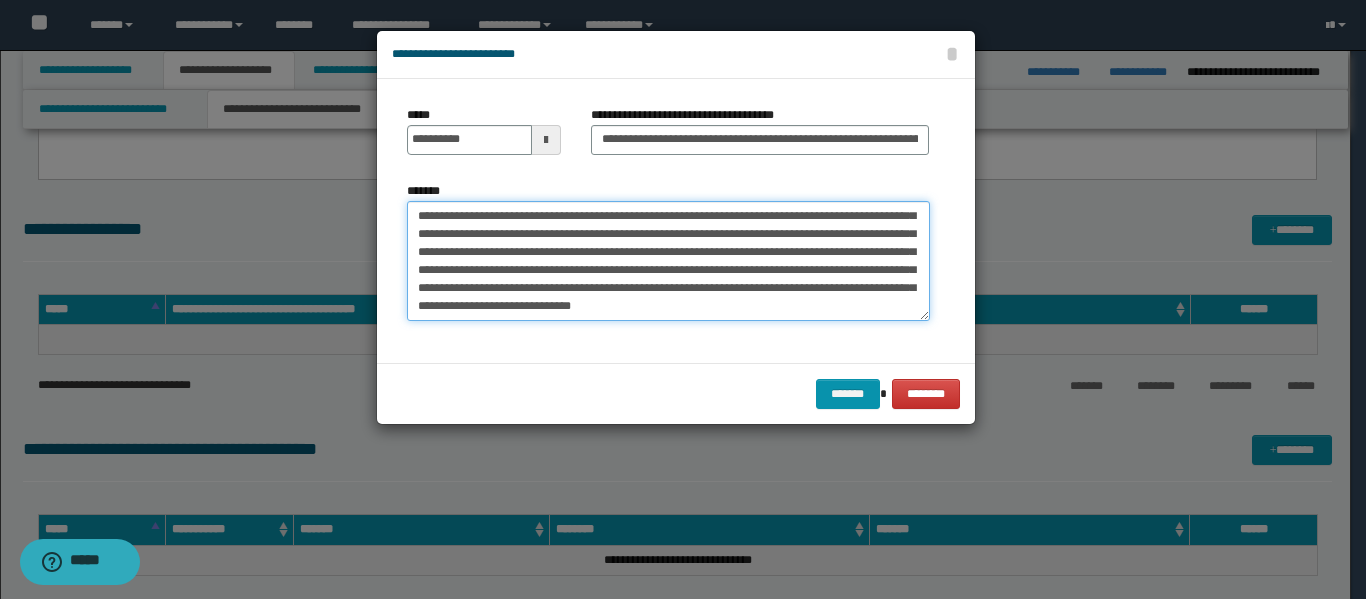 click on "**********" at bounding box center [668, 261] 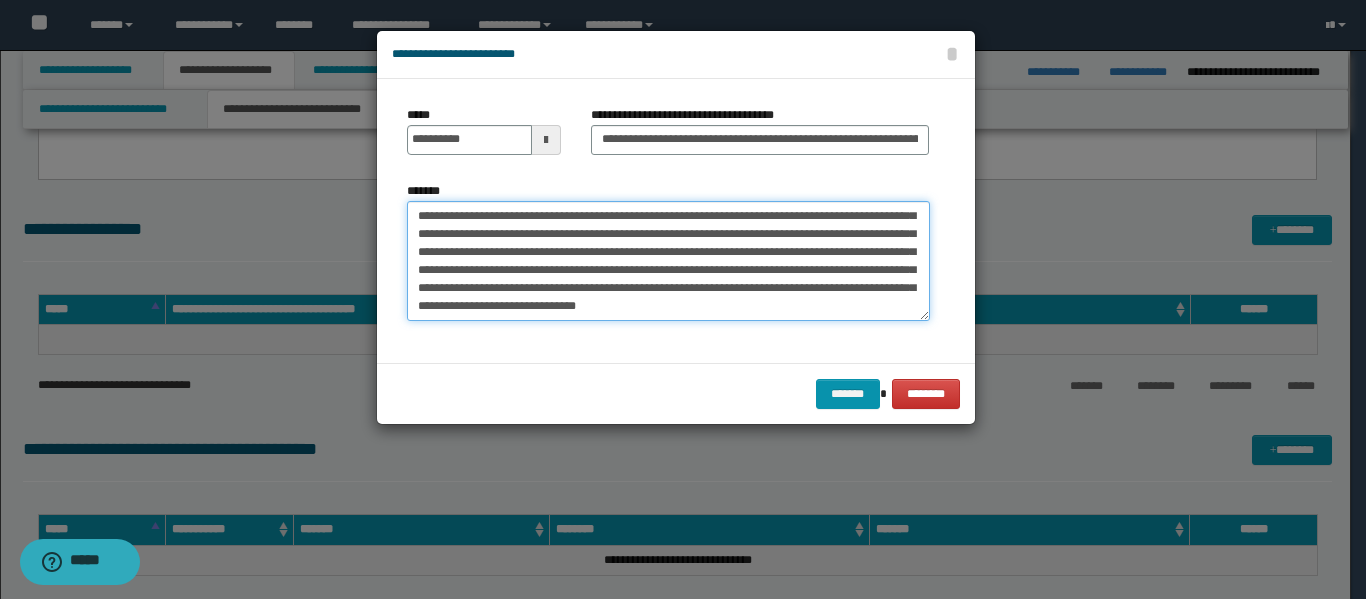 click on "**********" at bounding box center [668, 261] 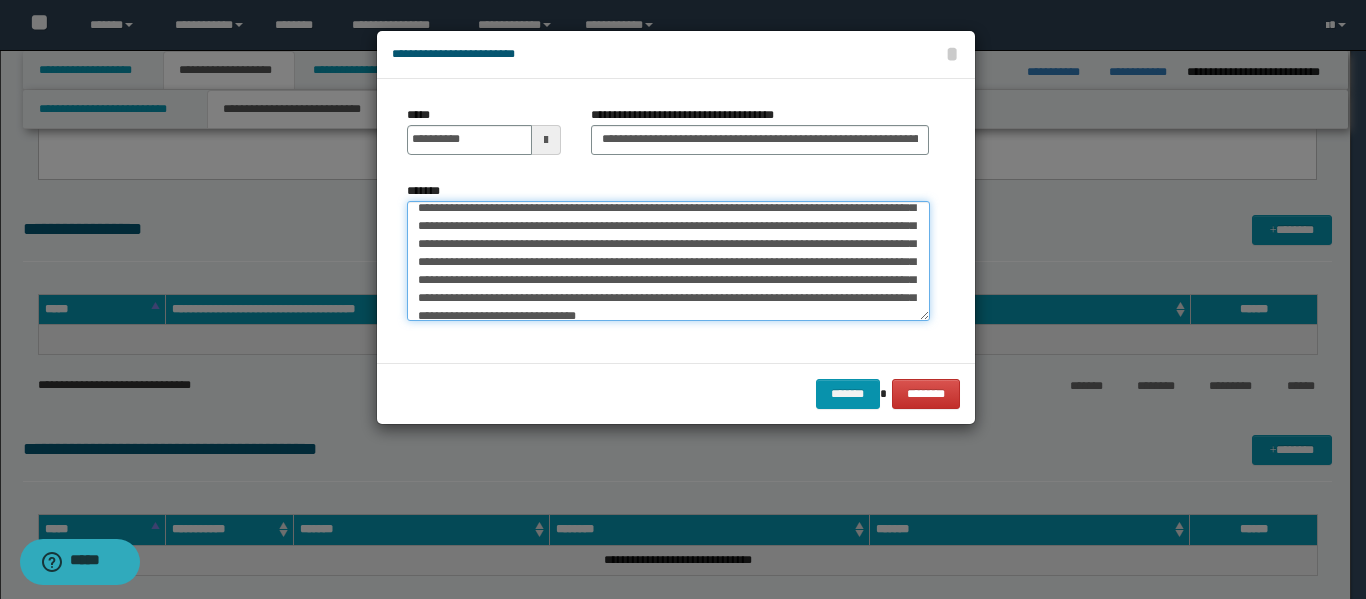 scroll, scrollTop: 90, scrollLeft: 0, axis: vertical 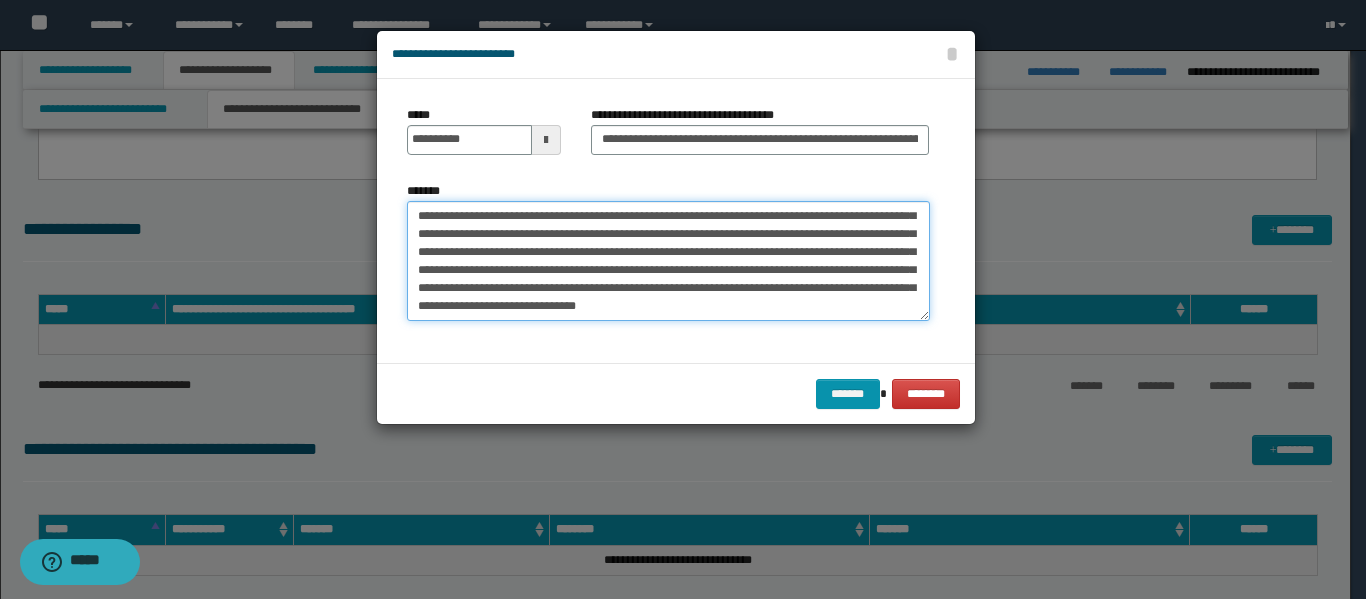 click on "**********" at bounding box center (668, 261) 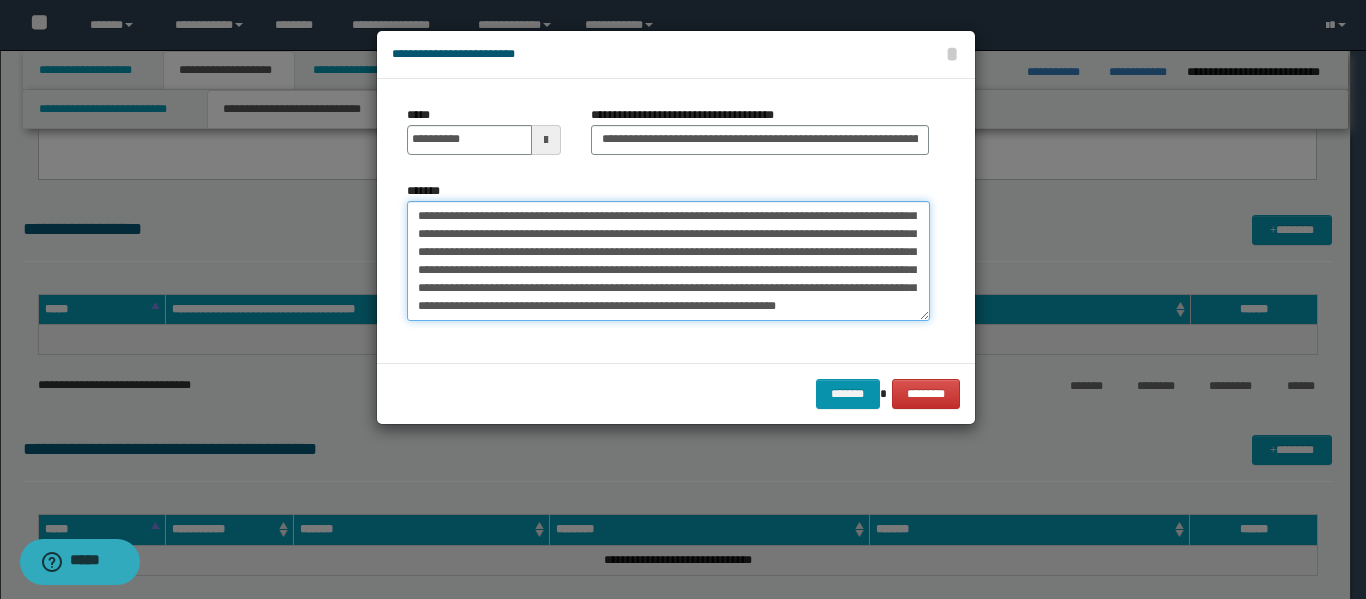 scroll, scrollTop: 120, scrollLeft: 0, axis: vertical 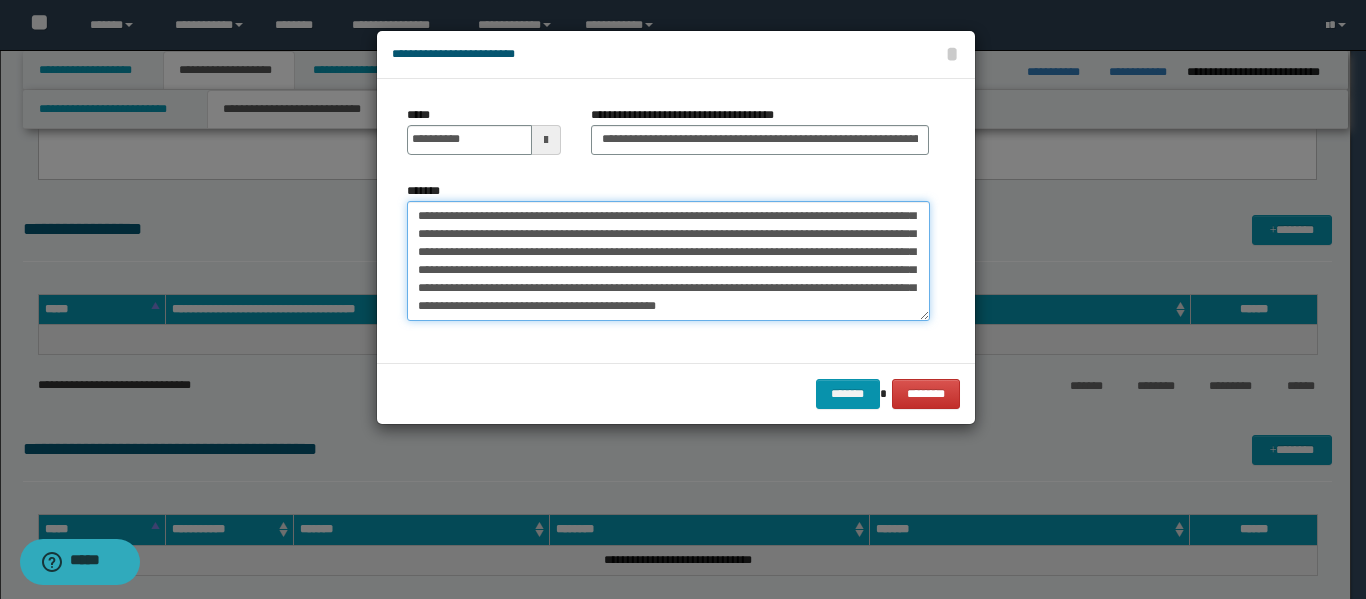 click on "*******" at bounding box center [668, 261] 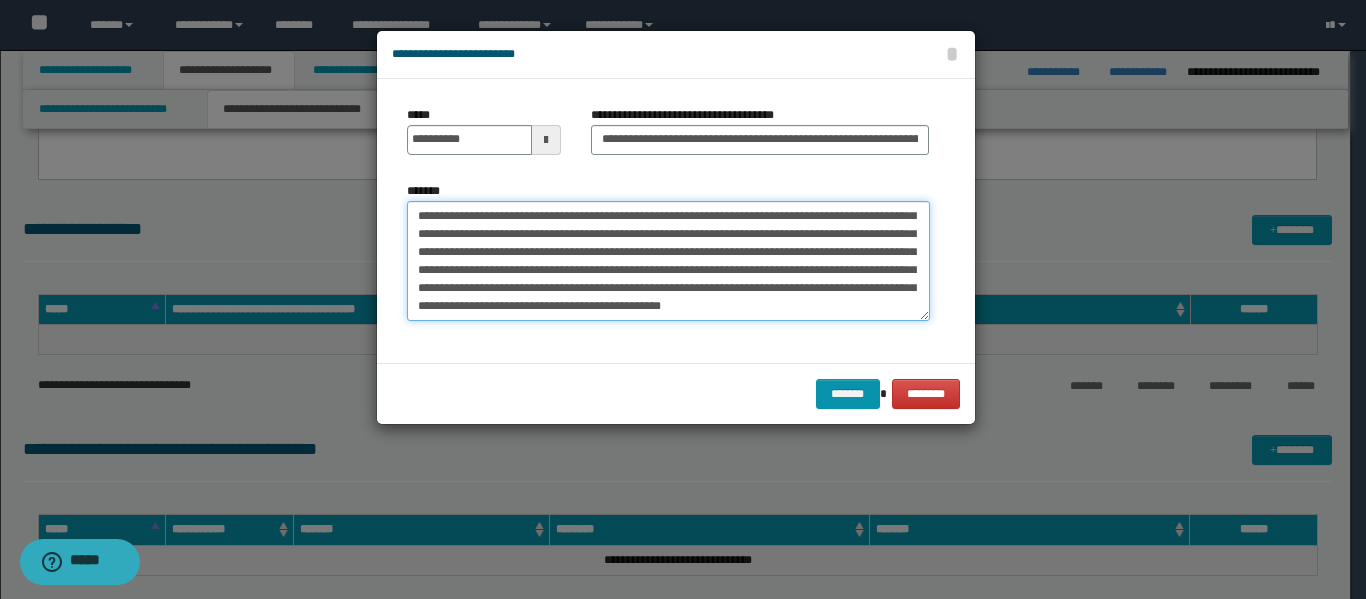 click on "*******" at bounding box center [668, 261] 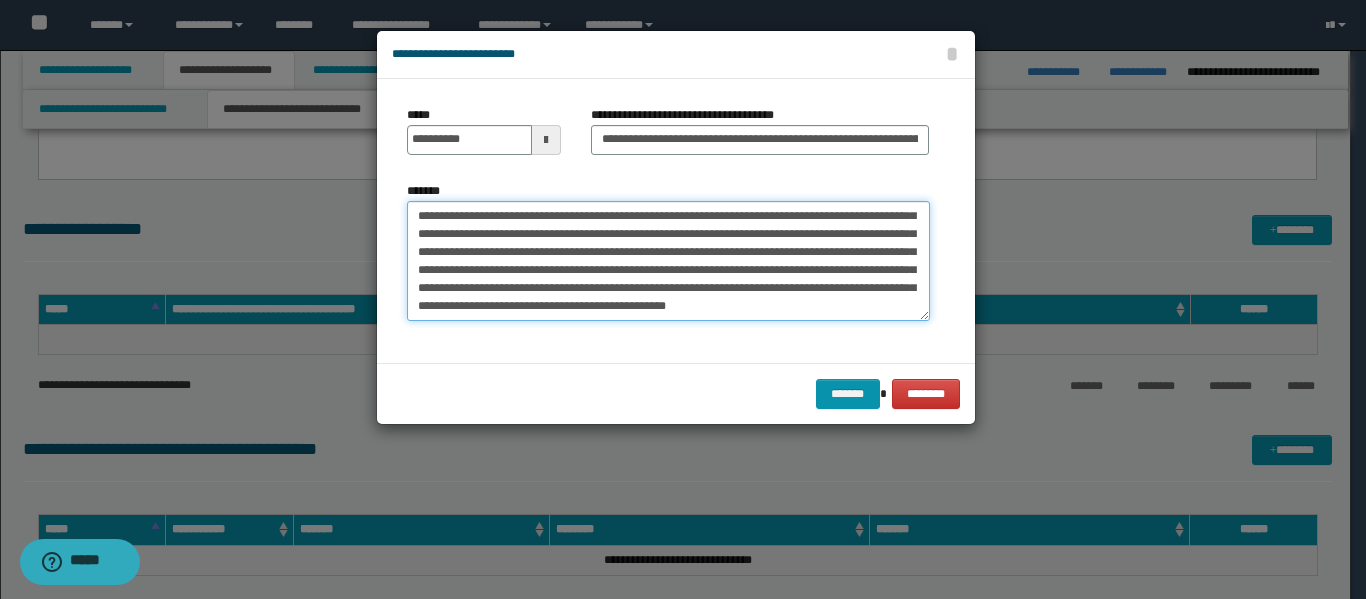 click on "*******" at bounding box center [668, 261] 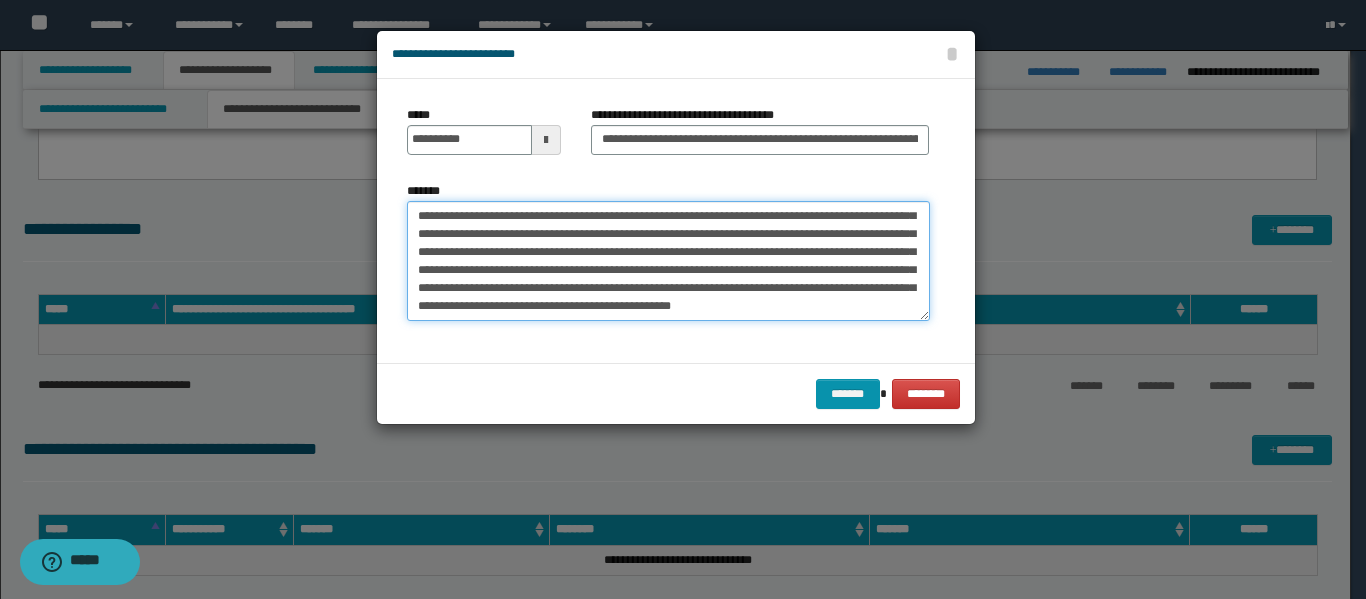 click on "*******" at bounding box center (668, 261) 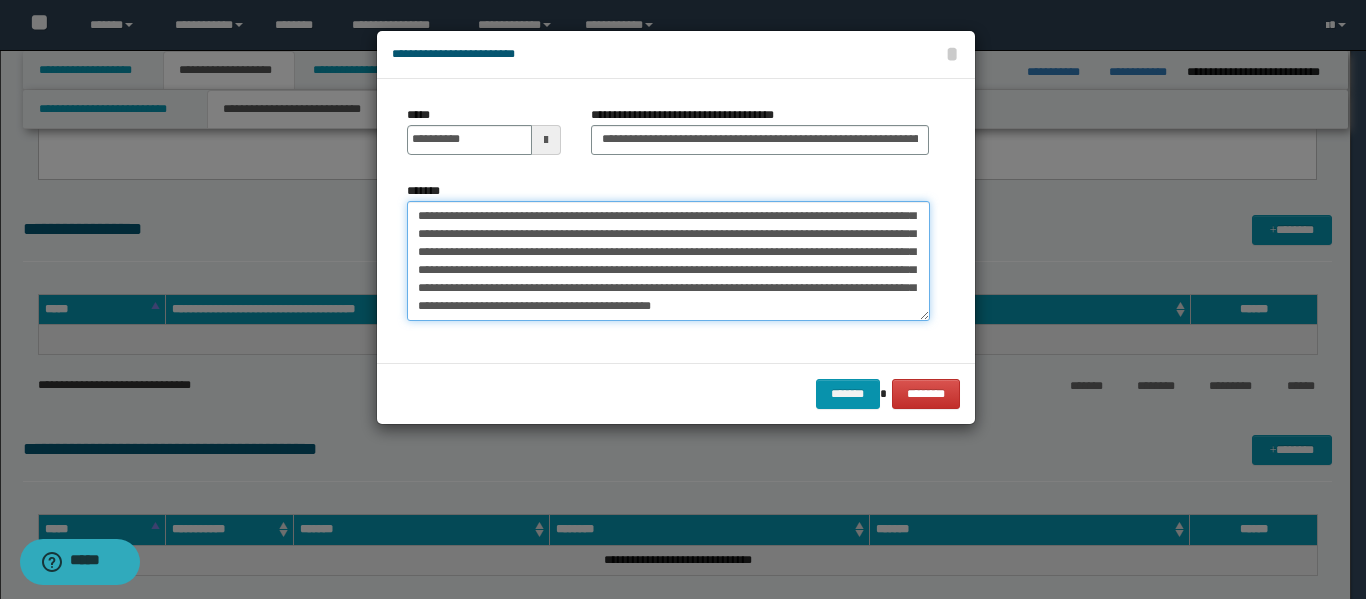 scroll, scrollTop: 174, scrollLeft: 0, axis: vertical 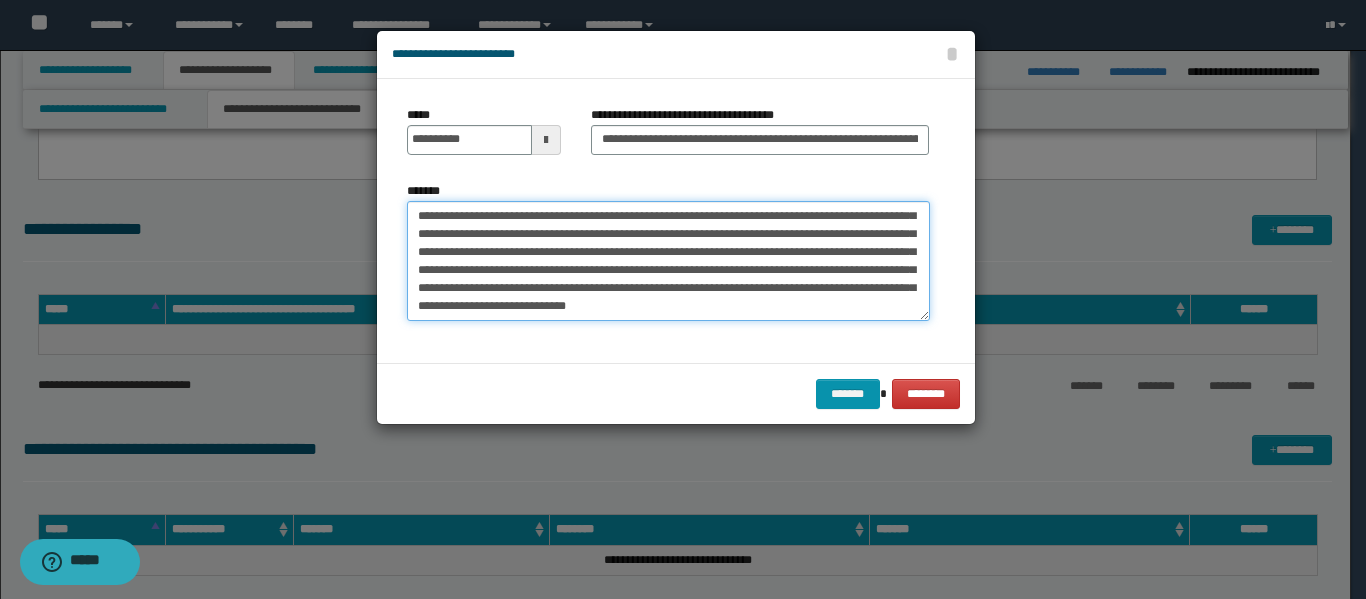 click on "*******" at bounding box center [668, 261] 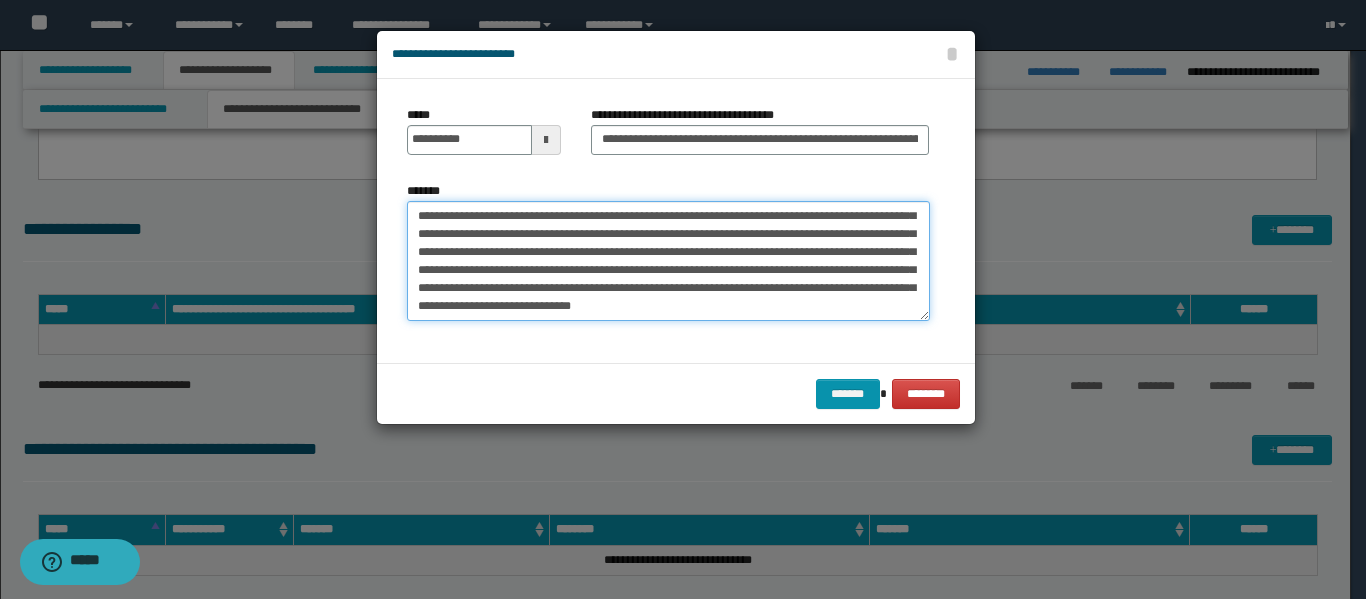 click on "*******" at bounding box center (668, 261) 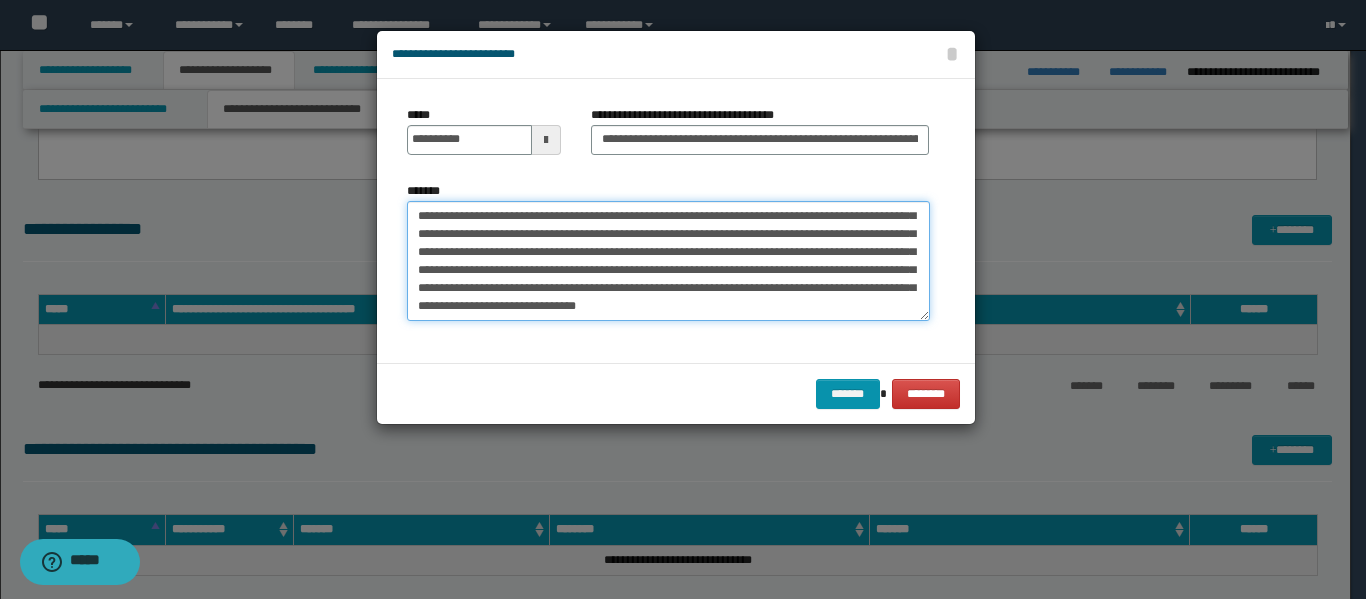 click on "*******" at bounding box center [668, 261] 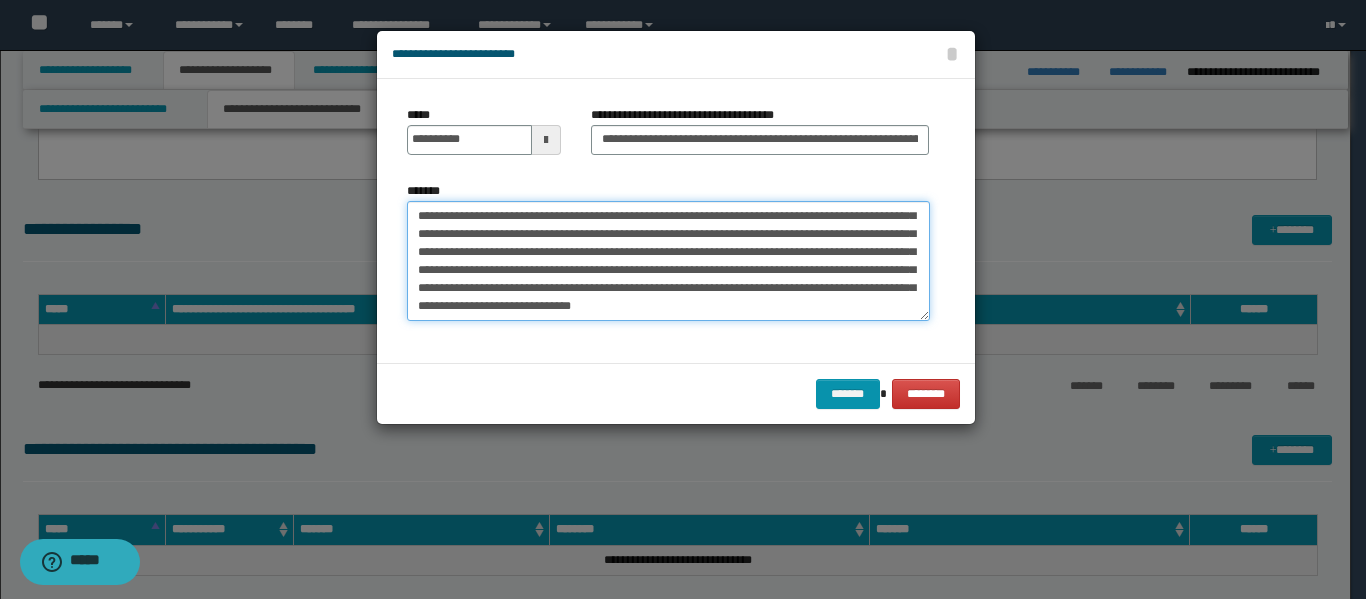 click on "*******" at bounding box center [668, 261] 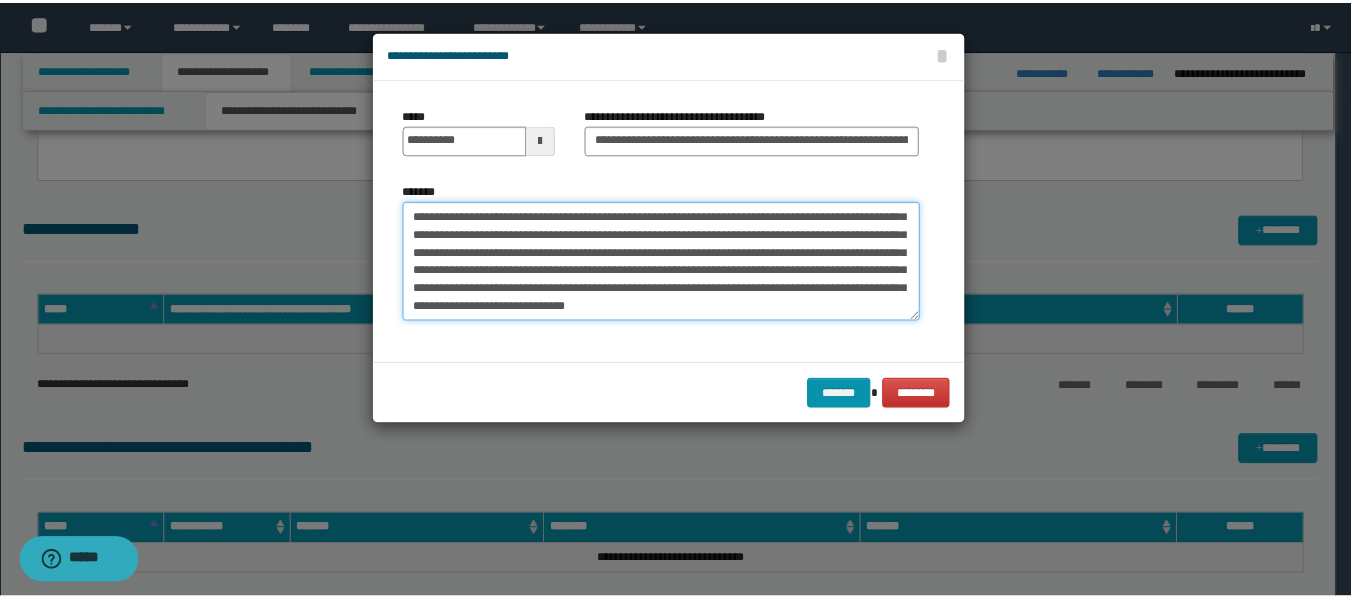 scroll, scrollTop: 180, scrollLeft: 0, axis: vertical 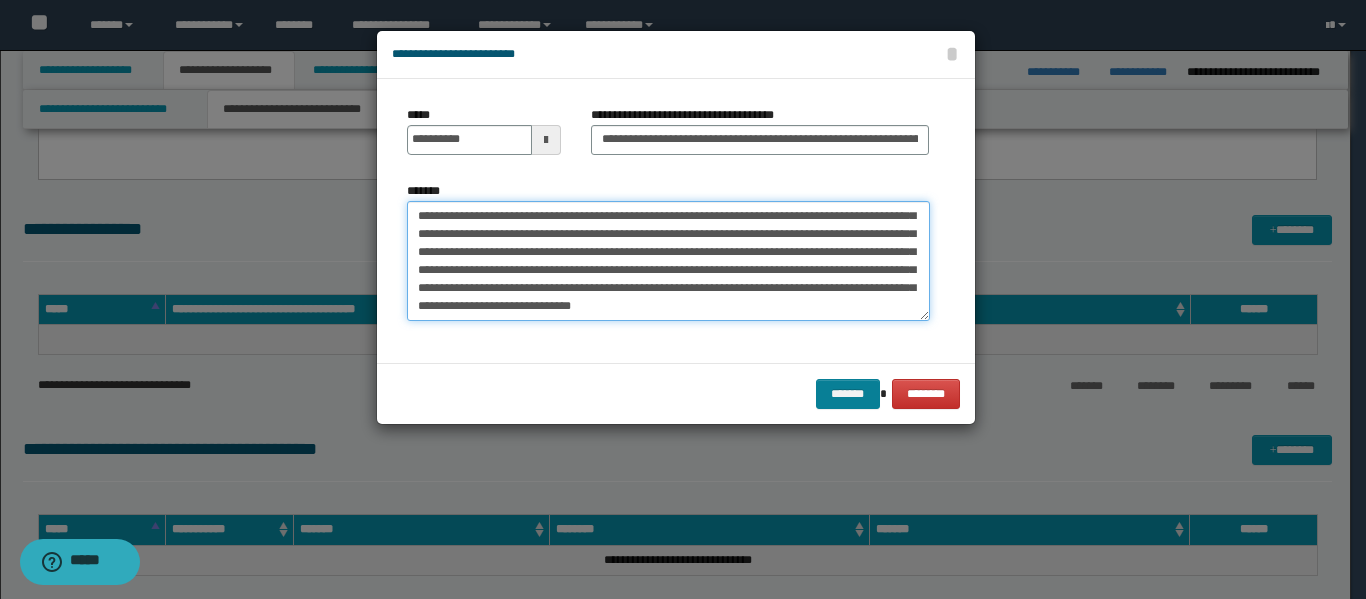 type on "**********" 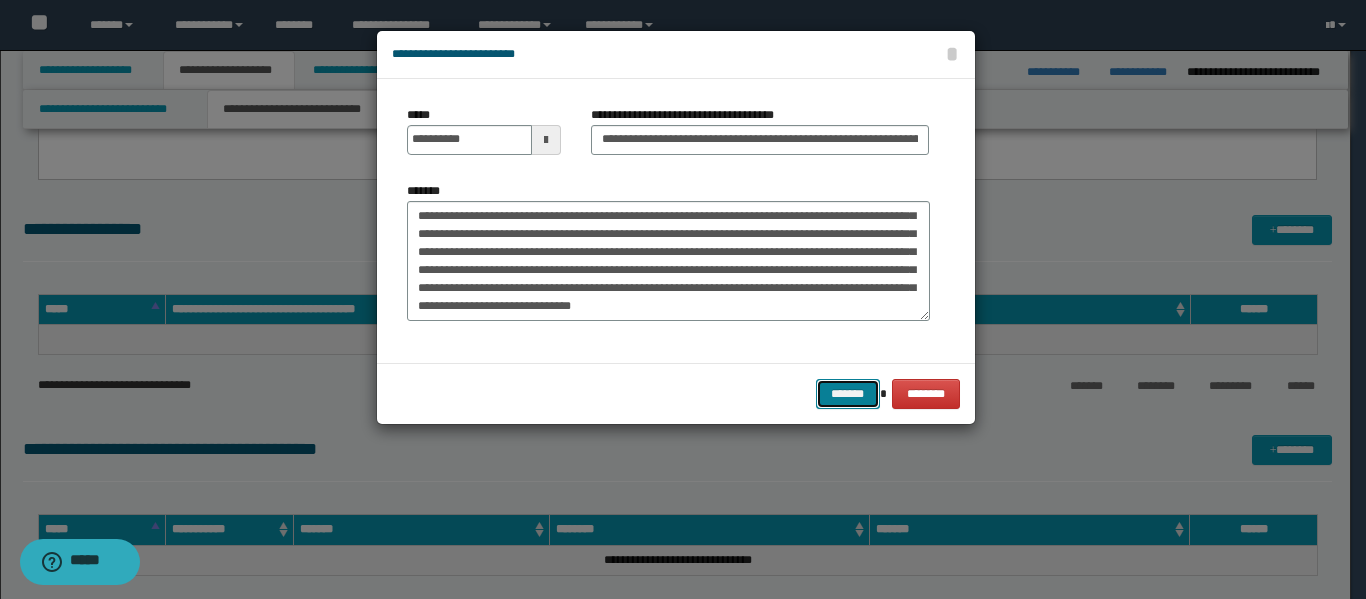 click on "*******" at bounding box center (848, 394) 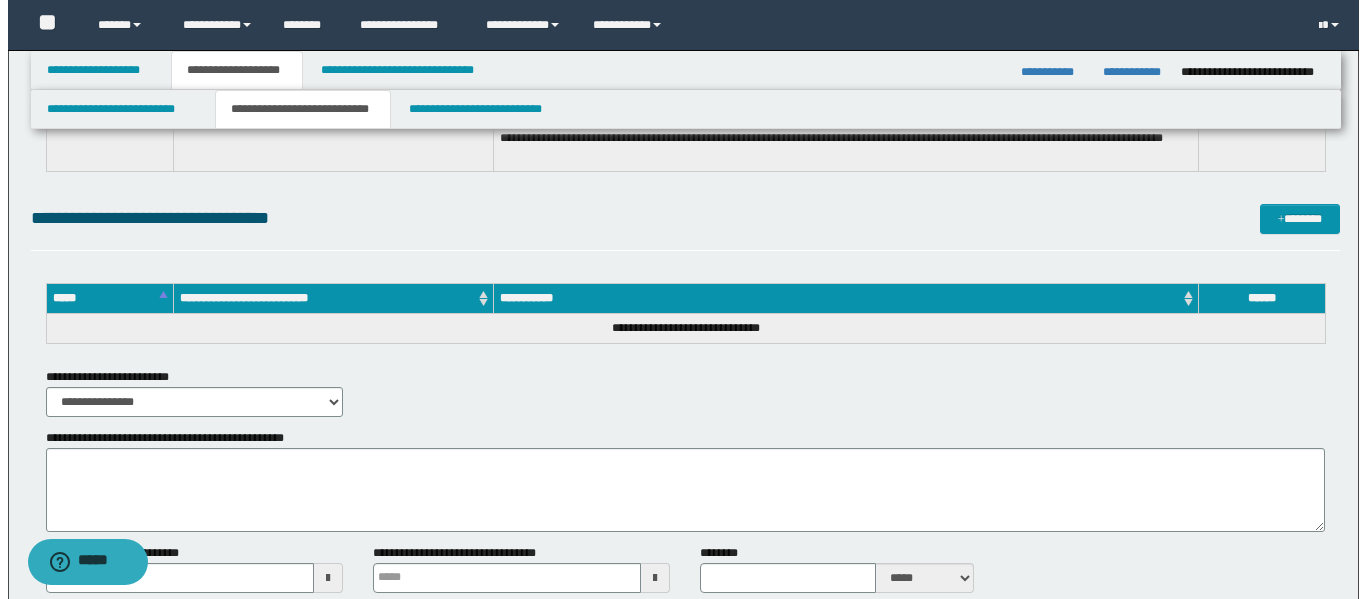 scroll, scrollTop: 2075, scrollLeft: 0, axis: vertical 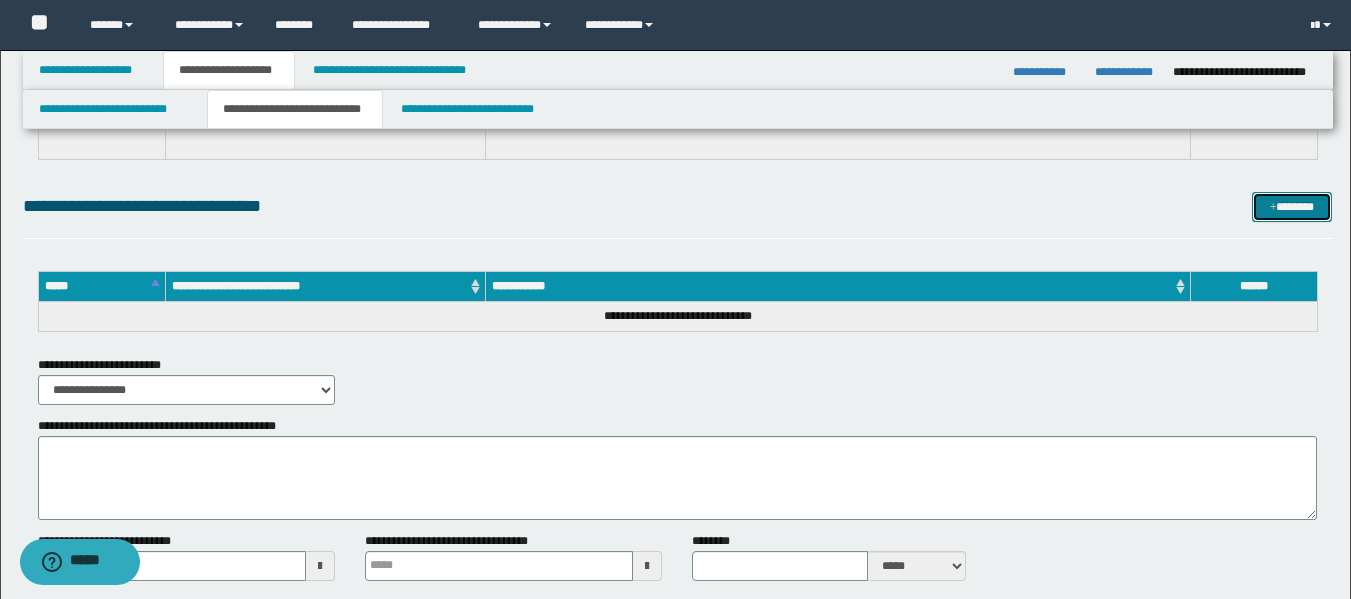 click on "*******" at bounding box center (1292, 207) 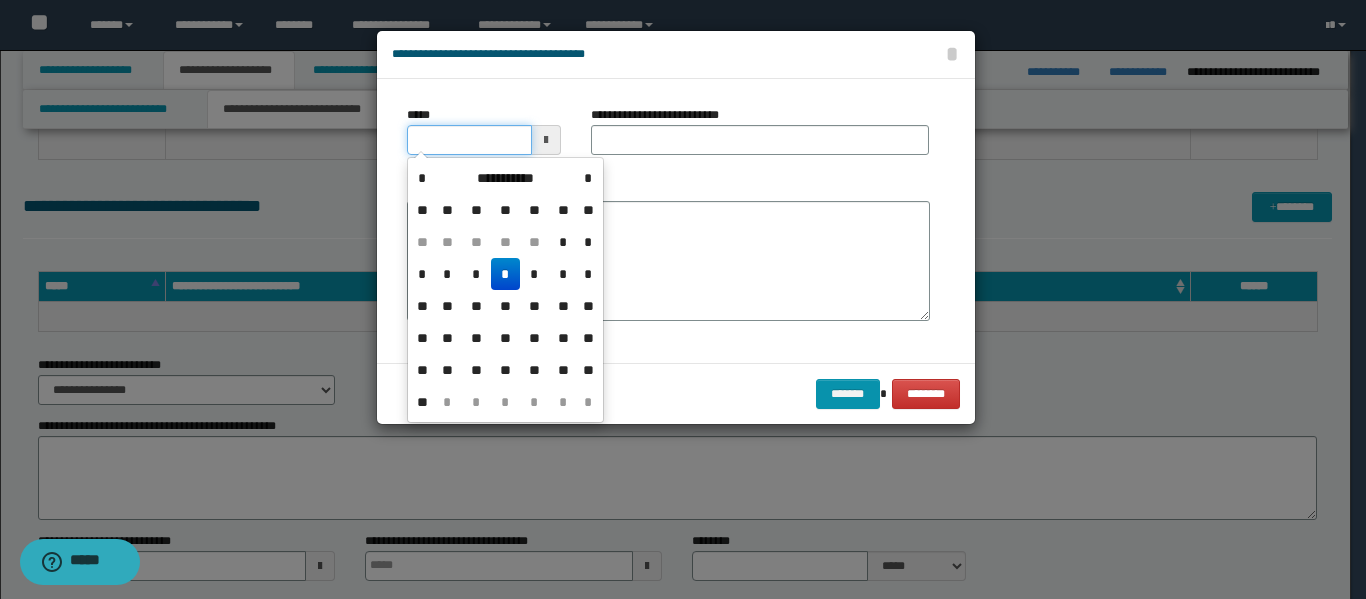 click on "*****" at bounding box center (469, 140) 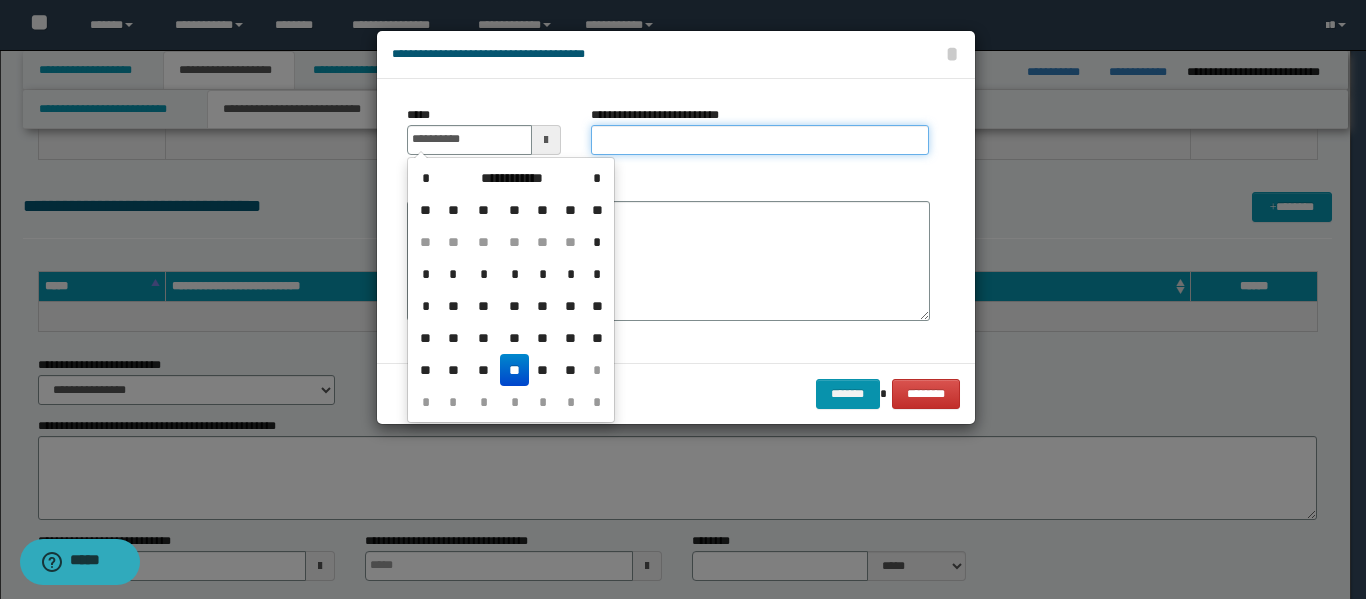 type on "**********" 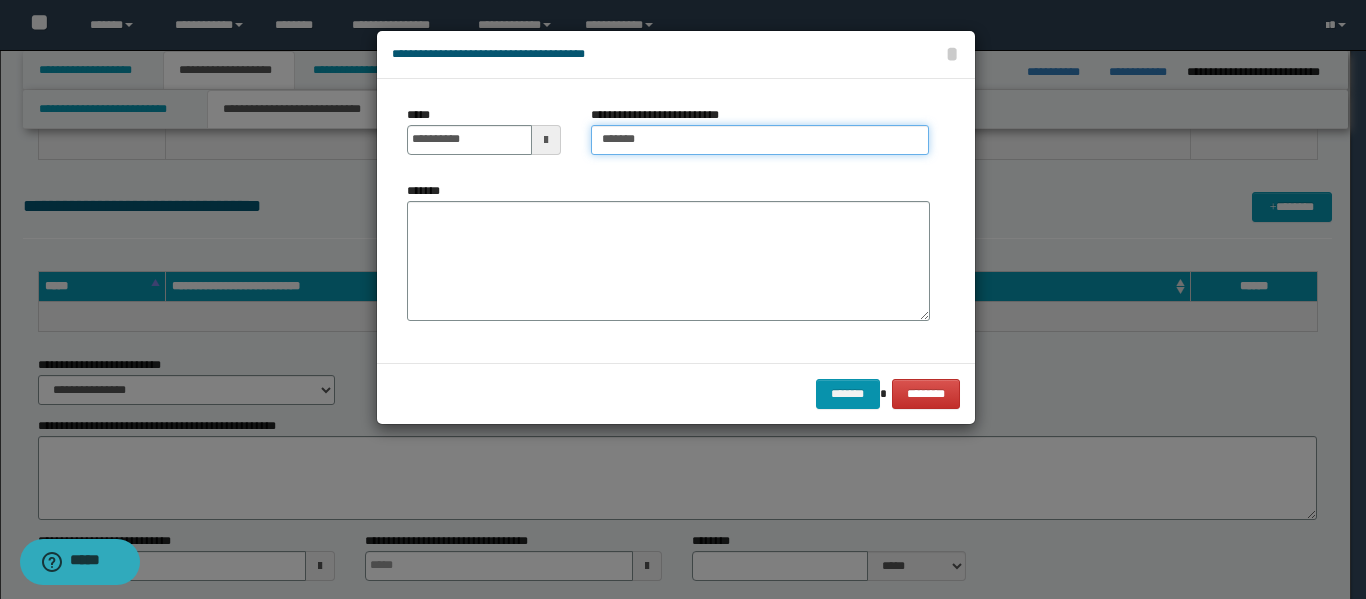 type on "*******" 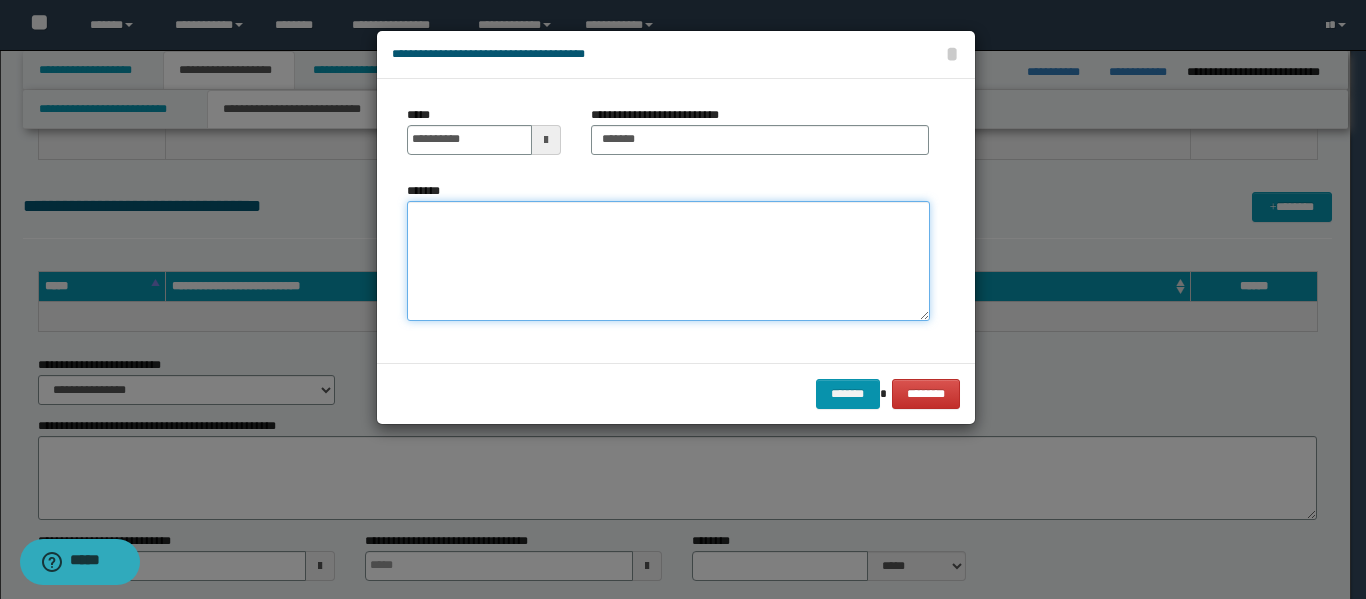click on "*******" at bounding box center [668, 261] 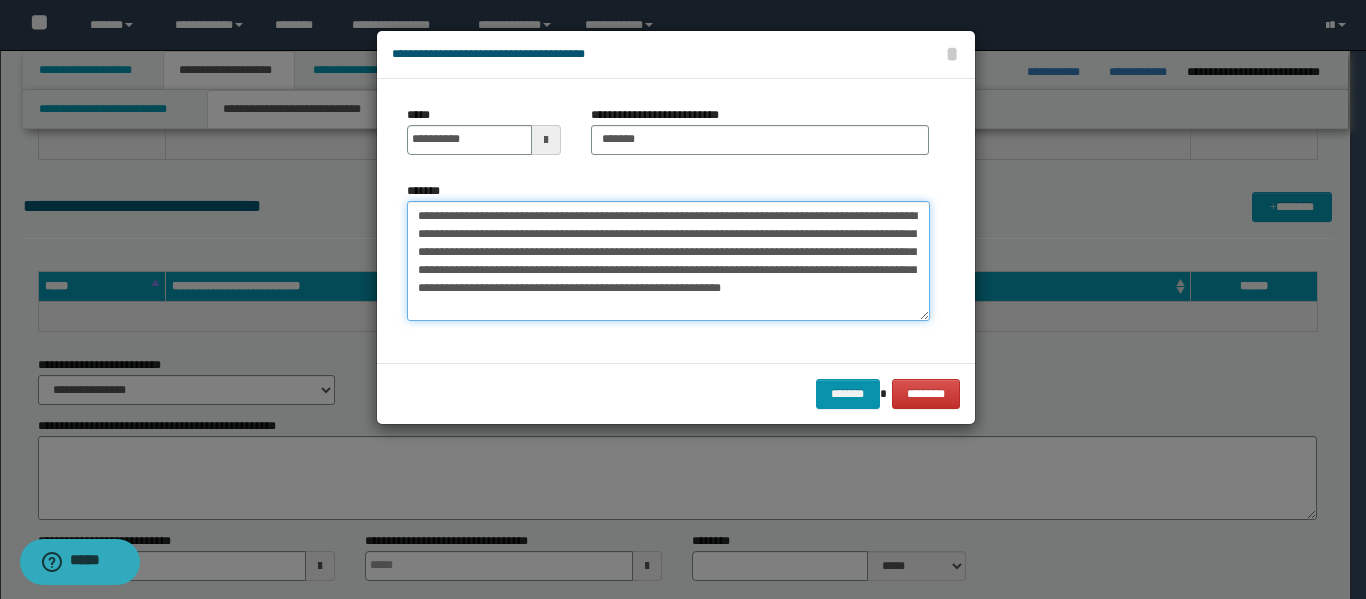 click on "**********" at bounding box center [668, 261] 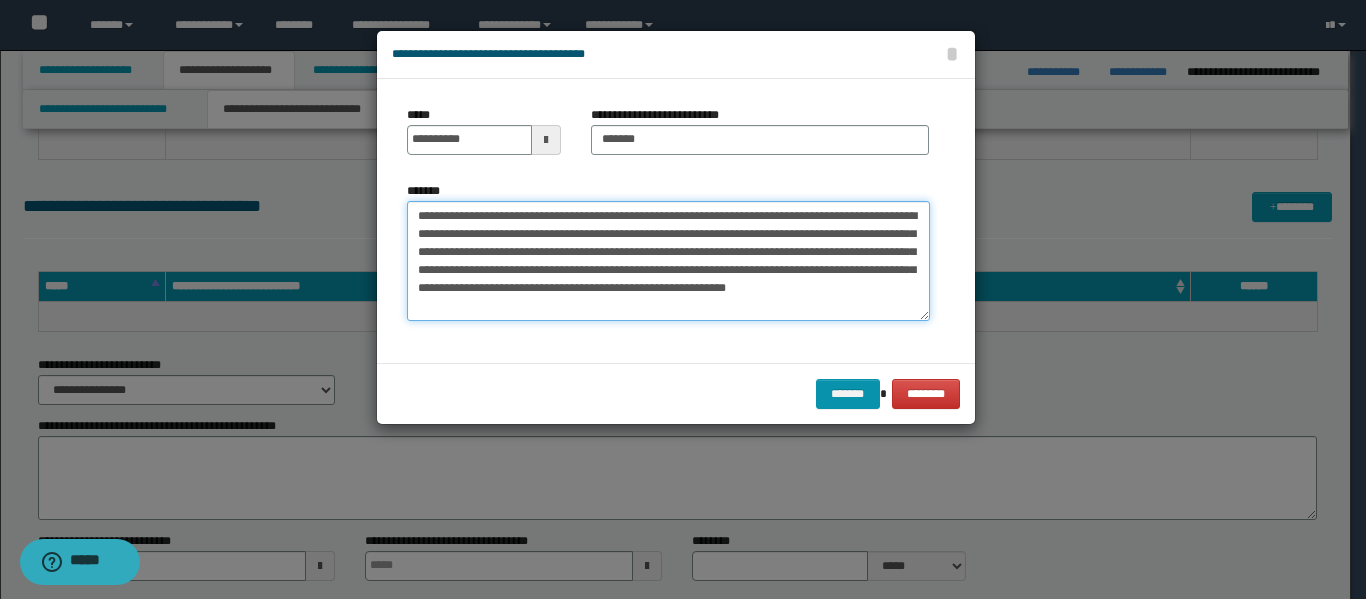 click on "**********" at bounding box center [668, 261] 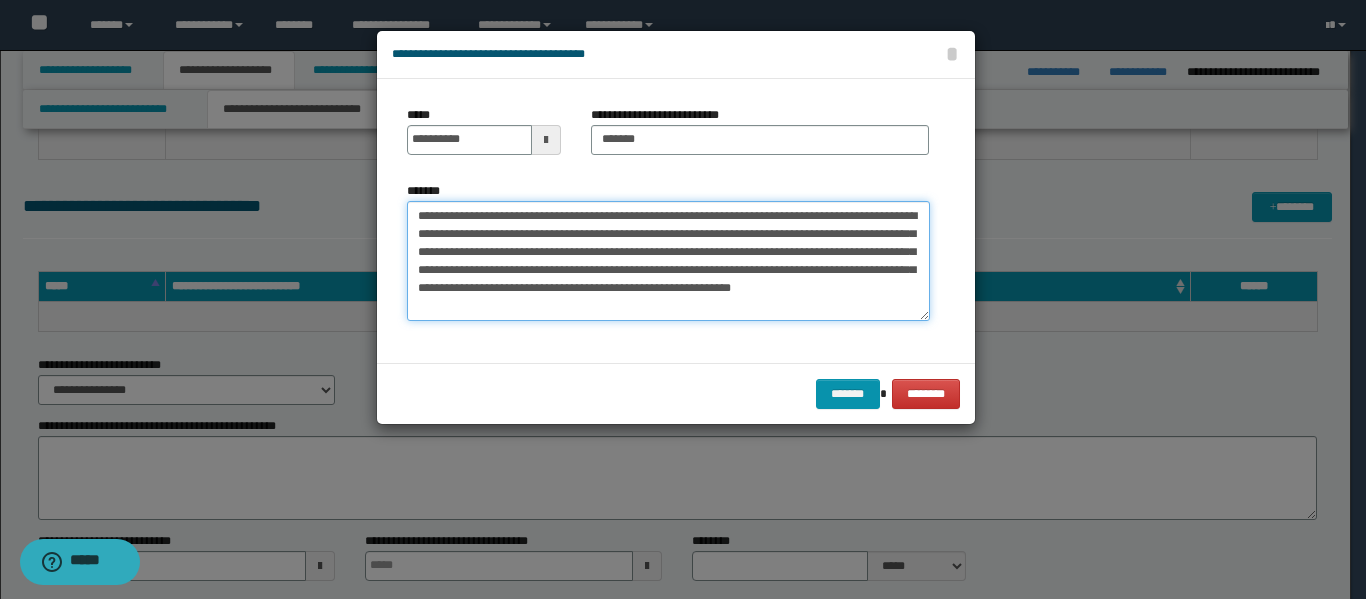 click on "**********" at bounding box center (668, 261) 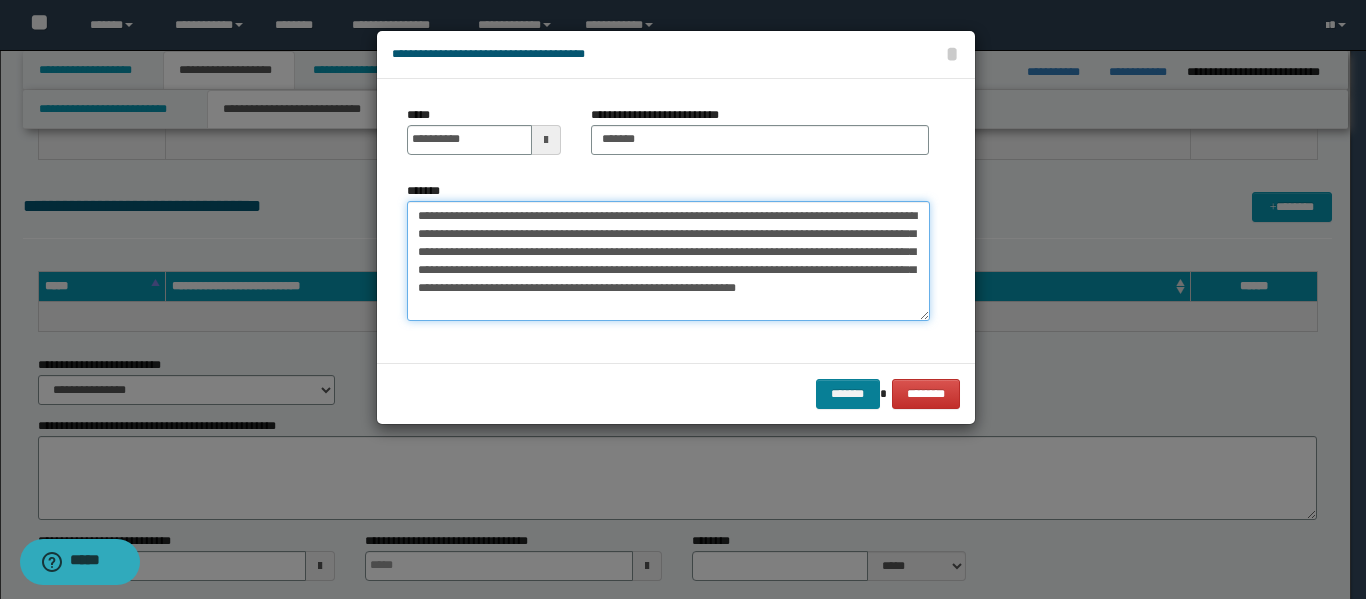 type on "**********" 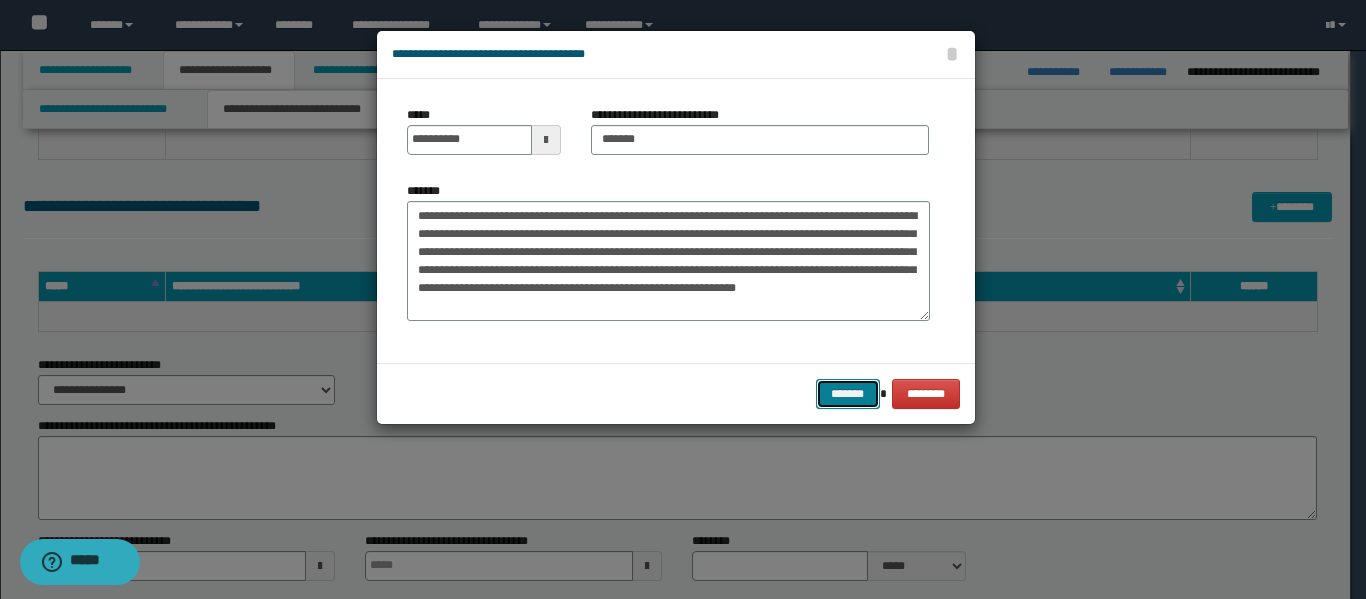 click on "*******" at bounding box center (848, 394) 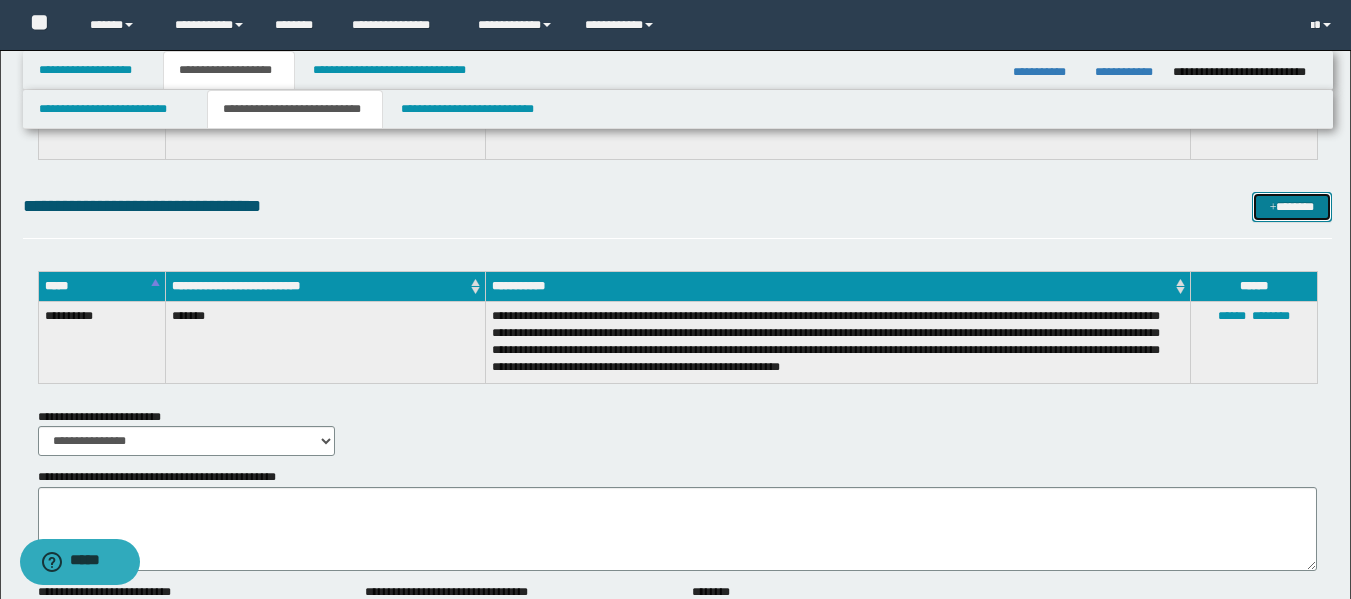 click on "*******" at bounding box center (1292, 207) 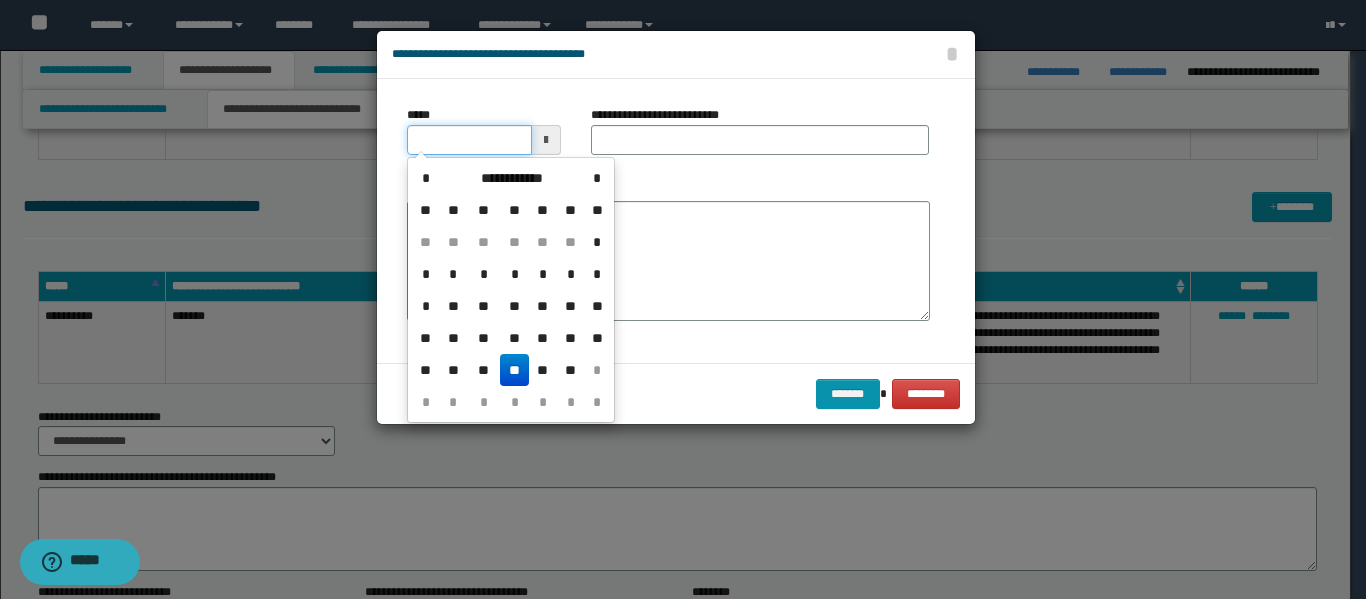 click on "*****" at bounding box center [469, 140] 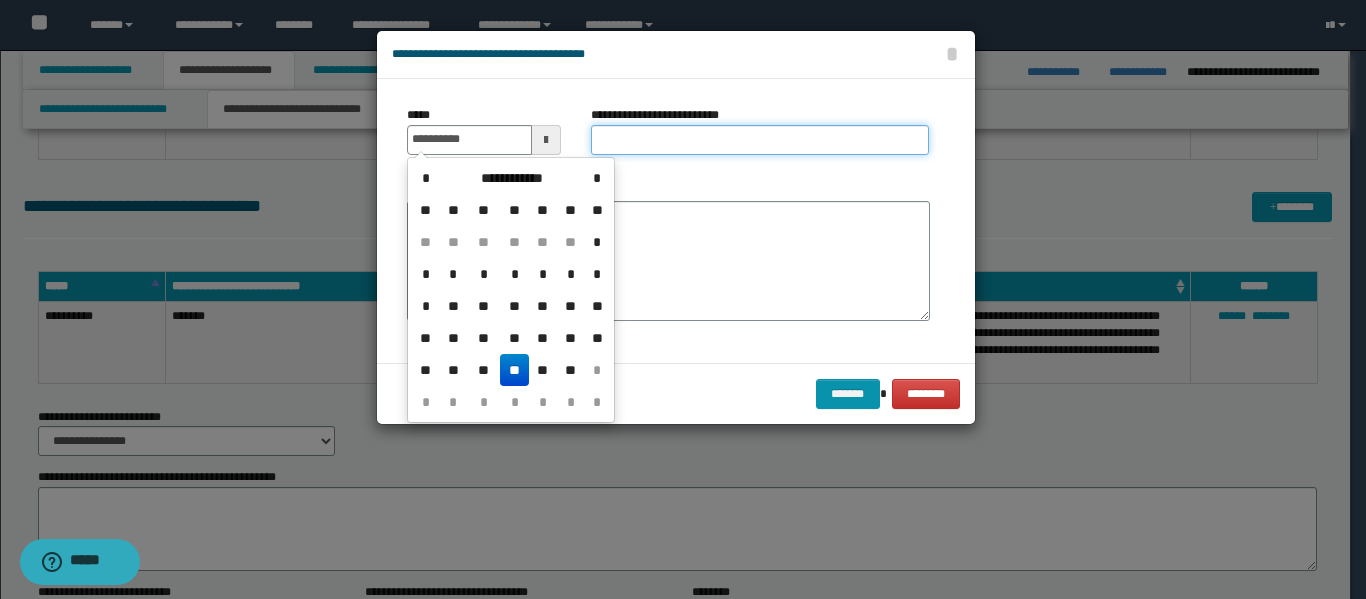type on "**********" 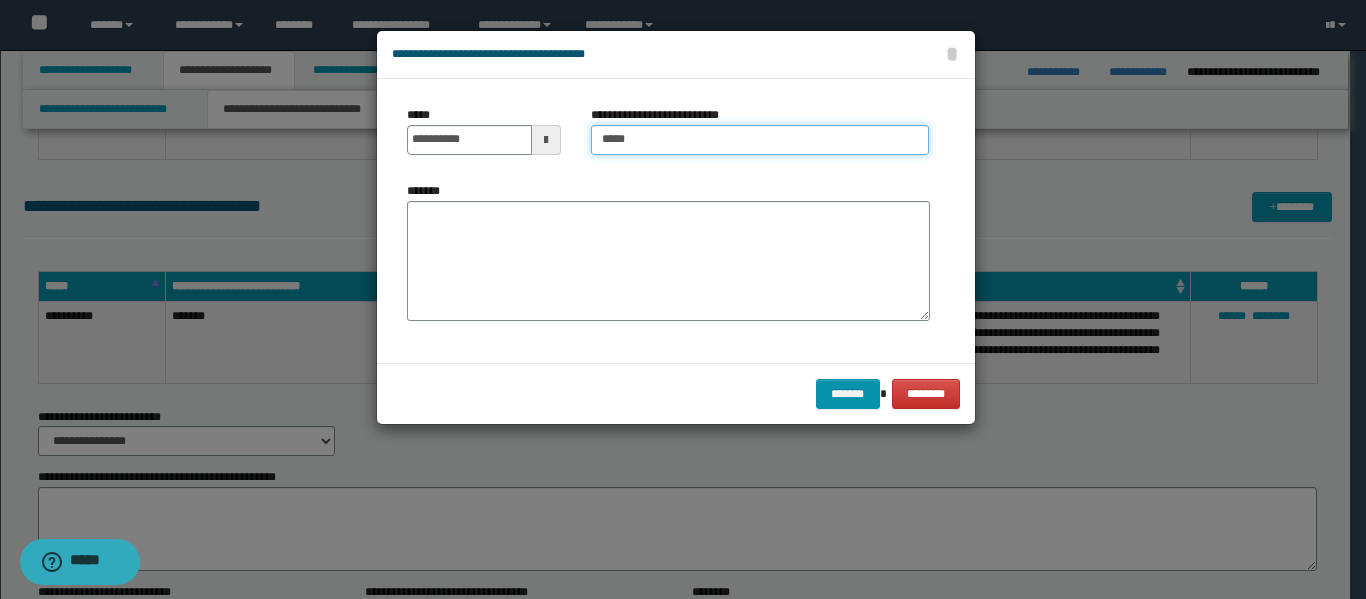 type on "*****" 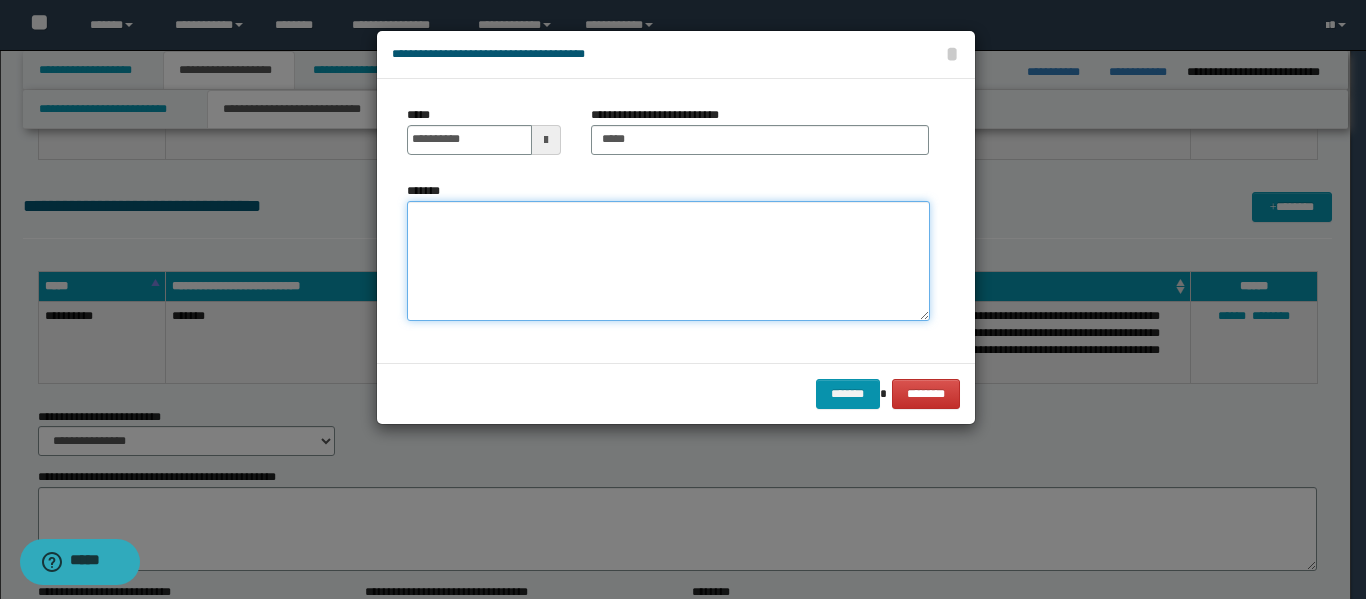 click on "*******" at bounding box center [668, 261] 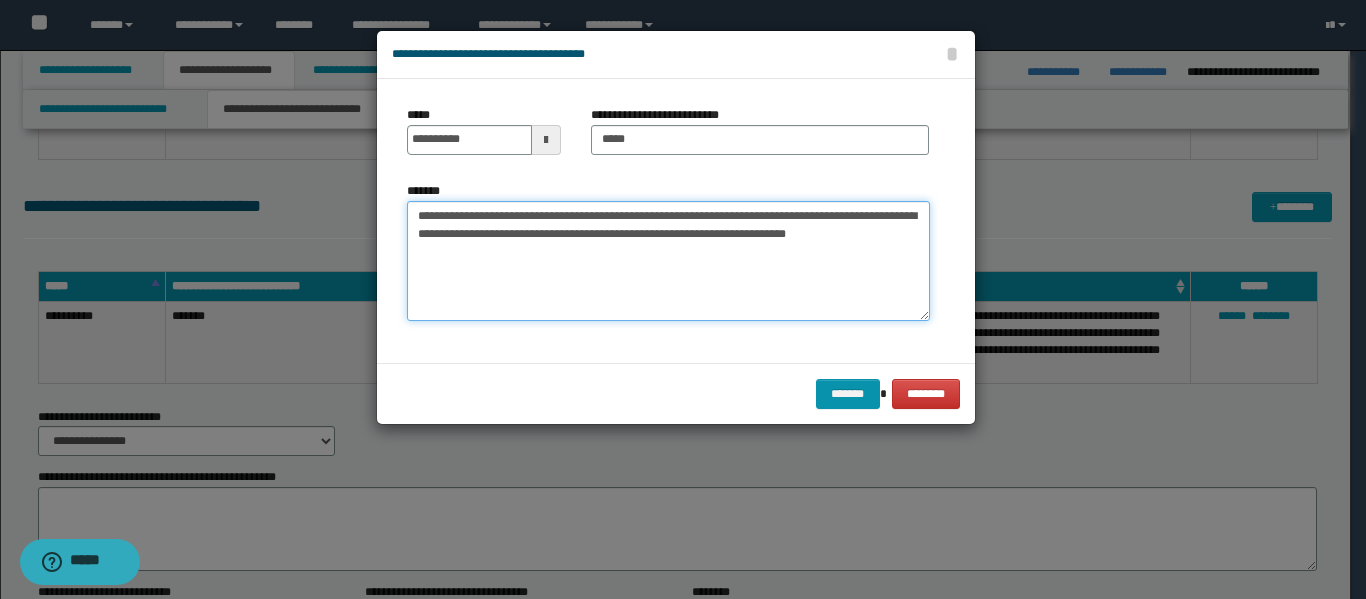 click on "**********" at bounding box center [668, 261] 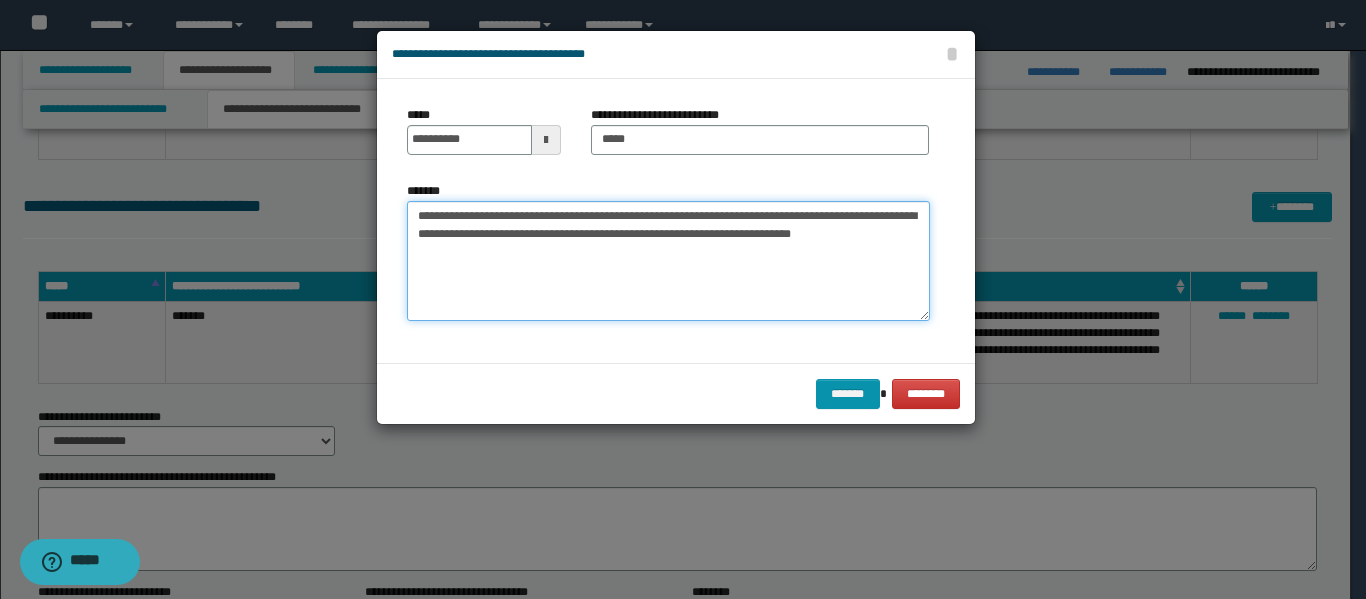 click on "**********" at bounding box center [668, 261] 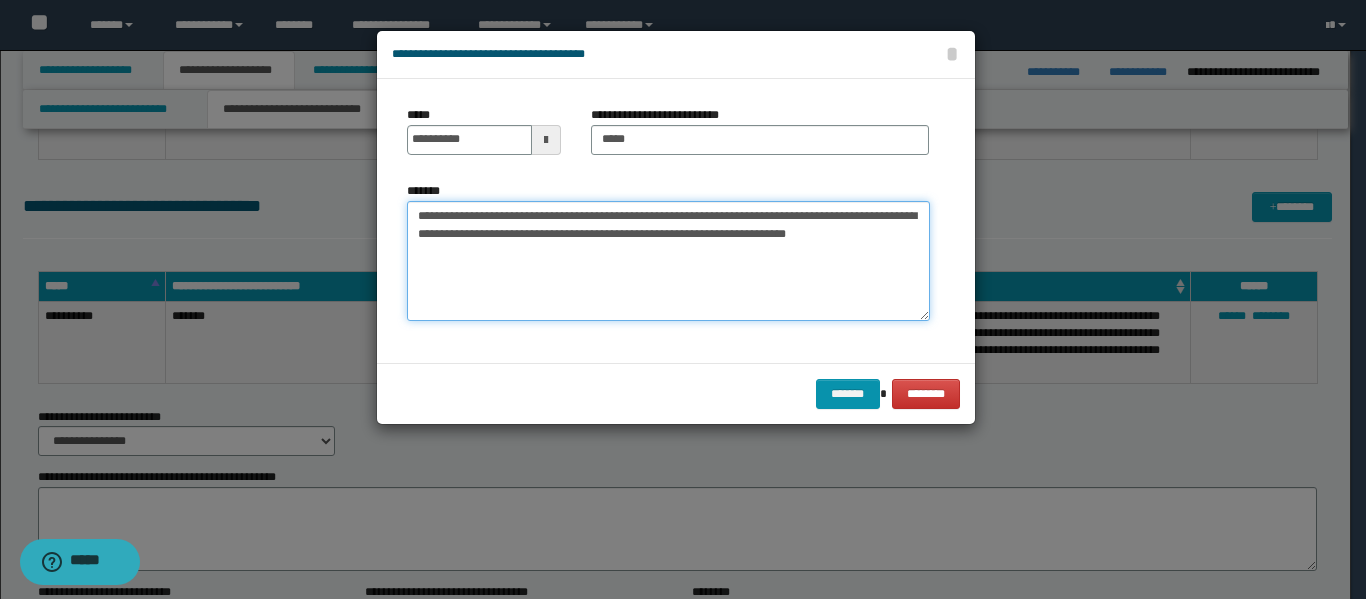 click on "**********" at bounding box center (668, 261) 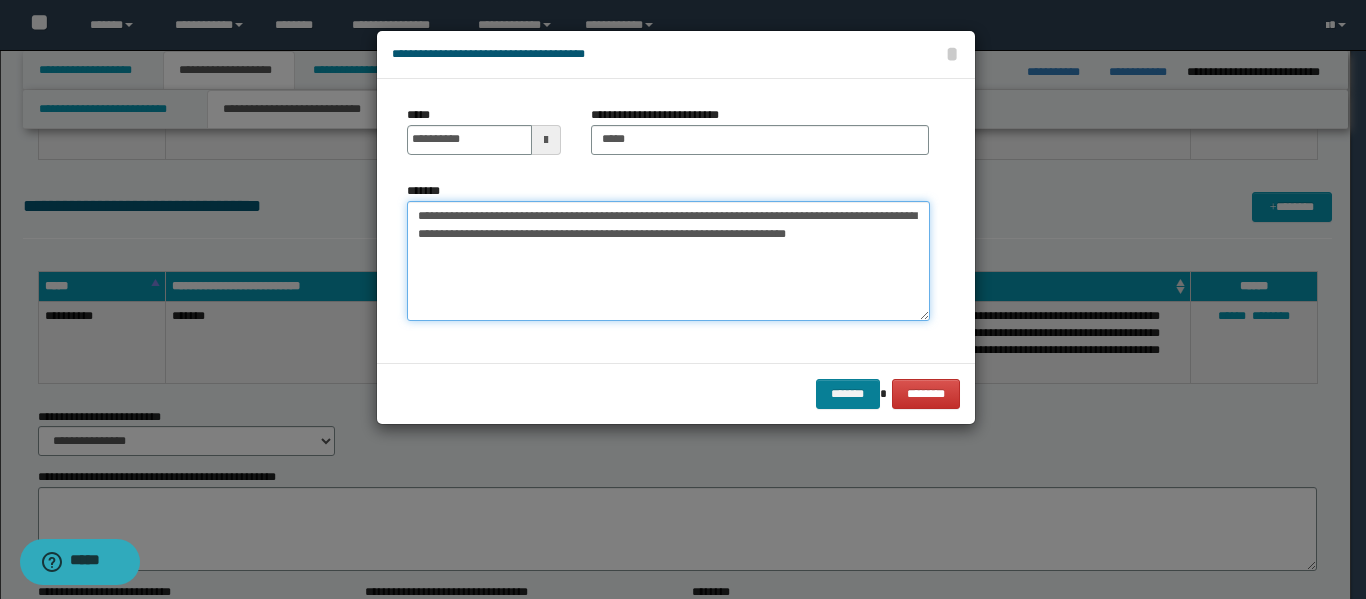 type on "**********" 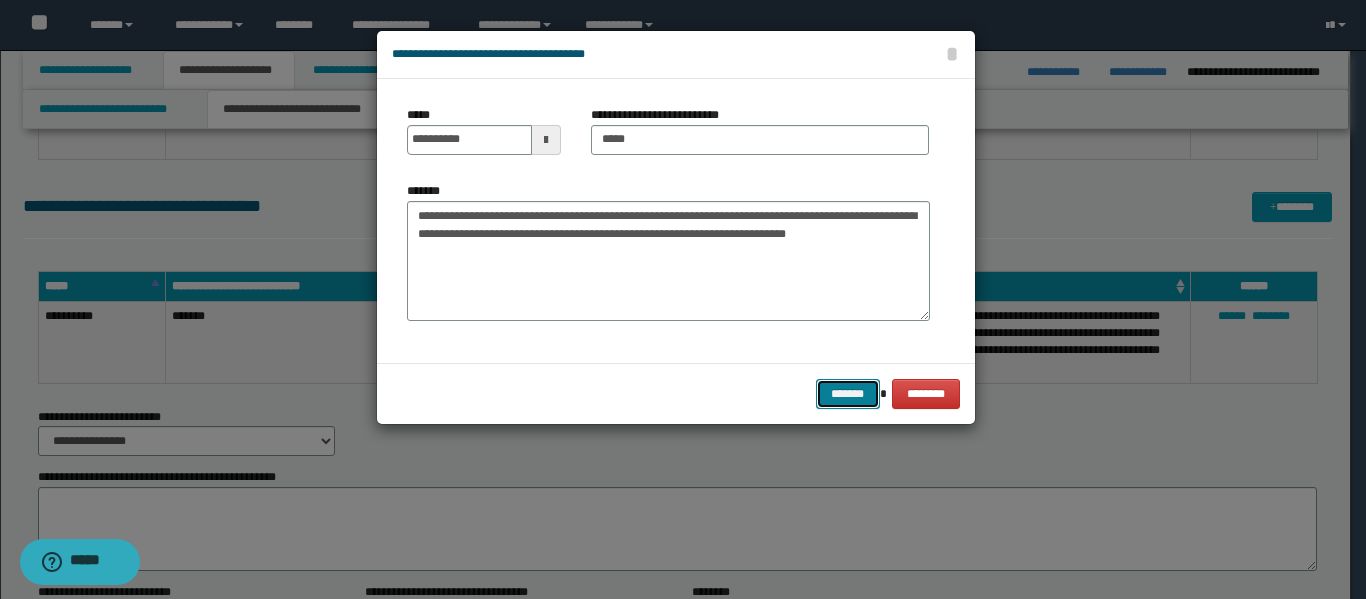 click on "*******" at bounding box center [848, 394] 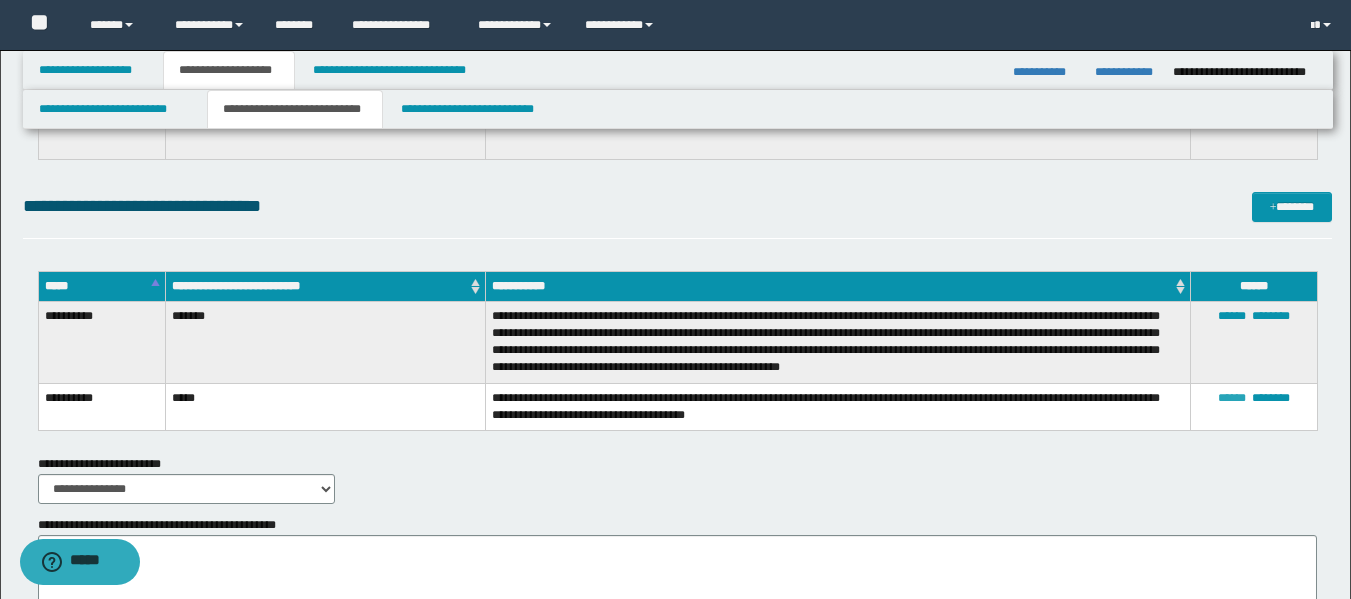 click on "******" at bounding box center [1232, 398] 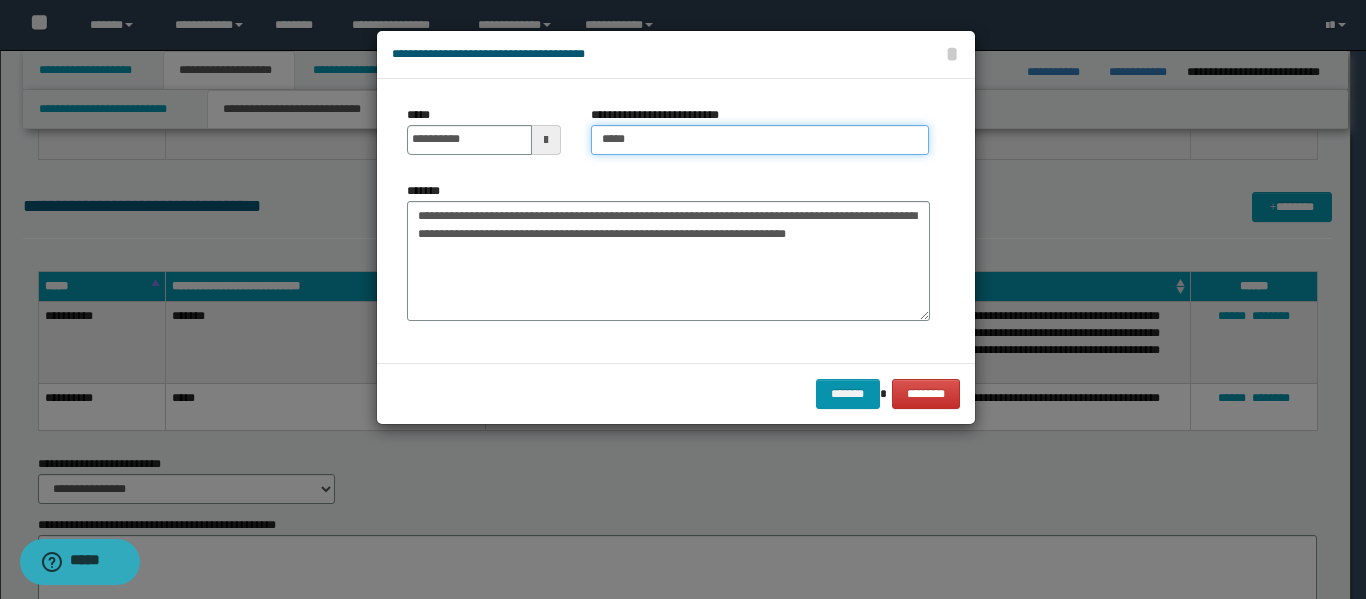drag, startPoint x: 595, startPoint y: 142, endPoint x: 684, endPoint y: 79, distance: 109.041275 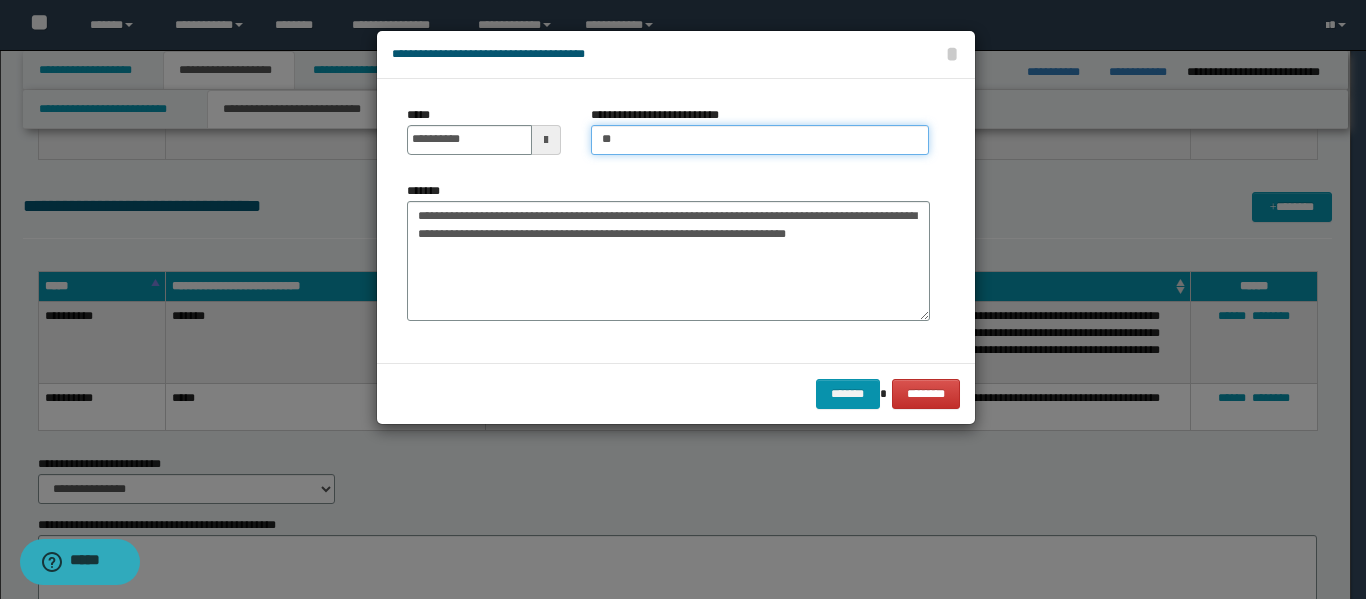 type on "*" 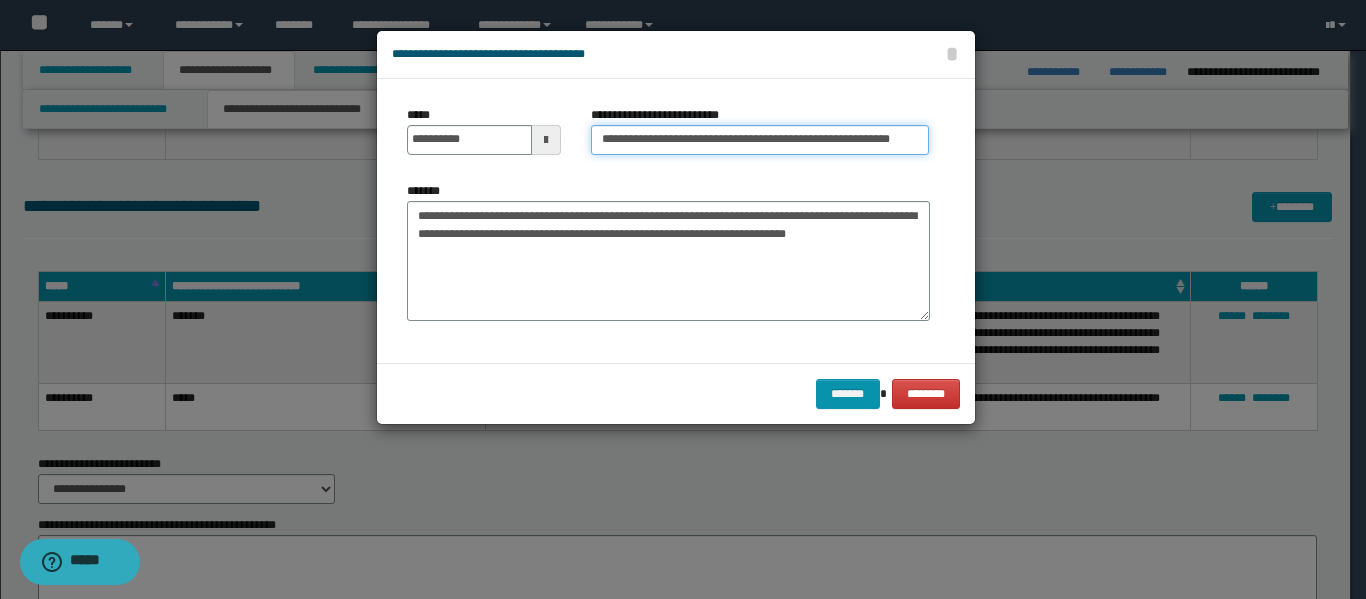 click on "**********" at bounding box center [760, 140] 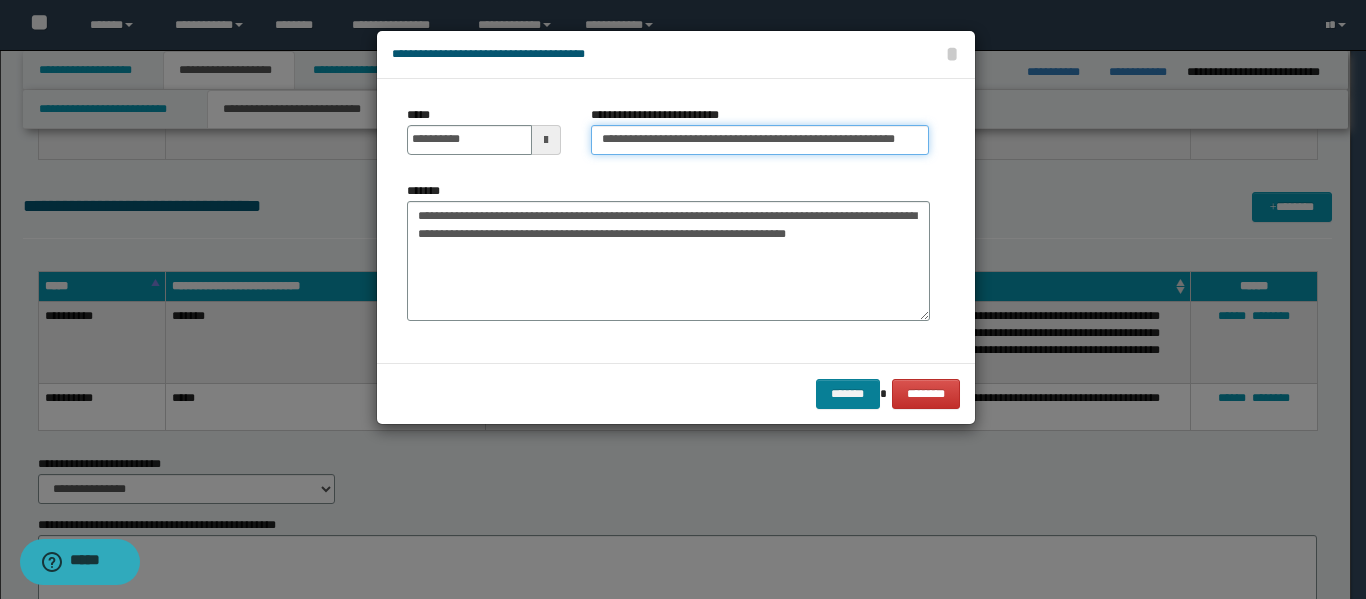type on "**********" 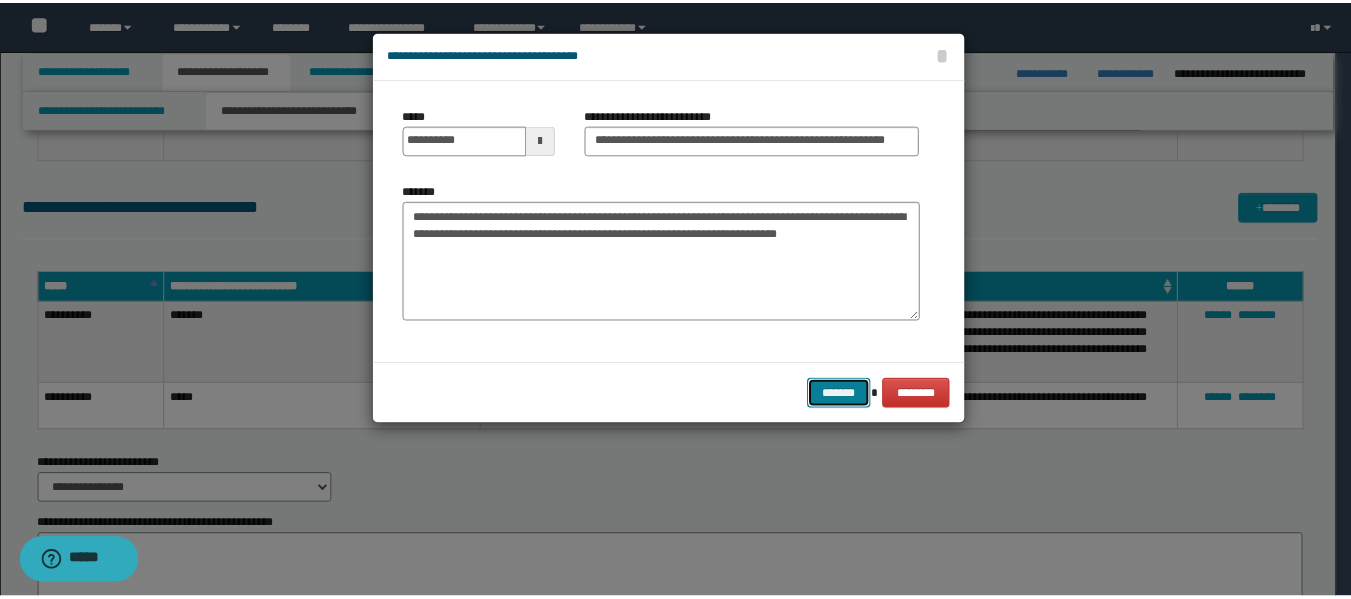scroll, scrollTop: 0, scrollLeft: 0, axis: both 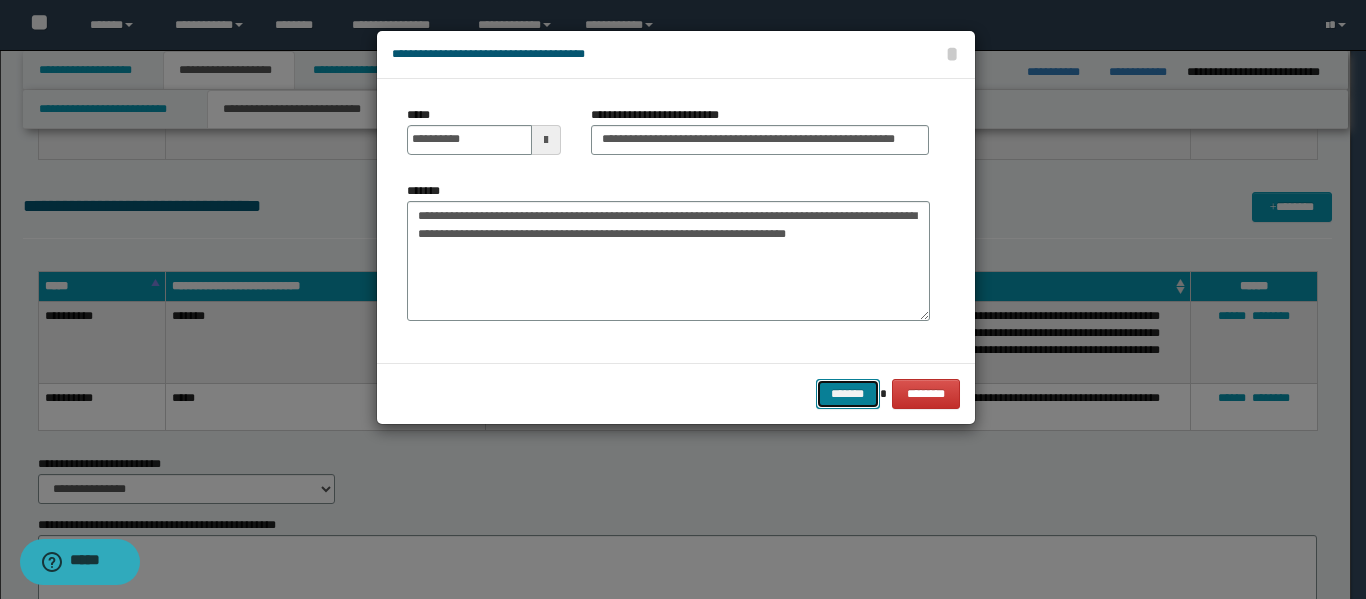 click on "*******" at bounding box center [848, 394] 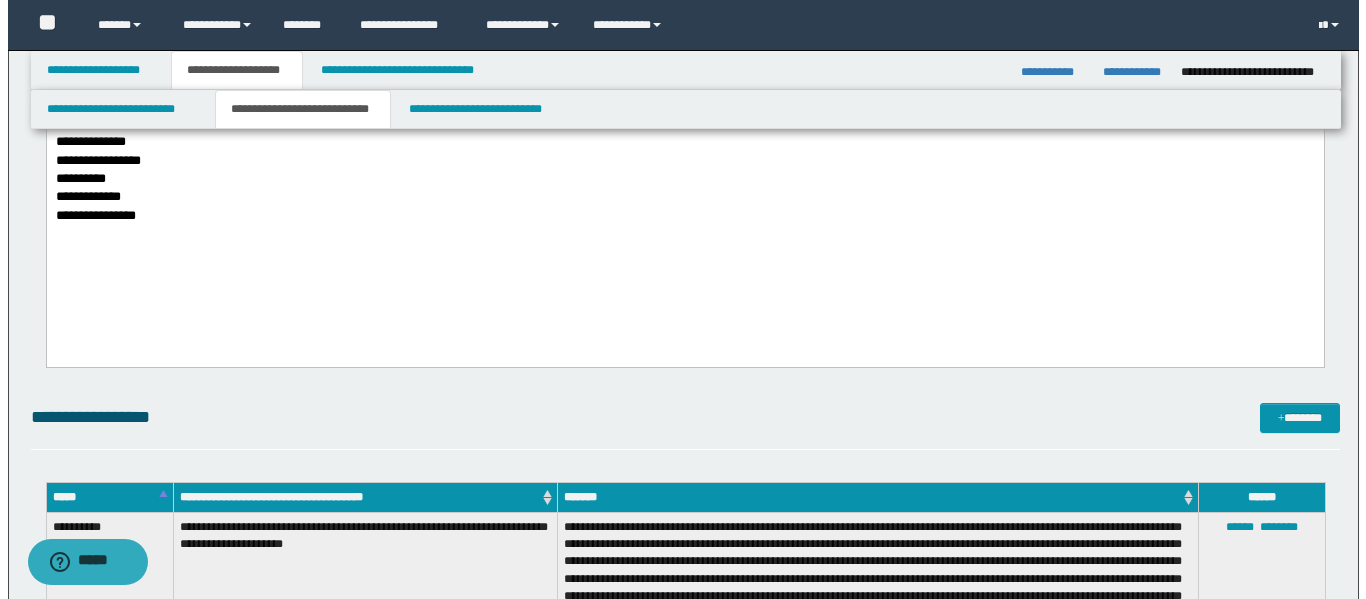 scroll, scrollTop: 875, scrollLeft: 0, axis: vertical 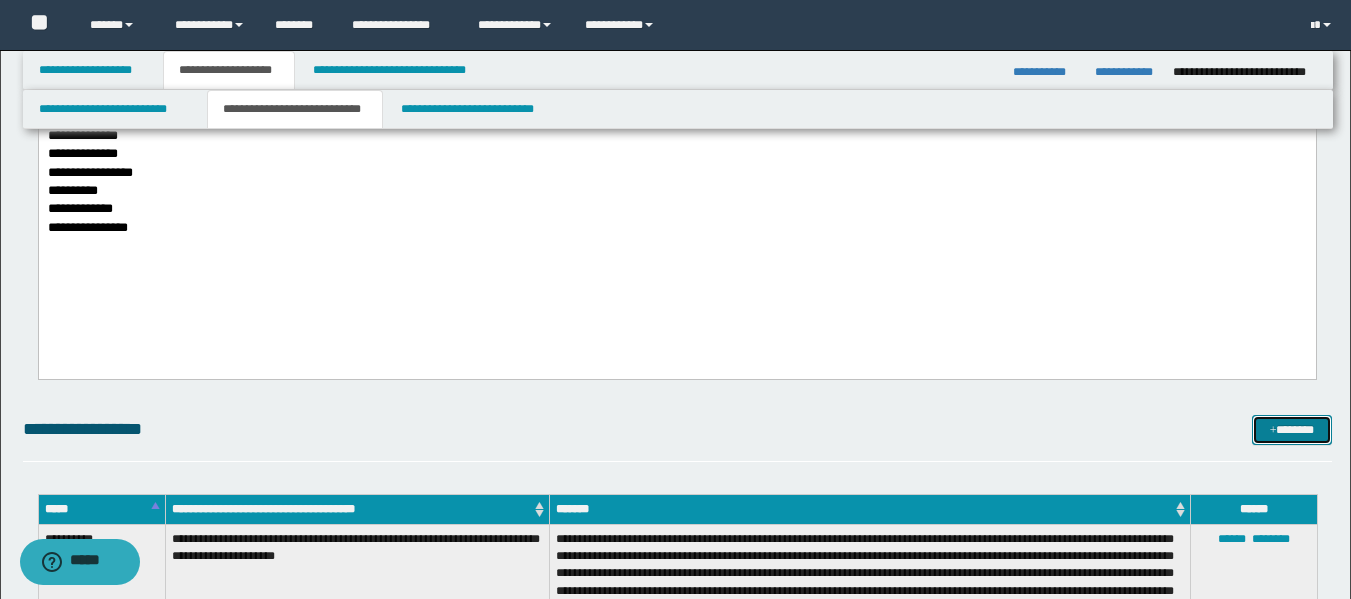 click on "*******" at bounding box center (1292, 430) 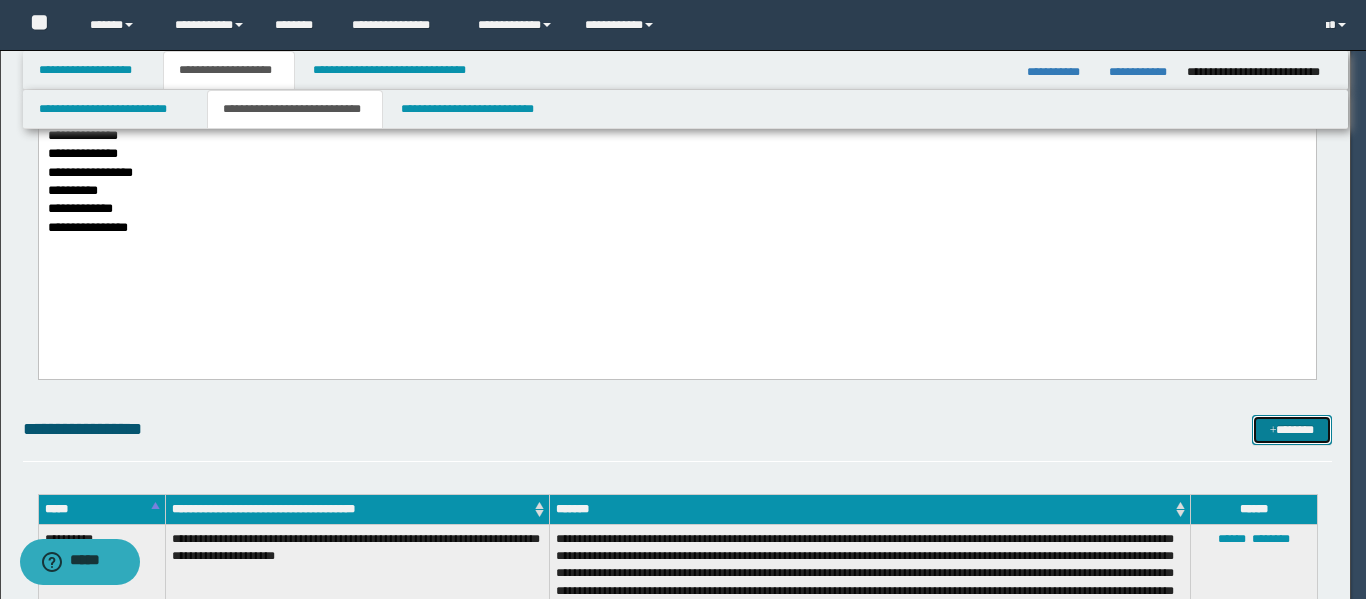 scroll, scrollTop: 0, scrollLeft: 0, axis: both 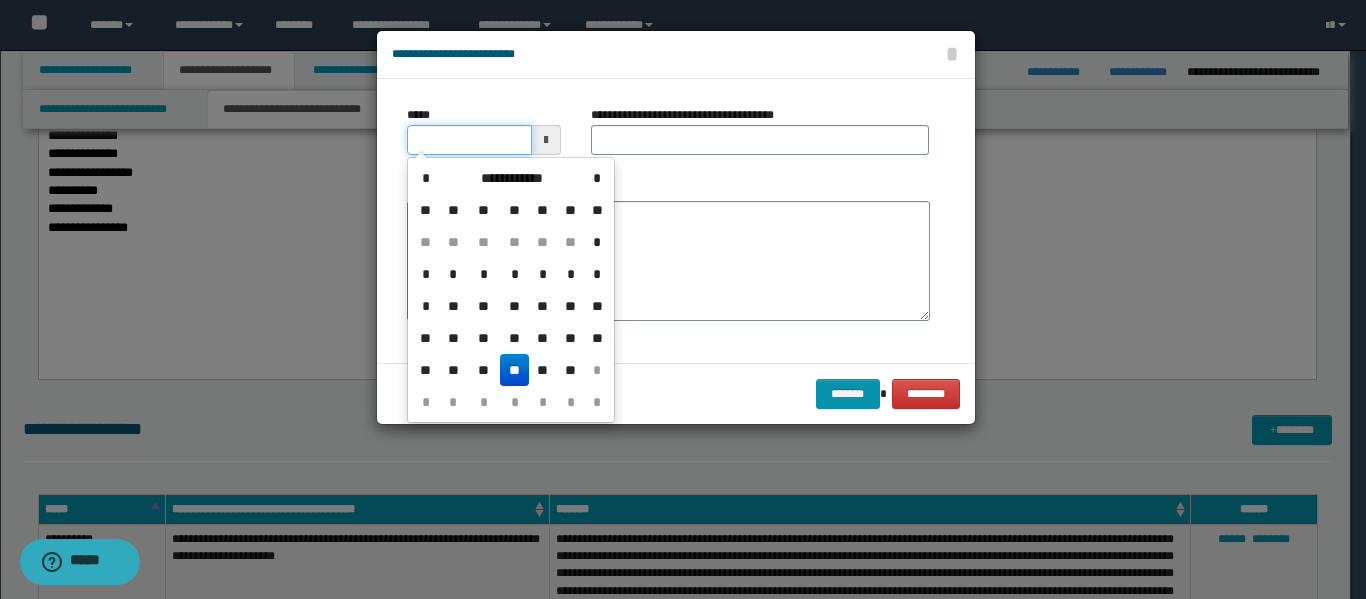 click on "*****" at bounding box center (469, 140) 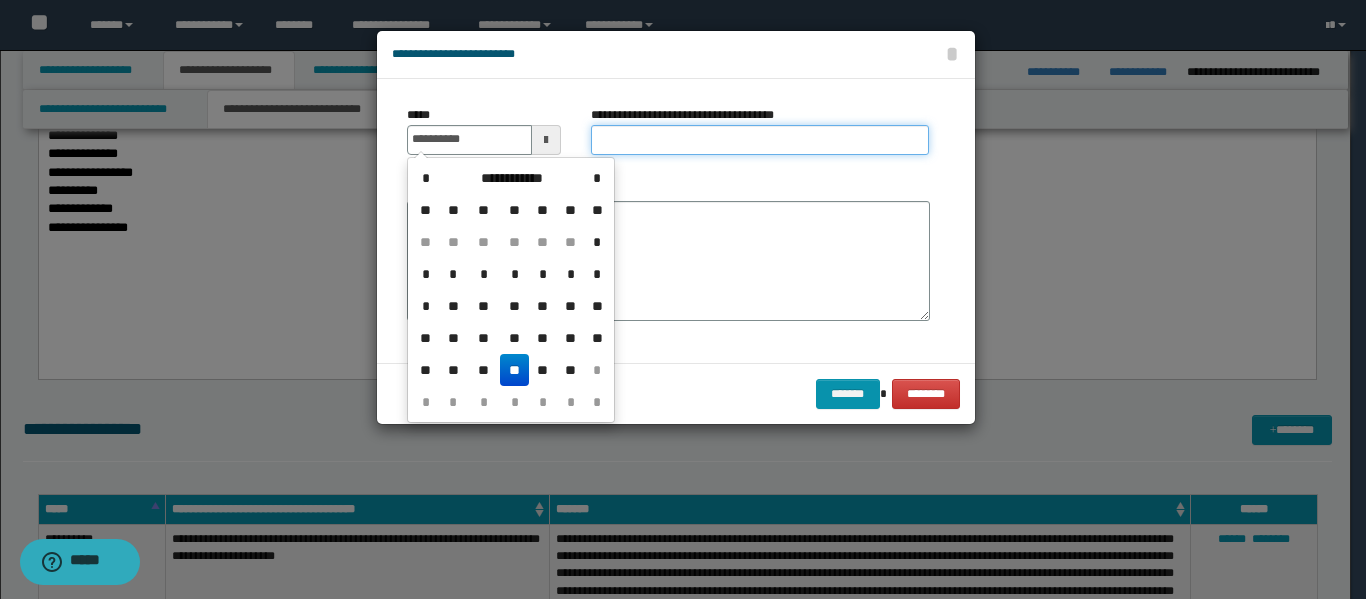 type on "**********" 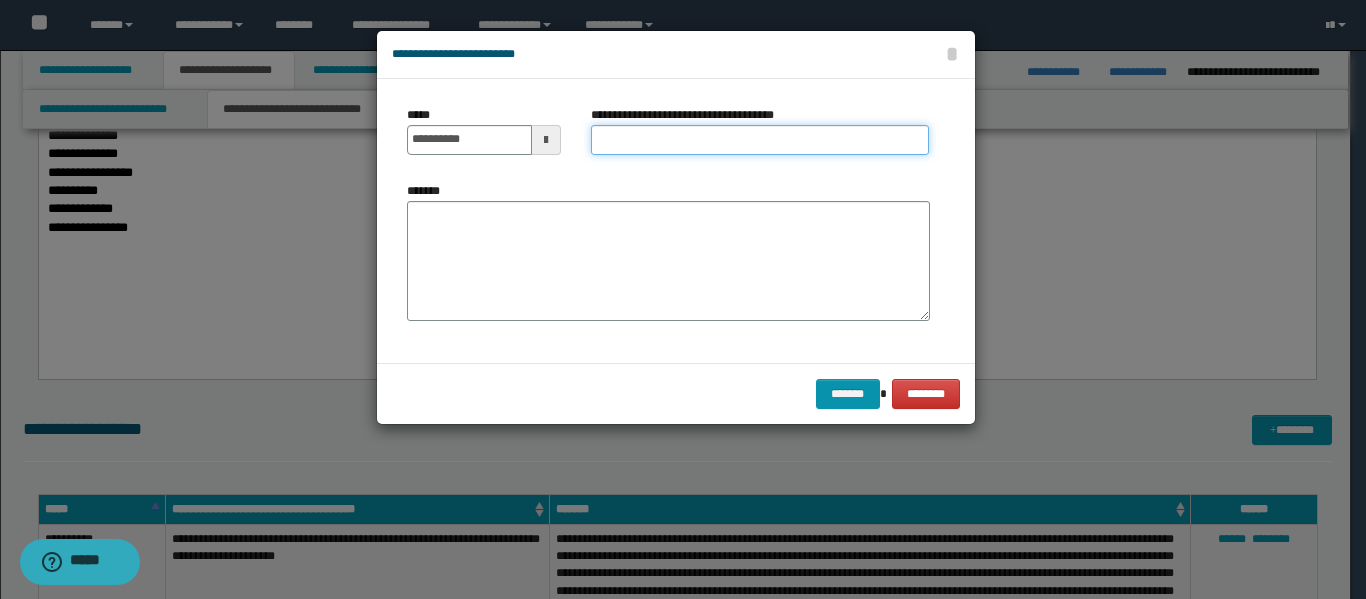 click on "**********" at bounding box center (760, 140) 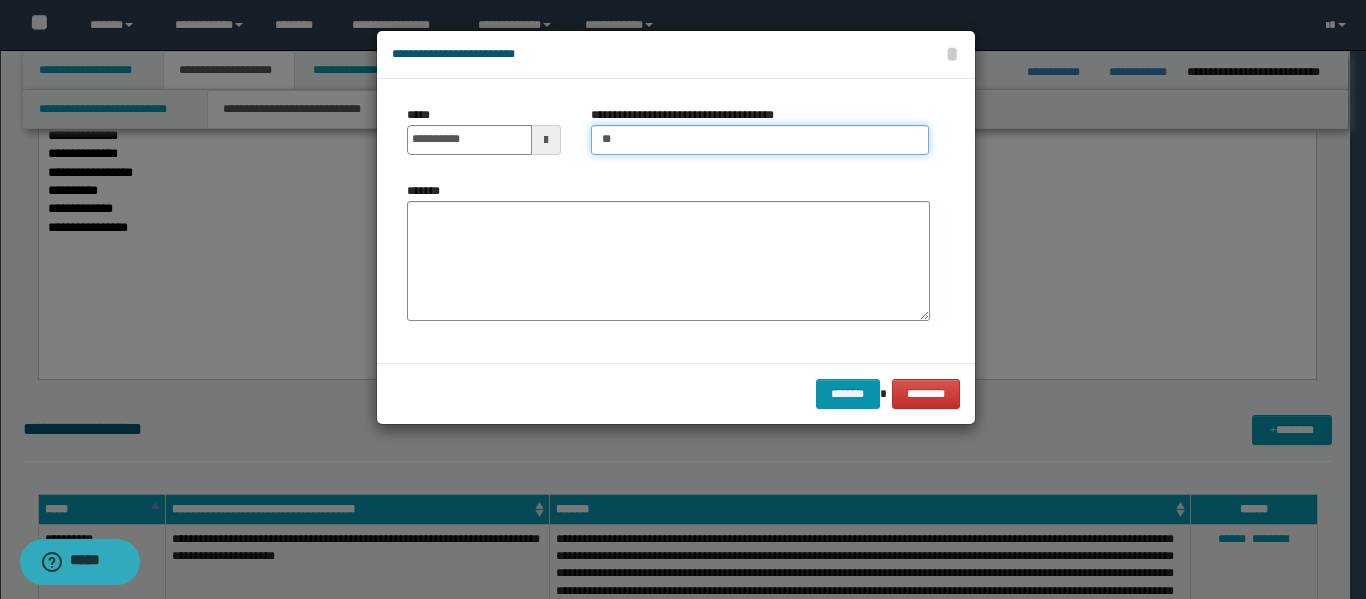 type on "*" 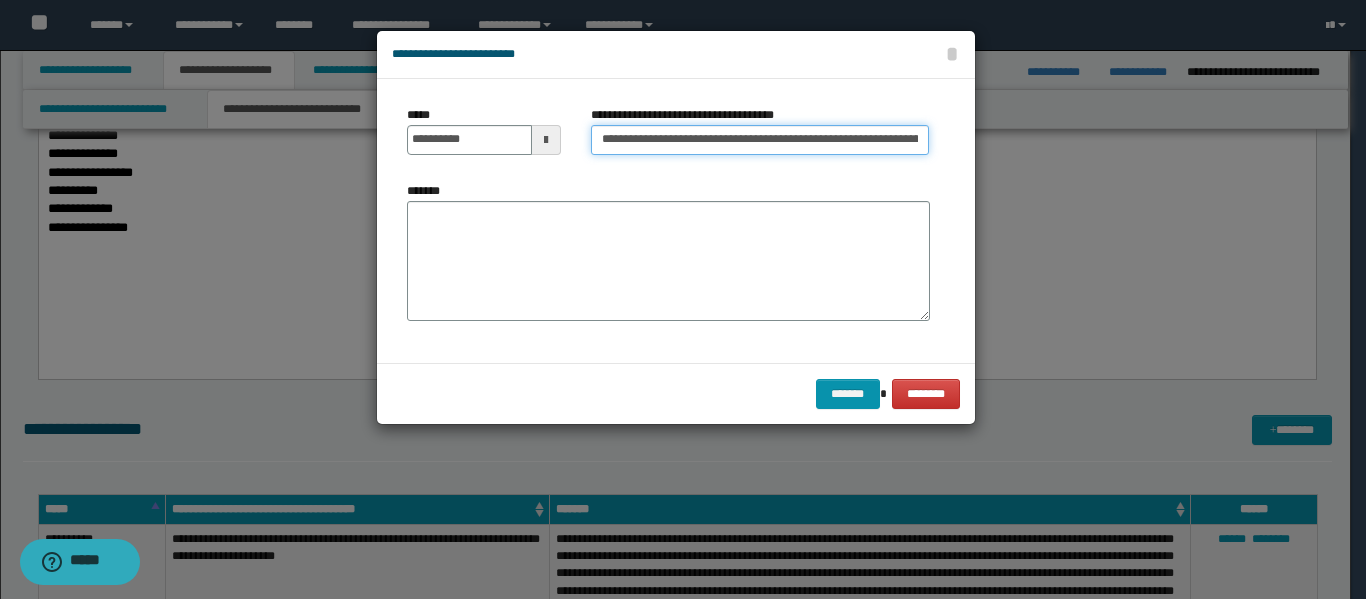 click on "**********" at bounding box center (760, 140) 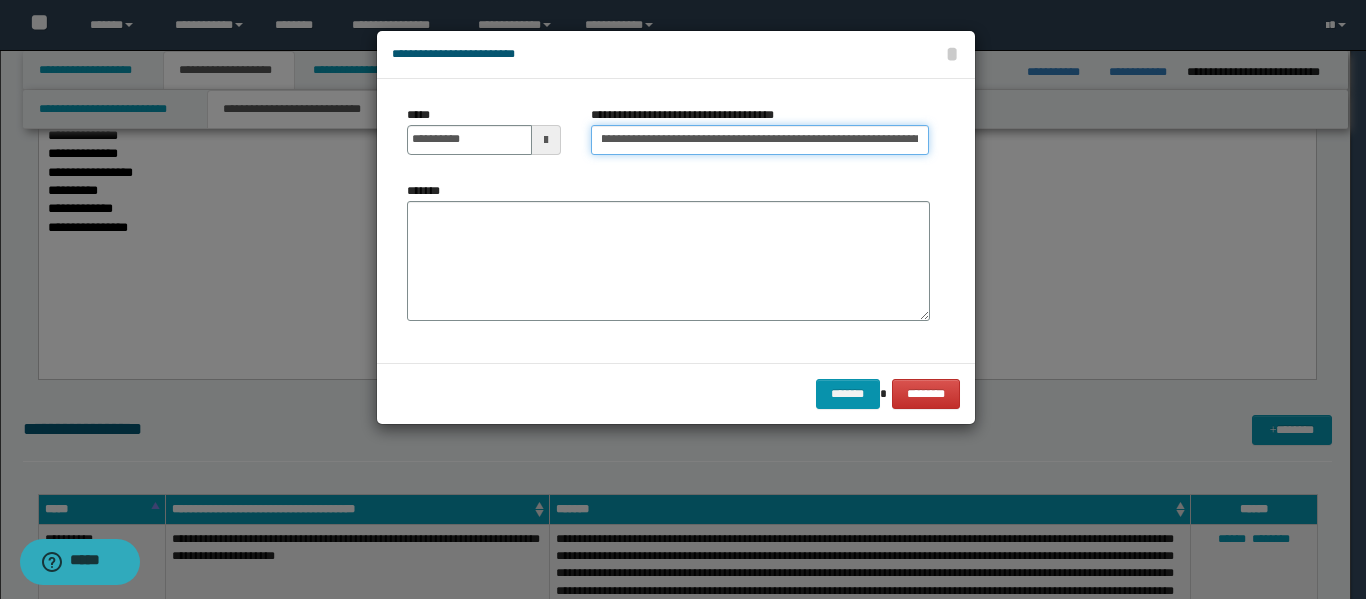 scroll, scrollTop: 0, scrollLeft: 98, axis: horizontal 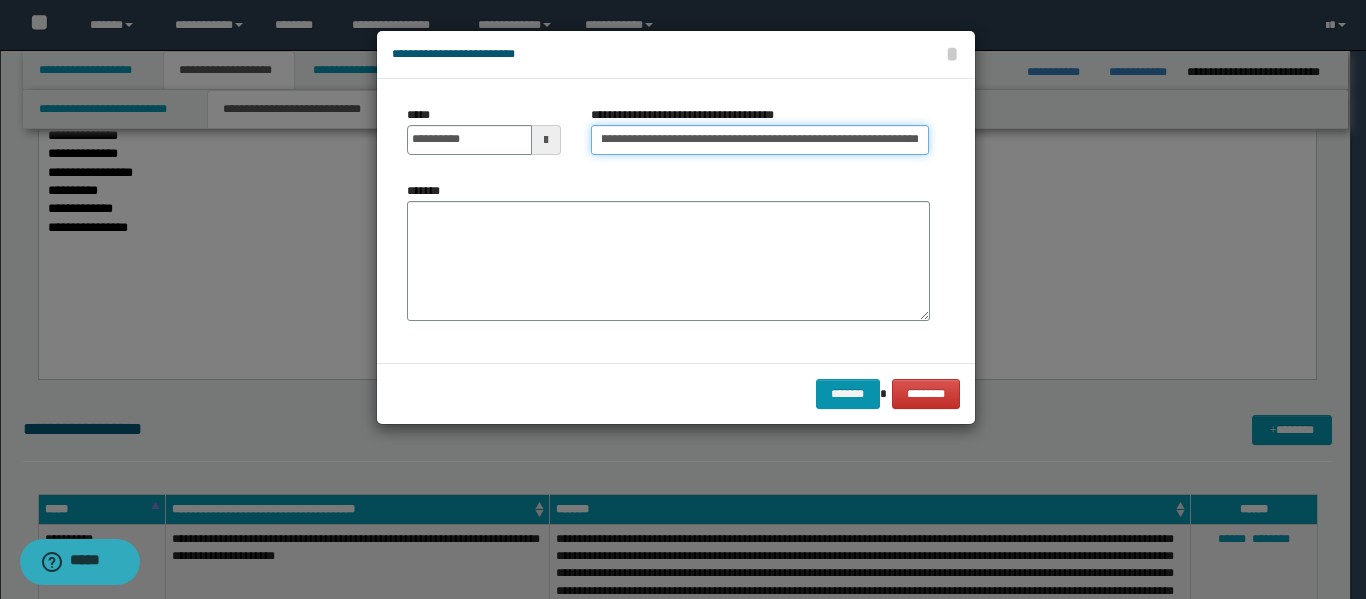 type on "**********" 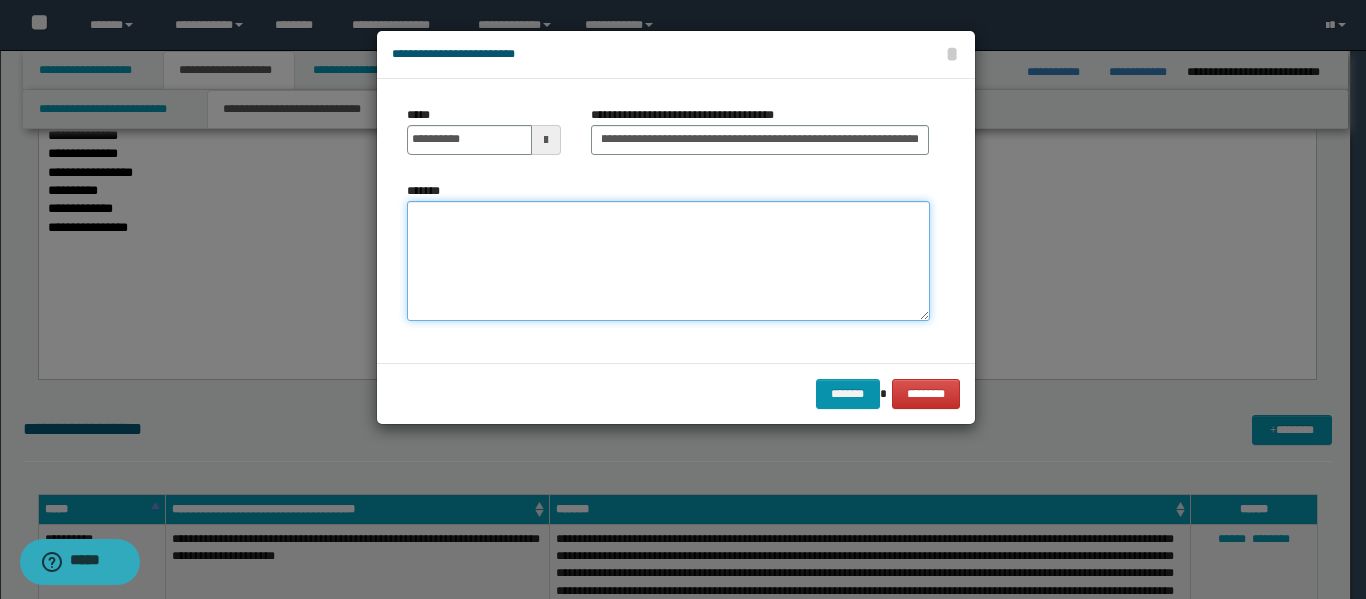 scroll, scrollTop: 0, scrollLeft: 0, axis: both 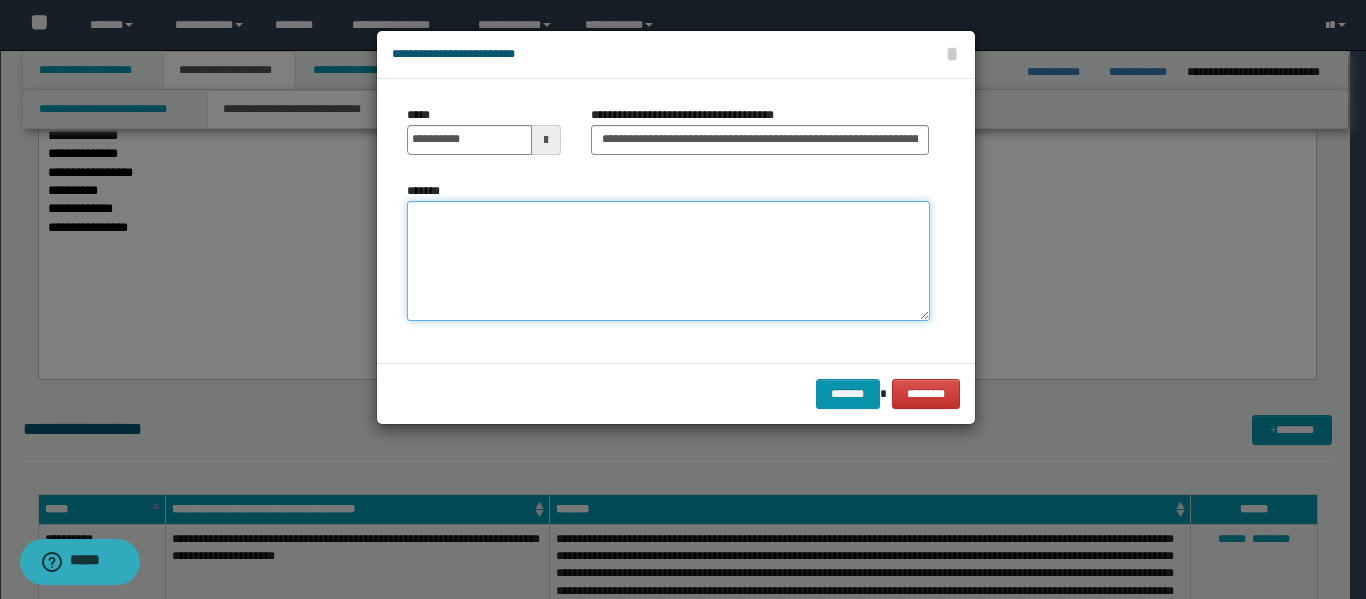 click on "*******" at bounding box center [668, 261] 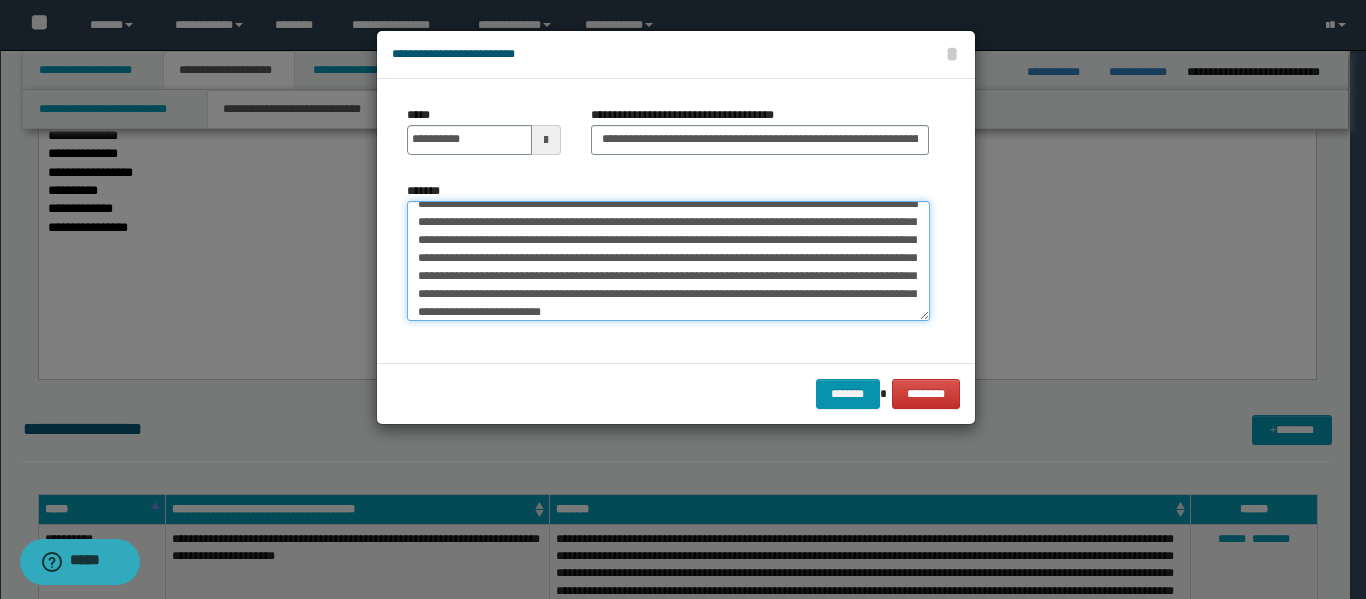 scroll, scrollTop: 30, scrollLeft: 0, axis: vertical 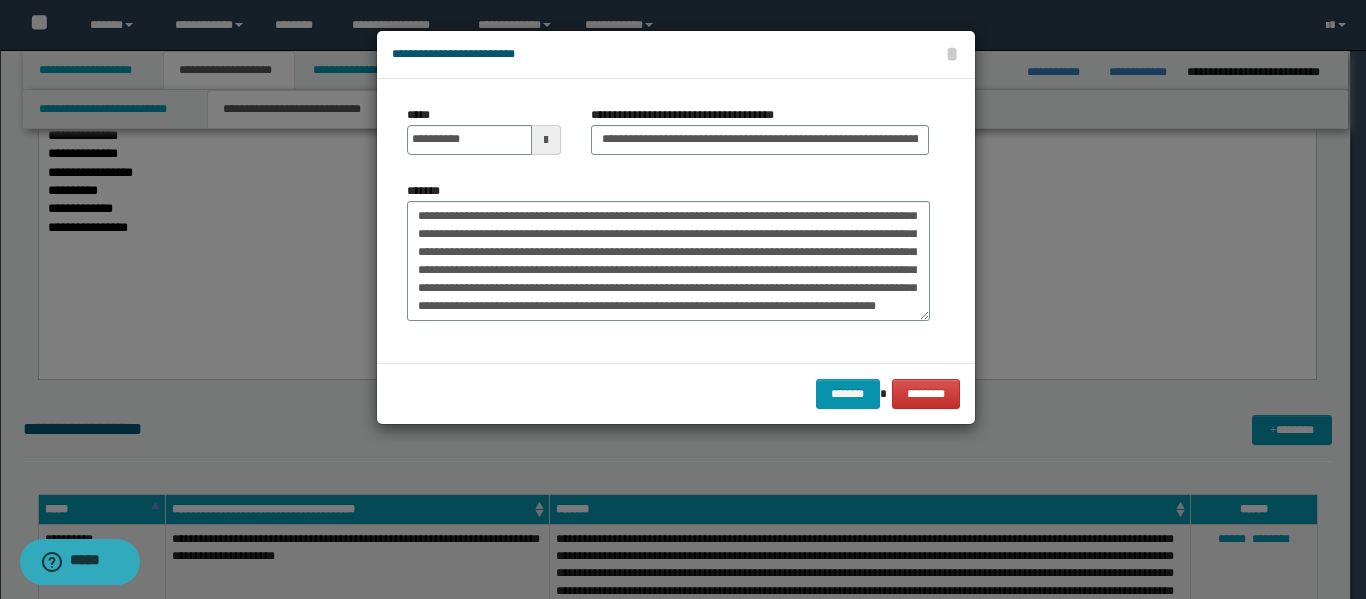 click on "**********" at bounding box center [668, 251] 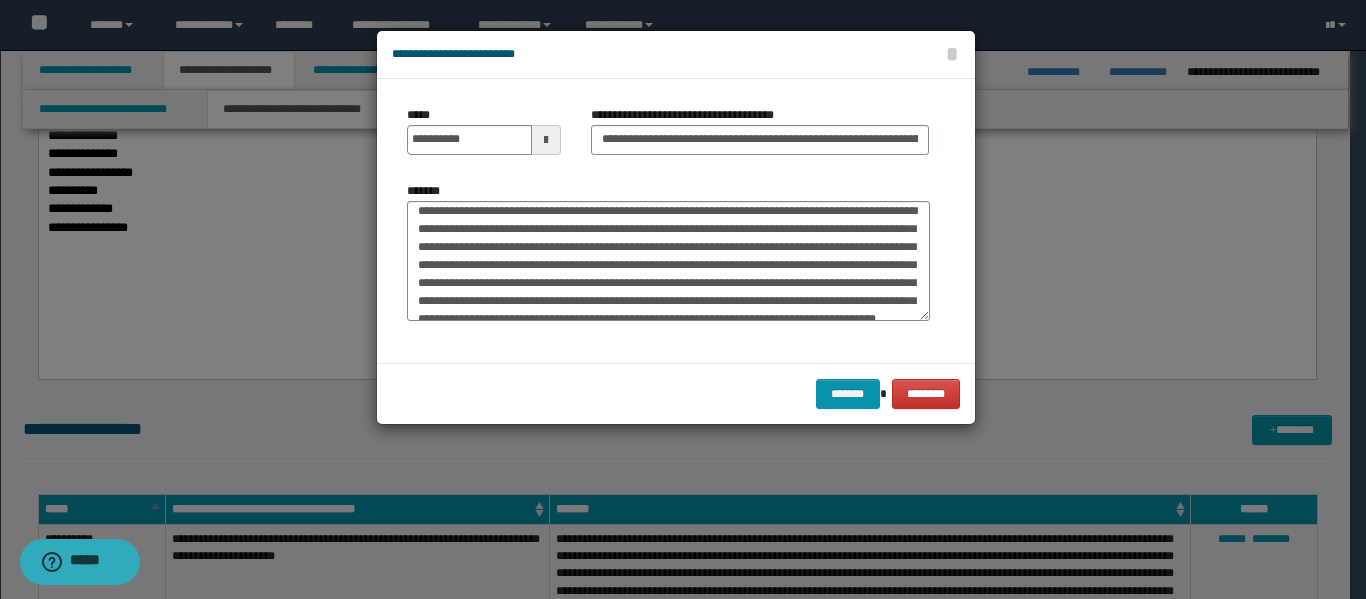 scroll, scrollTop: 0, scrollLeft: 0, axis: both 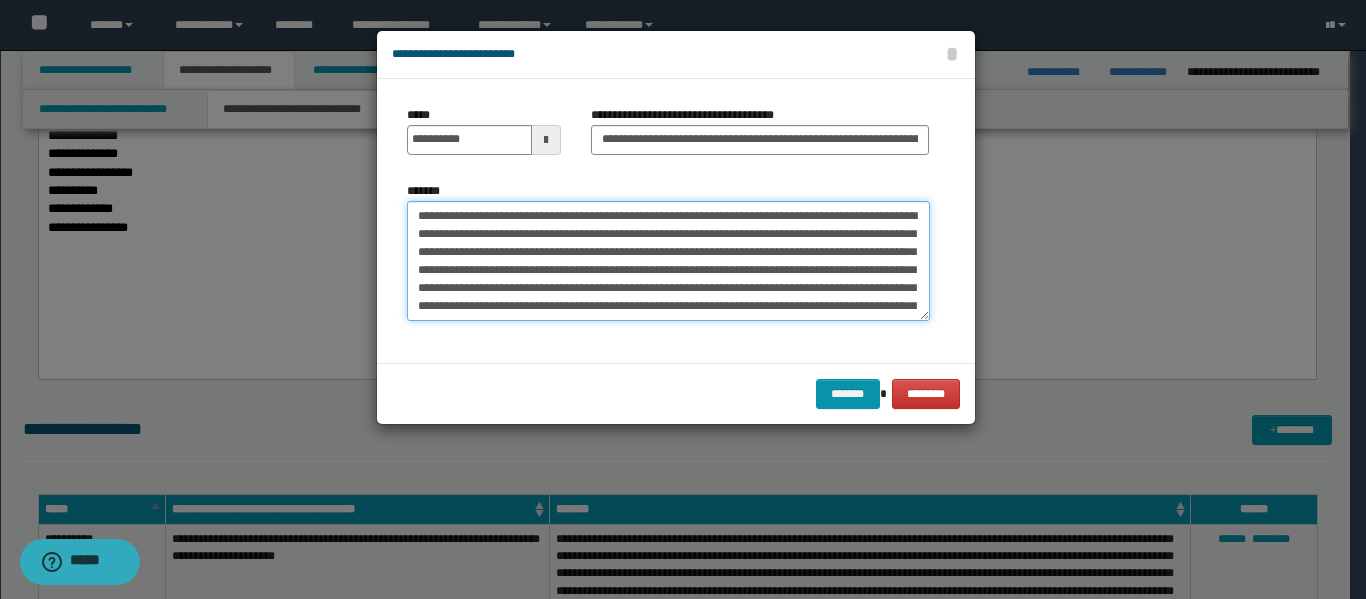 click on "**********" at bounding box center [668, 261] 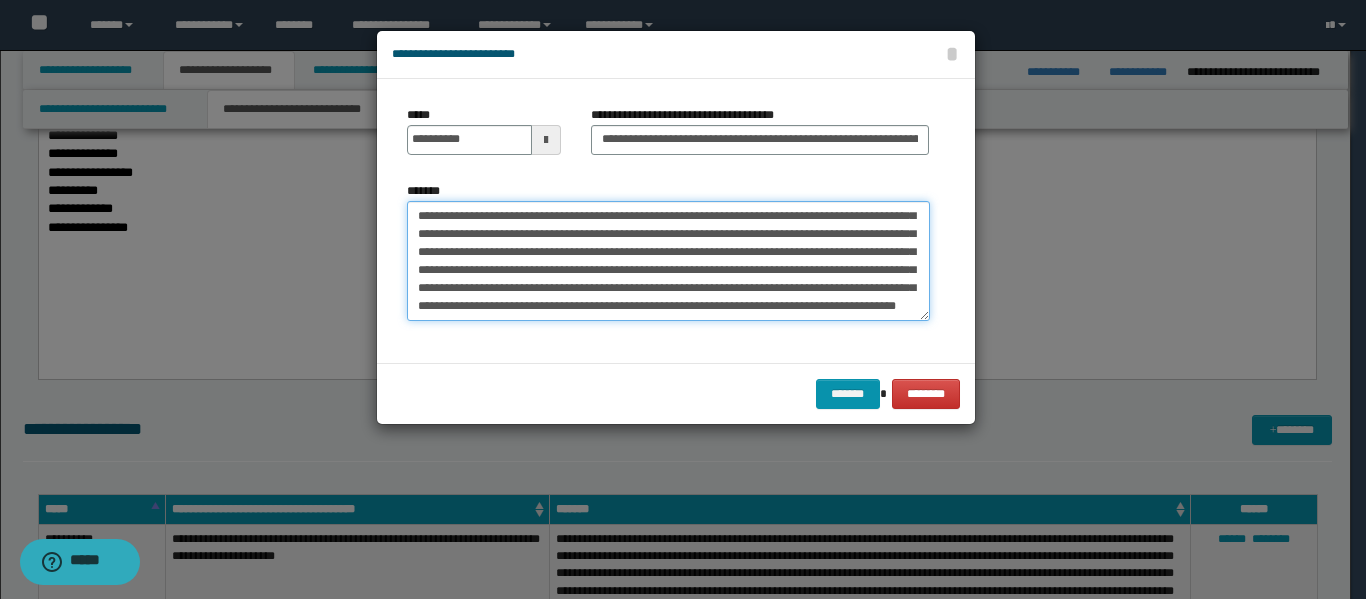 scroll, scrollTop: 36, scrollLeft: 0, axis: vertical 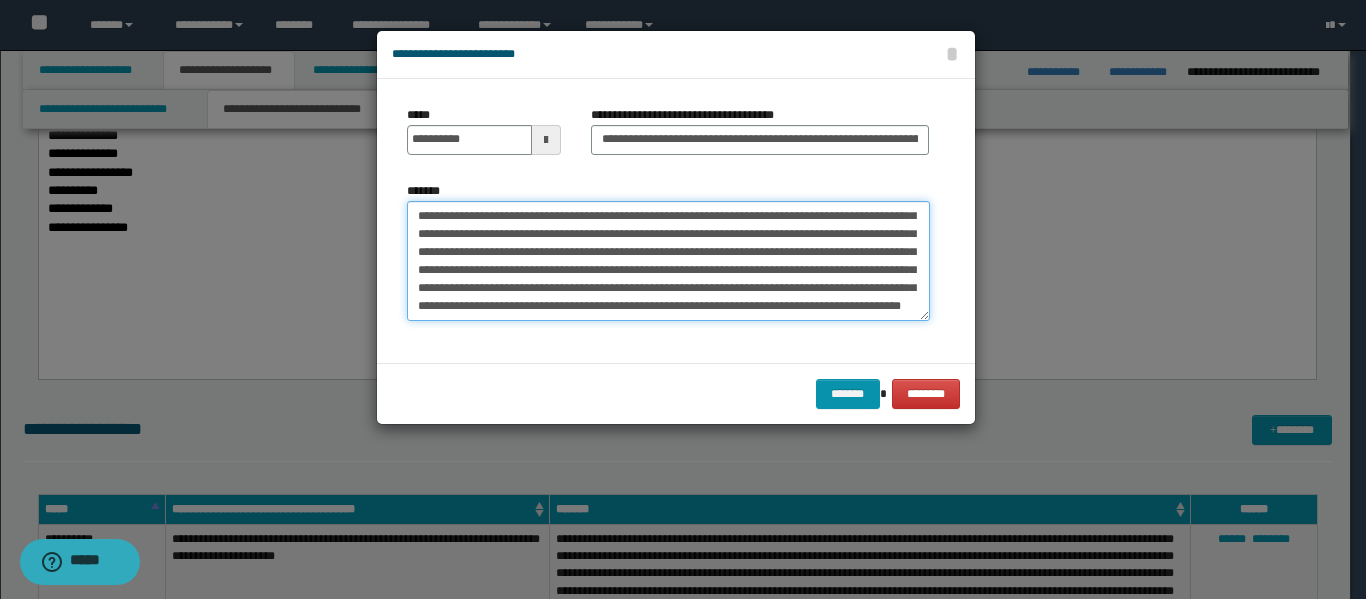 click on "**********" at bounding box center [668, 261] 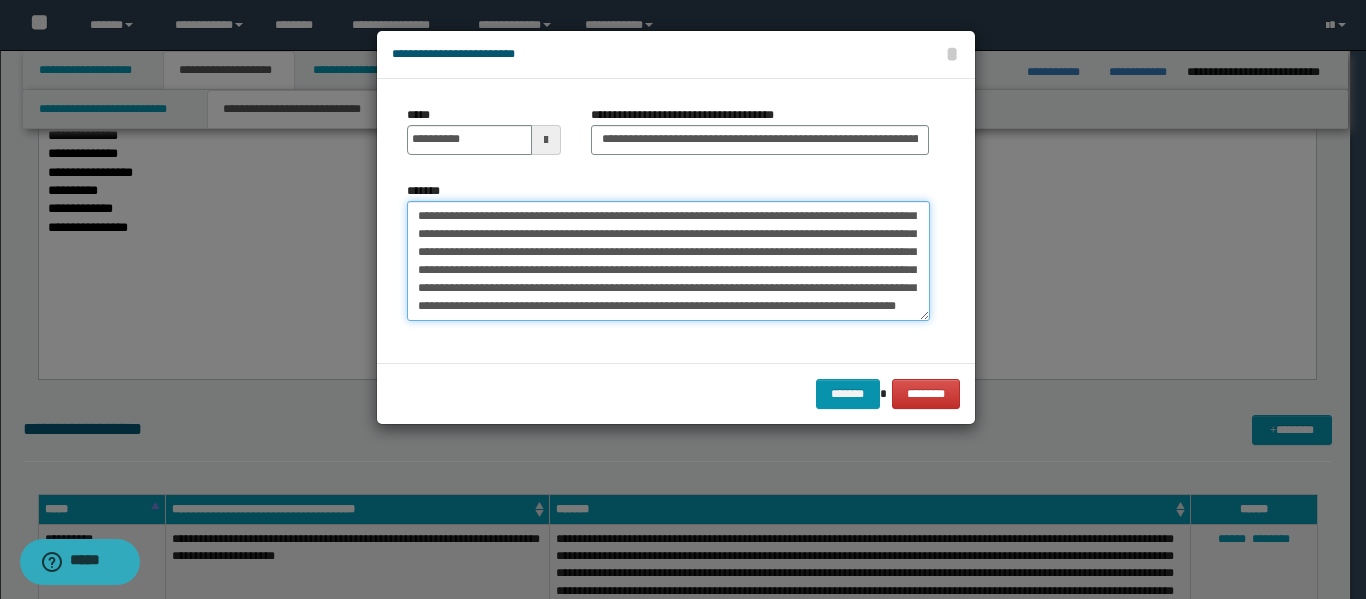 click on "**********" at bounding box center [668, 261] 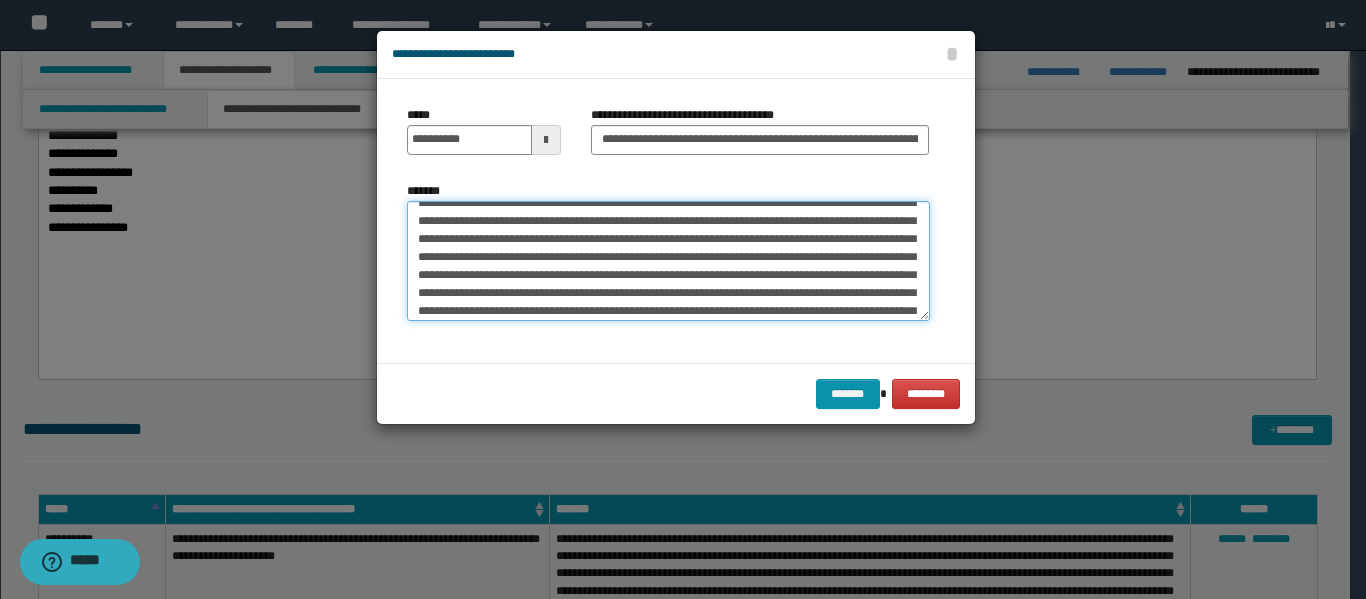 scroll, scrollTop: 98, scrollLeft: 0, axis: vertical 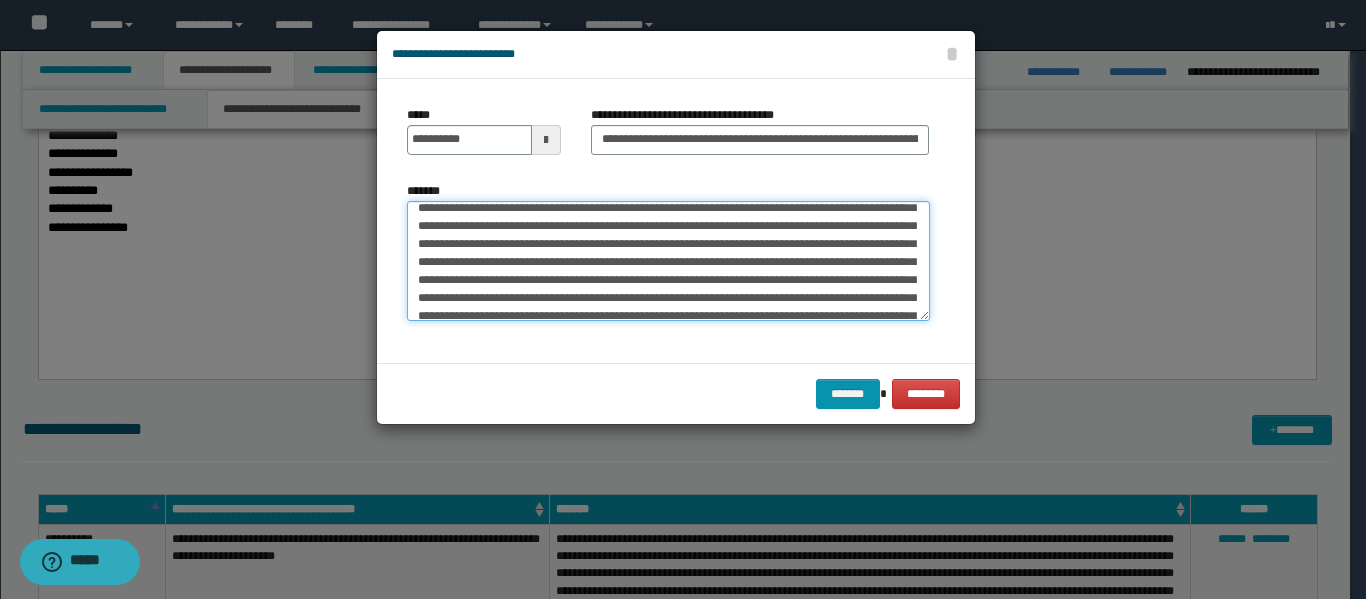 click on "*******" at bounding box center [668, 261] 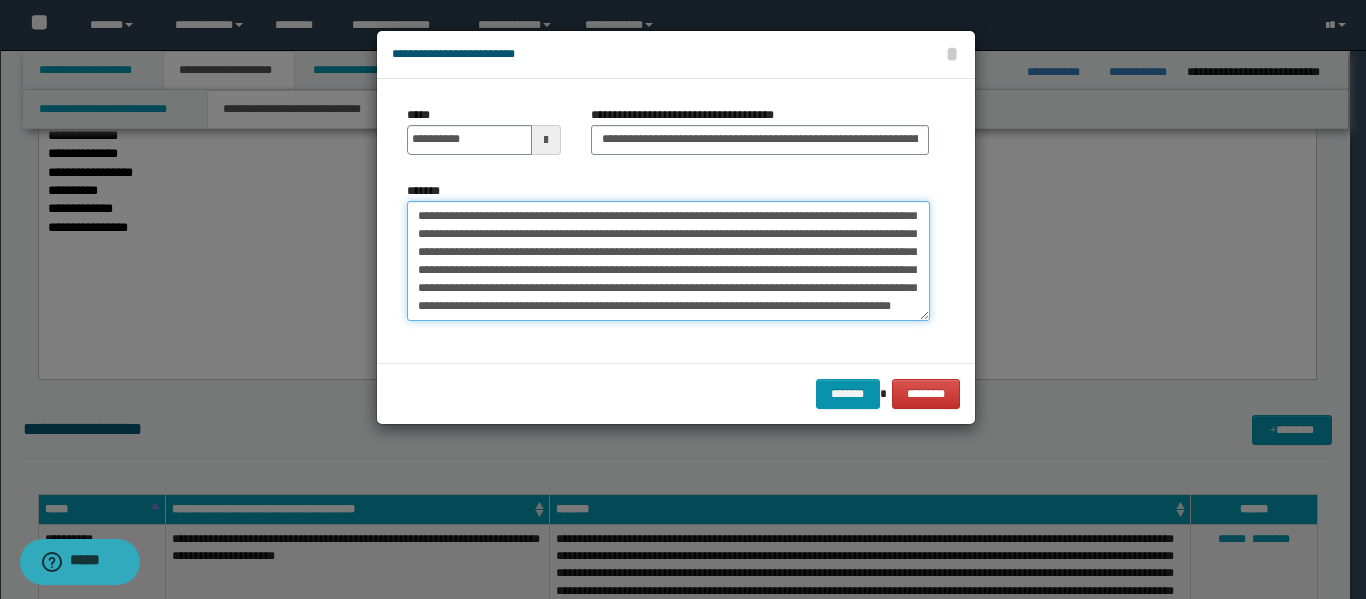 click on "*******" at bounding box center (668, 261) 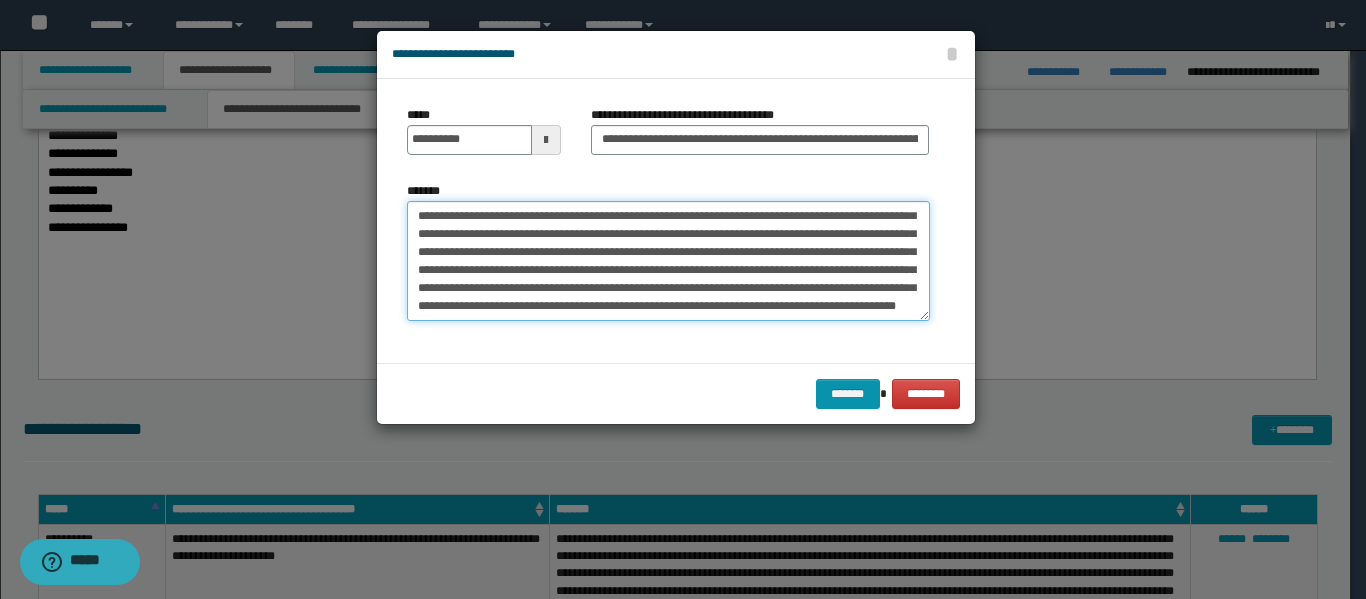 click on "*******" at bounding box center [668, 261] 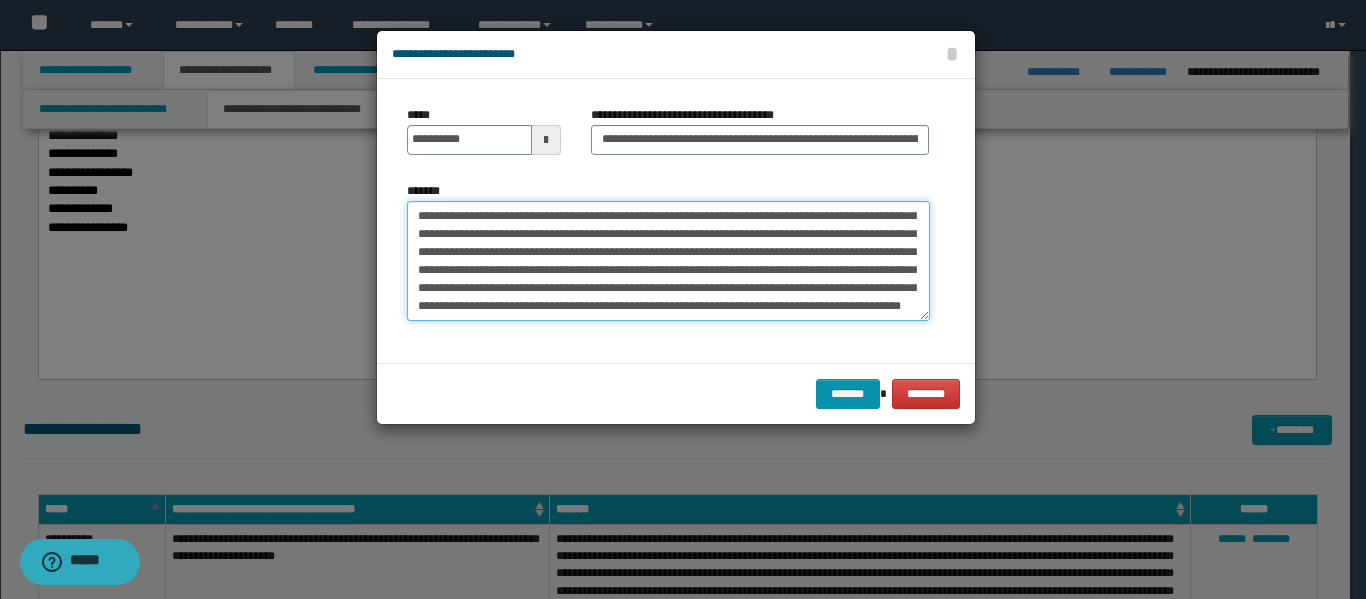 click on "*******" at bounding box center (668, 261) 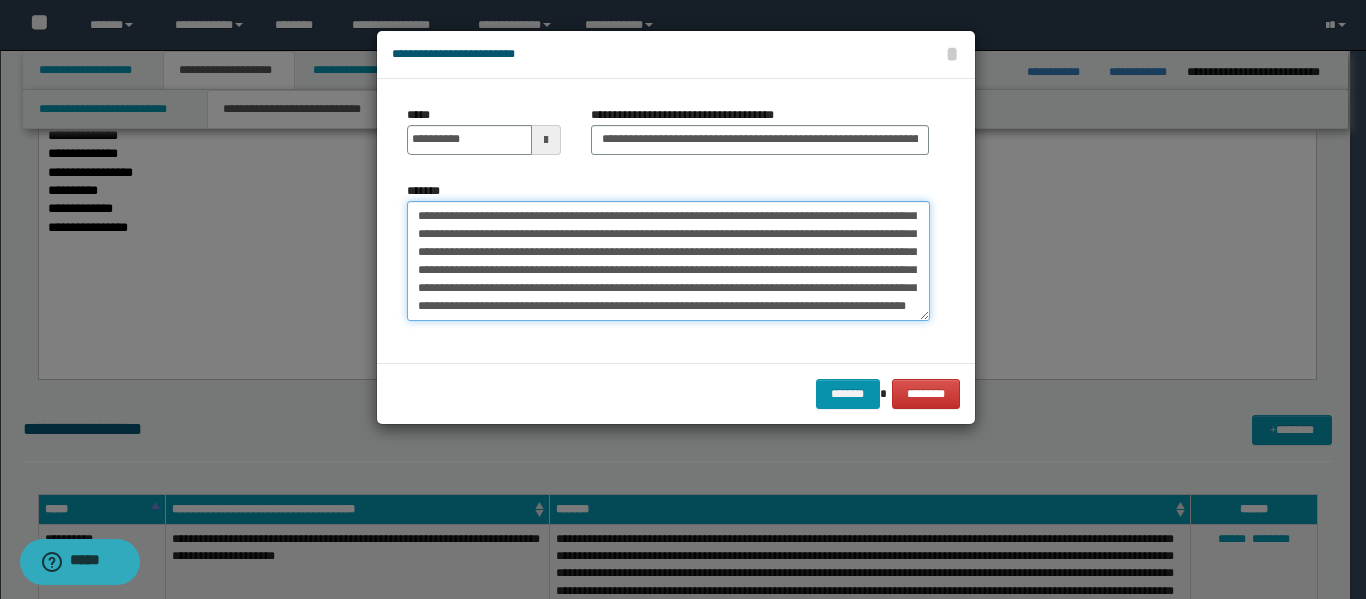 click on "*******" at bounding box center [668, 261] 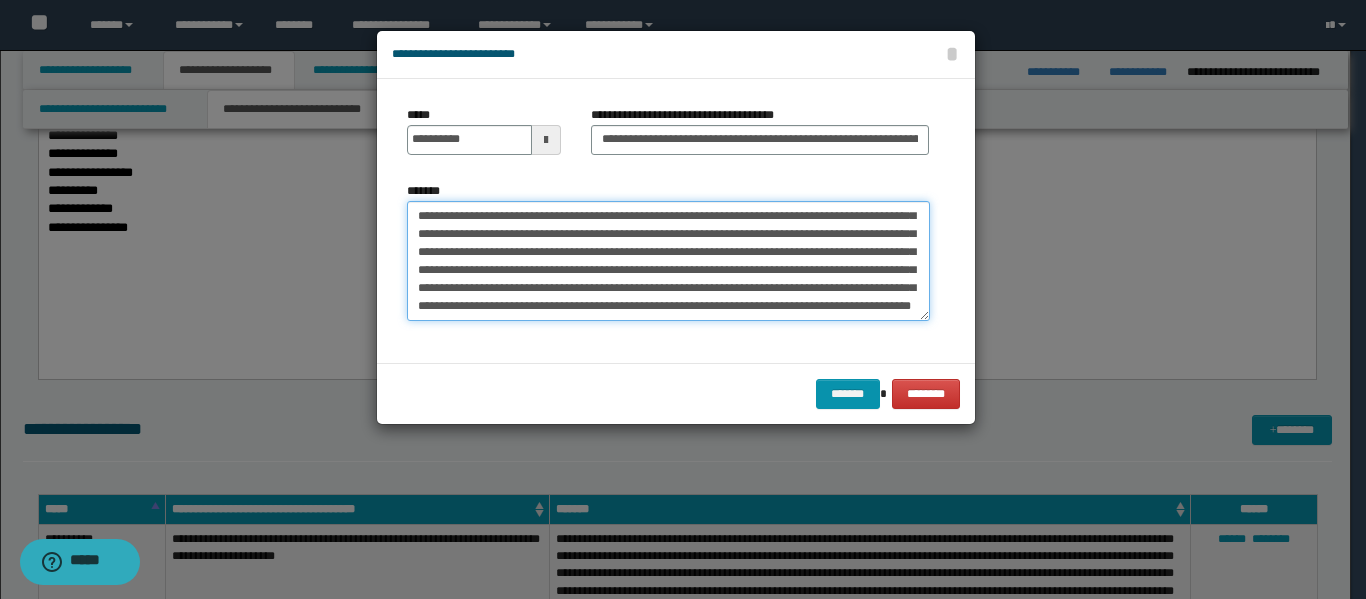 click on "*******" at bounding box center [668, 261] 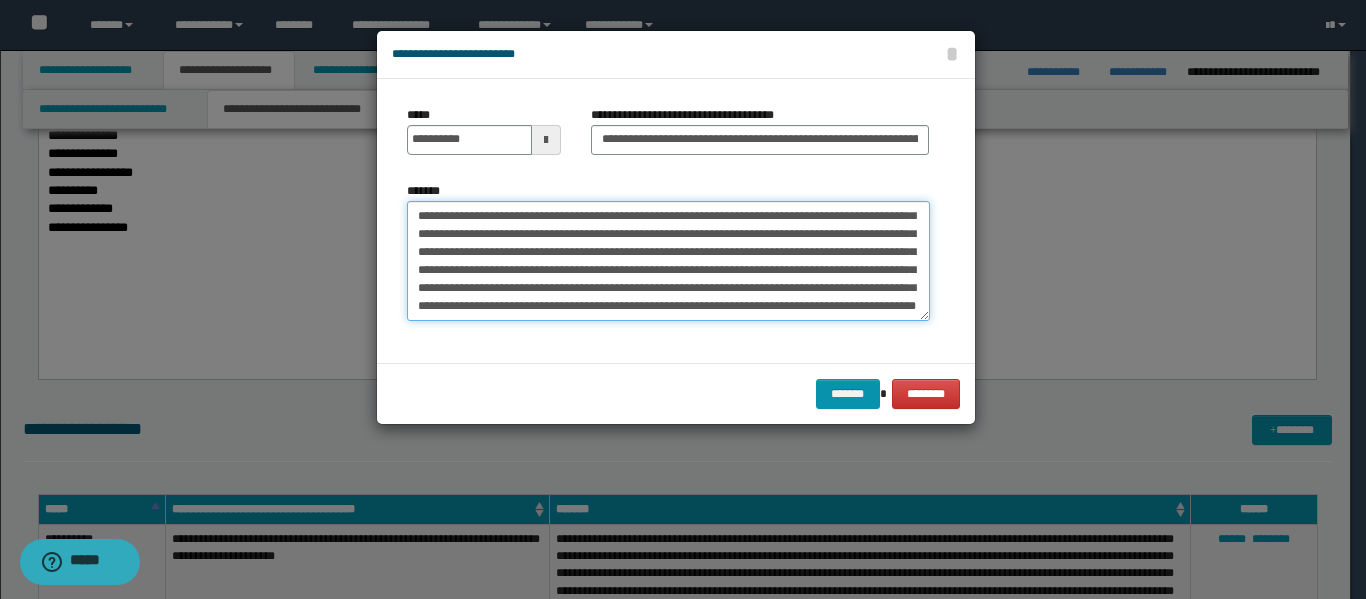 click on "*******" at bounding box center (668, 261) 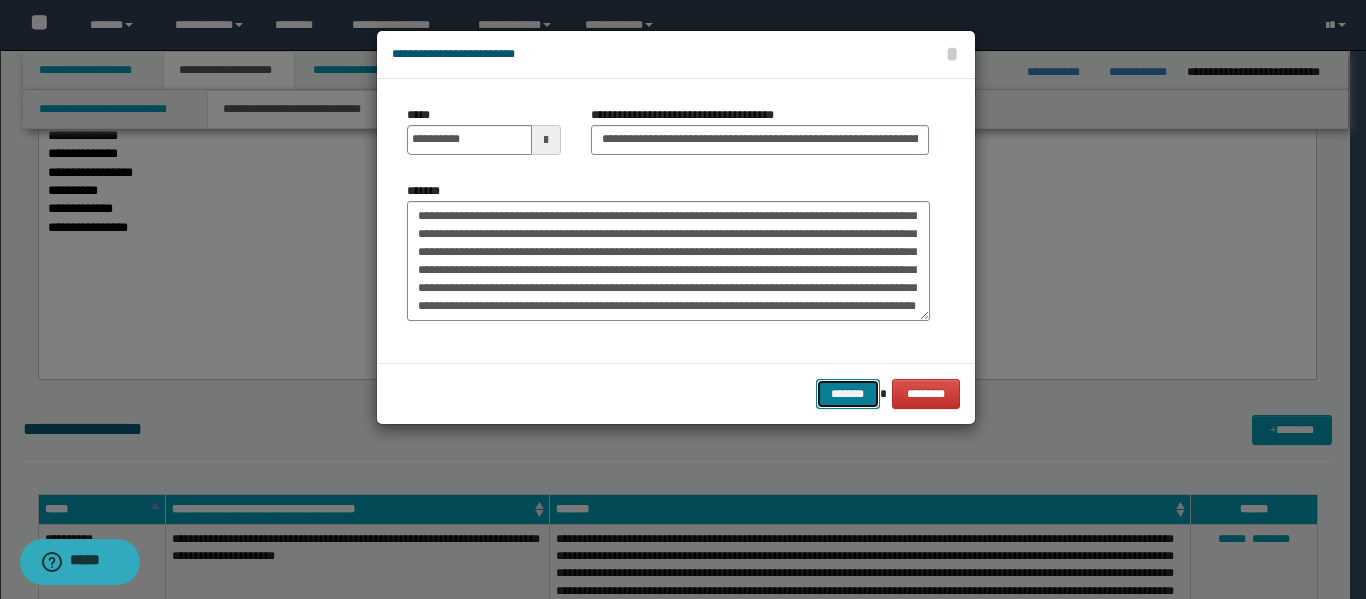 drag, startPoint x: 853, startPoint y: 393, endPoint x: 597, endPoint y: 334, distance: 262.71088 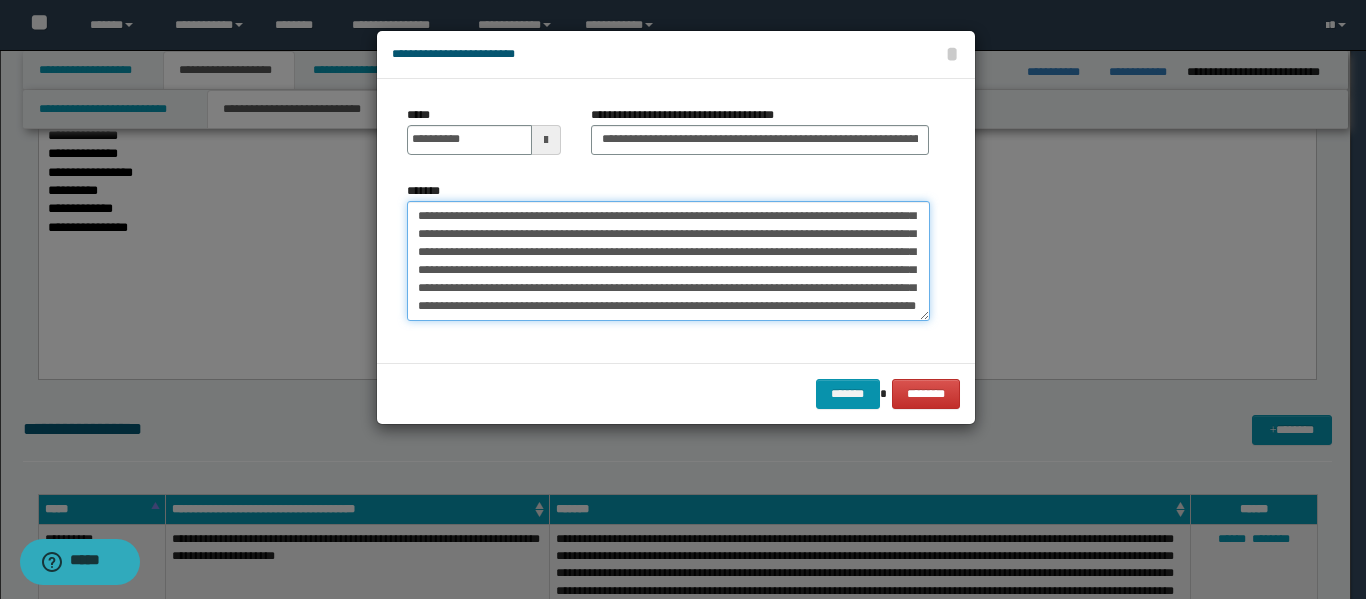 click on "*******" at bounding box center [668, 261] 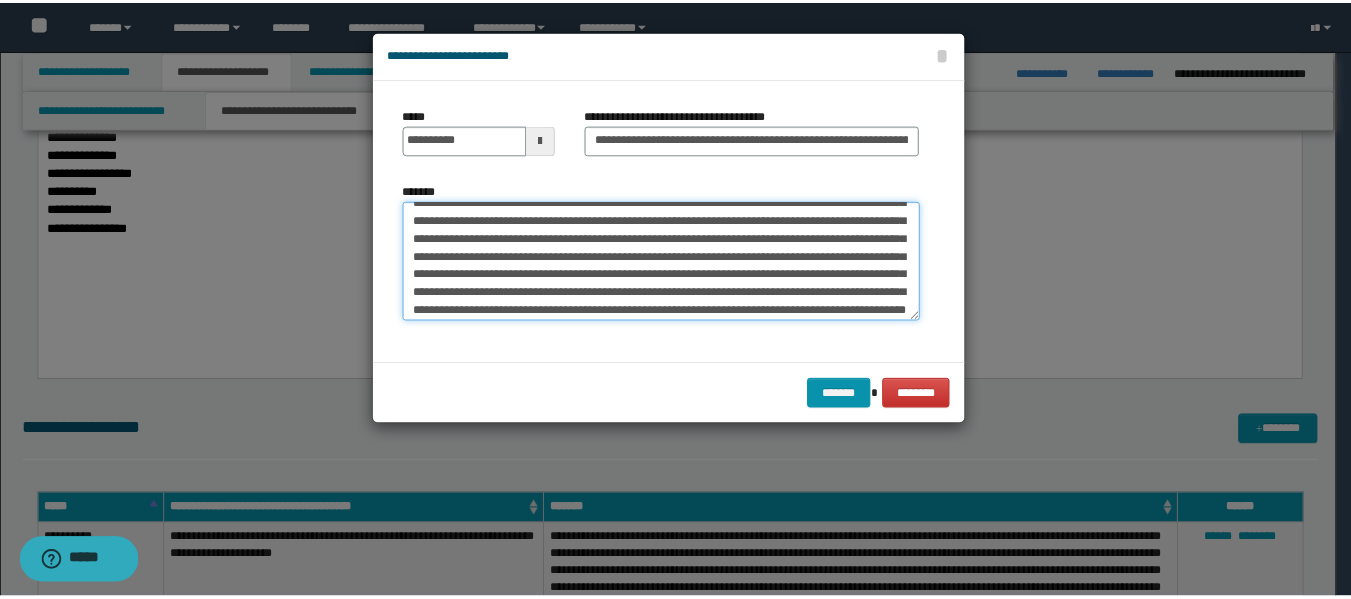 scroll, scrollTop: 198, scrollLeft: 0, axis: vertical 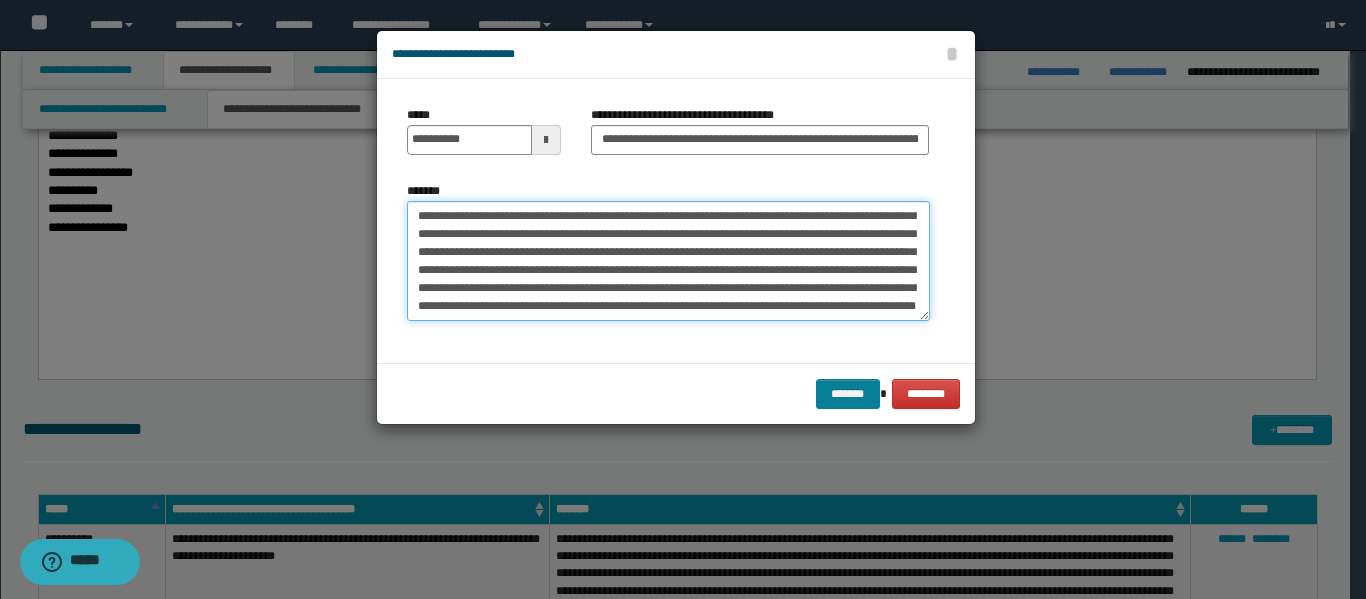 type on "**********" 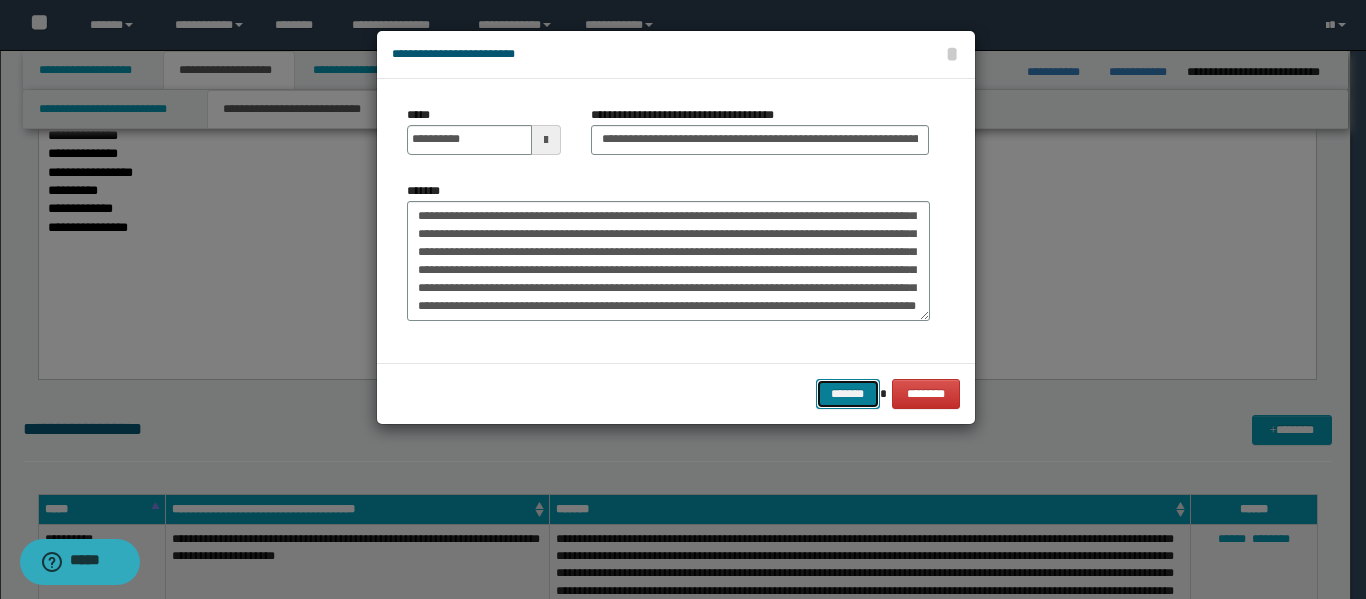 click on "*******" at bounding box center [848, 394] 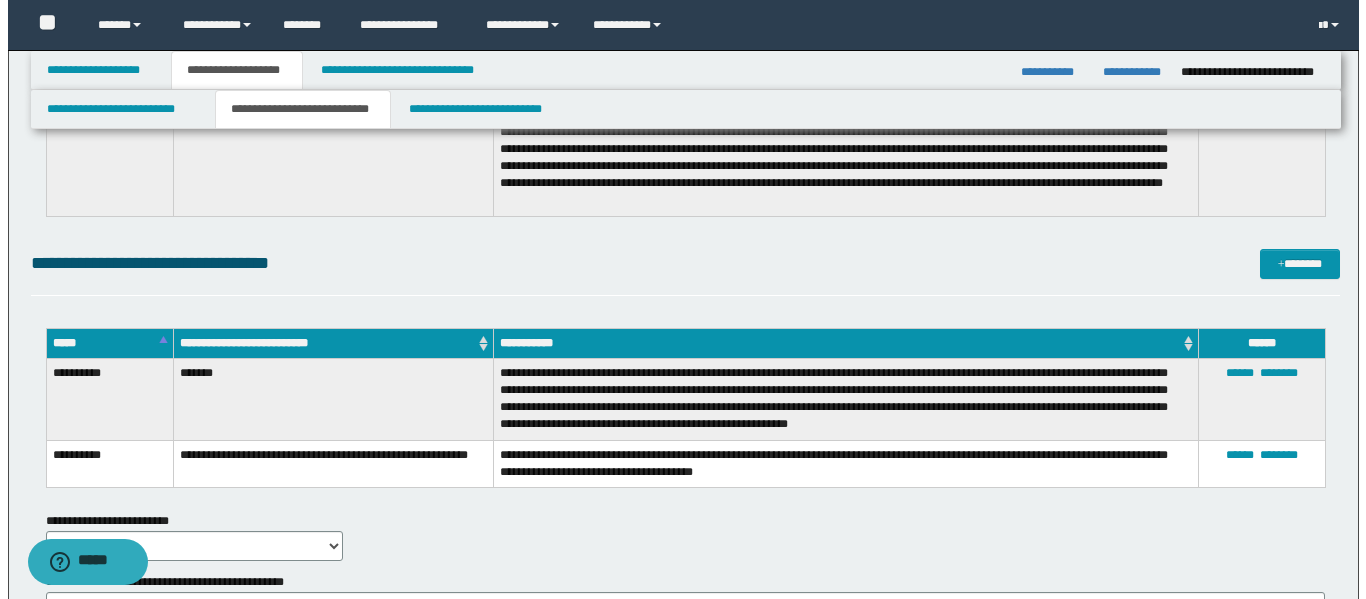 scroll, scrollTop: 2275, scrollLeft: 0, axis: vertical 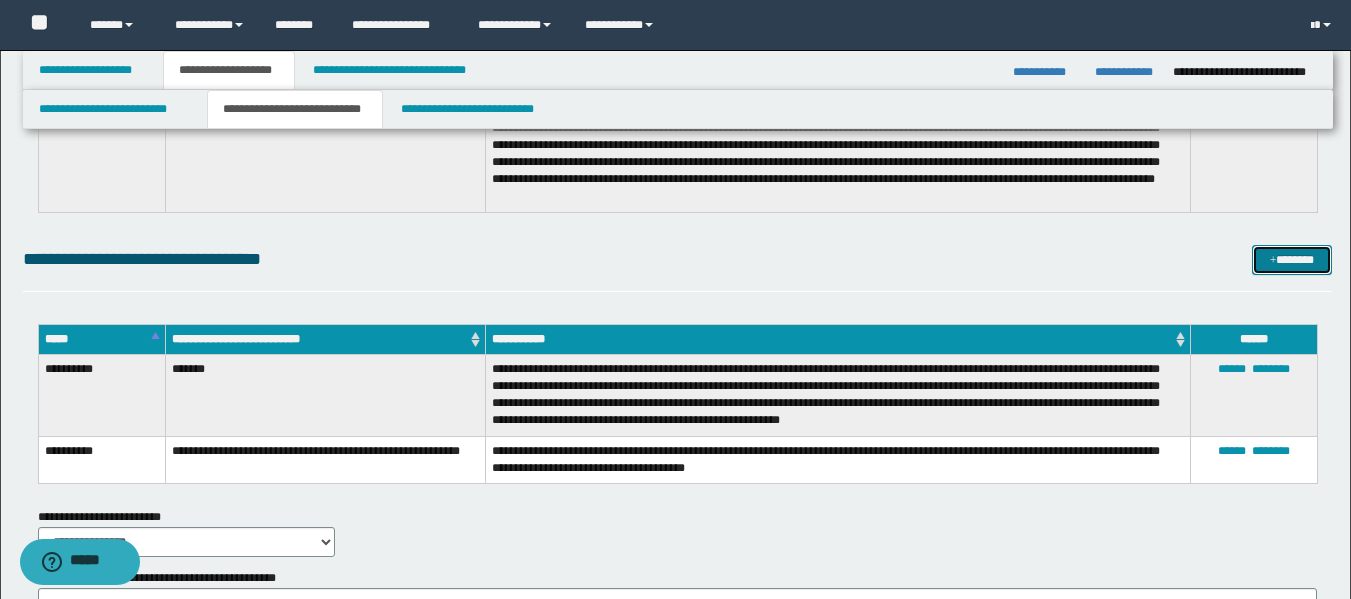 click on "*******" at bounding box center (1292, 260) 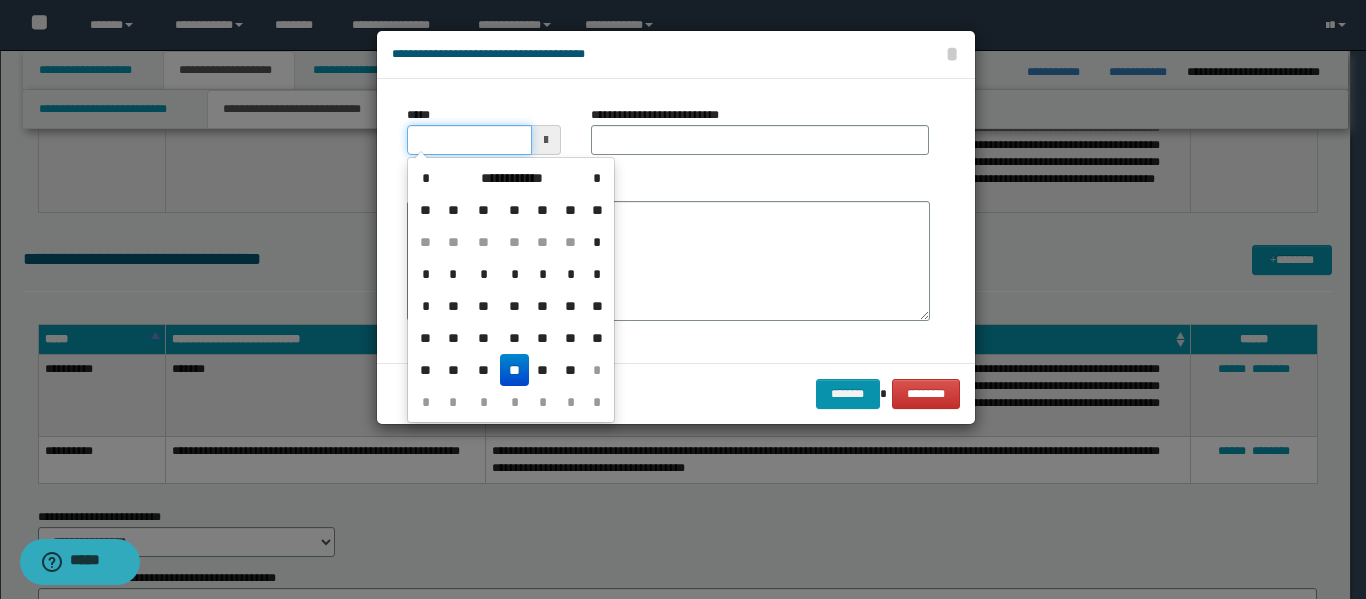 click on "*****" at bounding box center [469, 140] 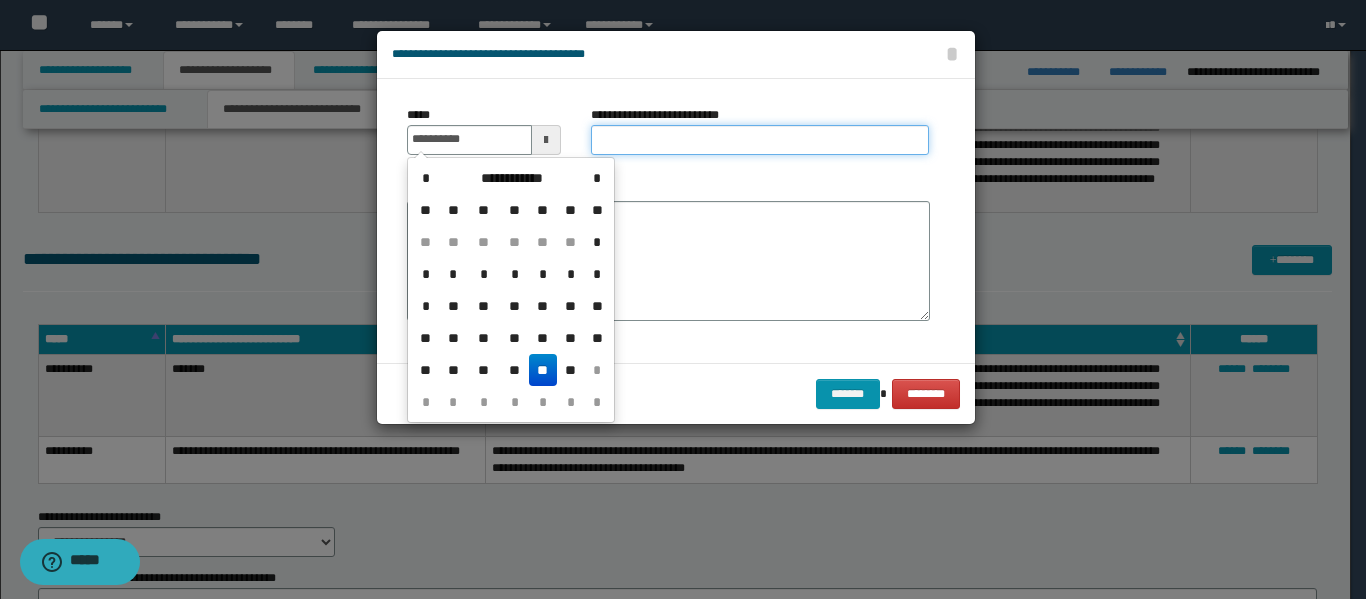 type on "**********" 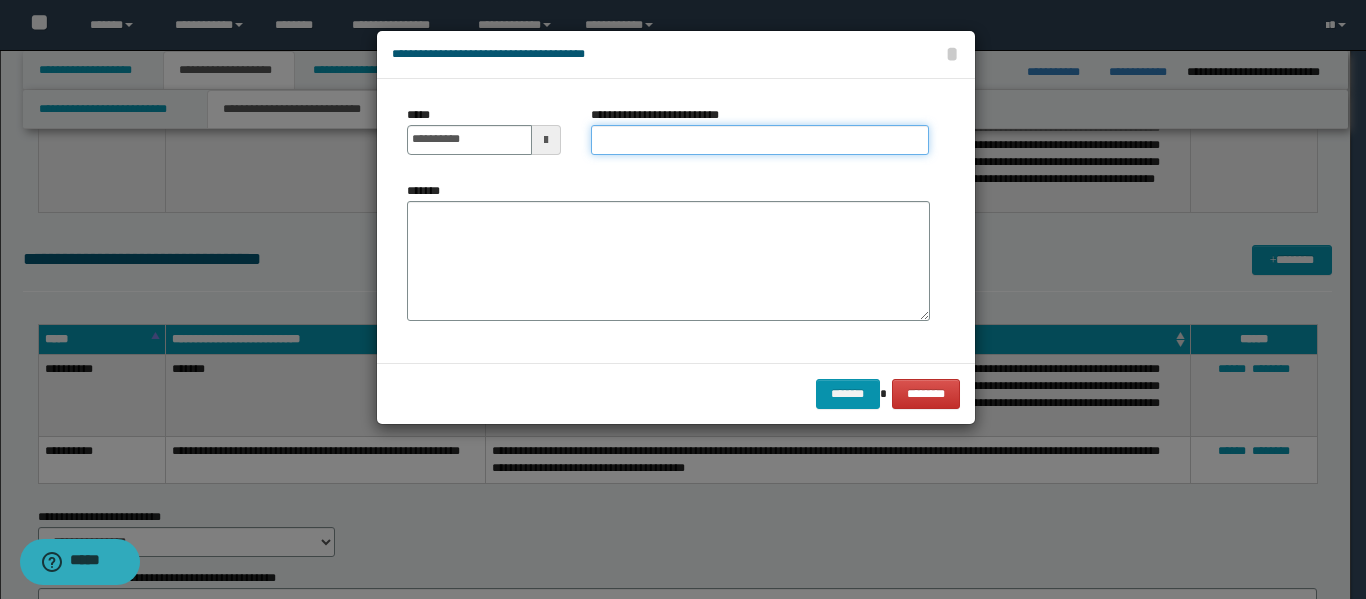 click on "**********" at bounding box center [760, 140] 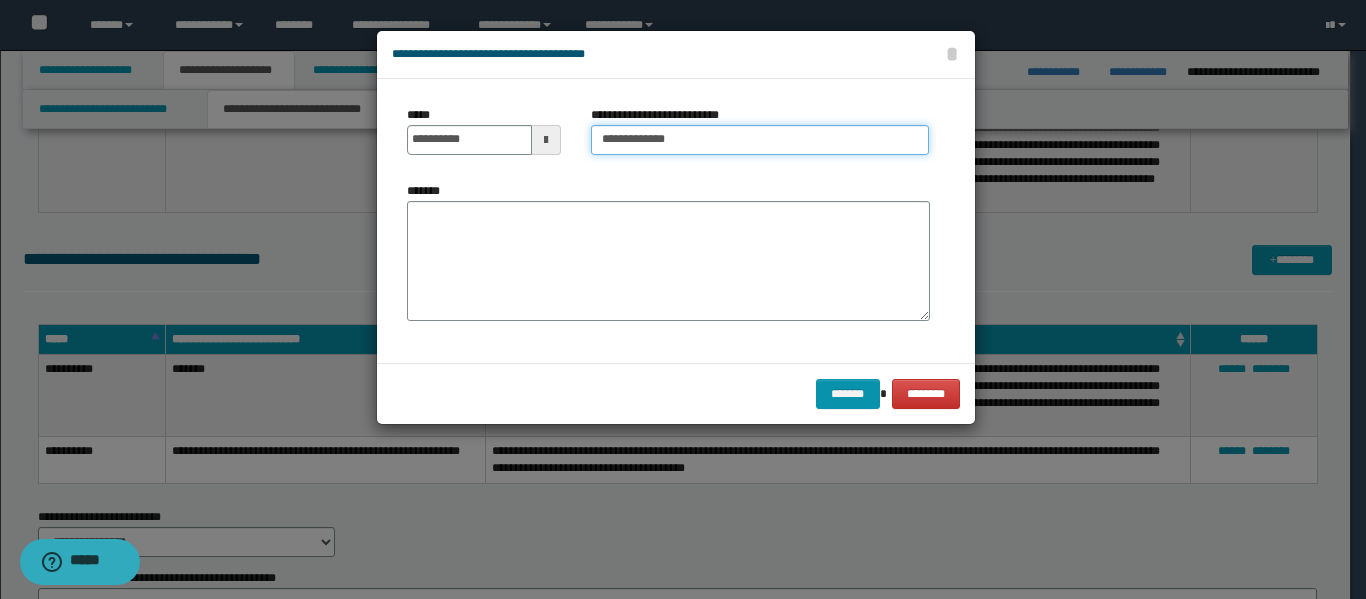 type on "**********" 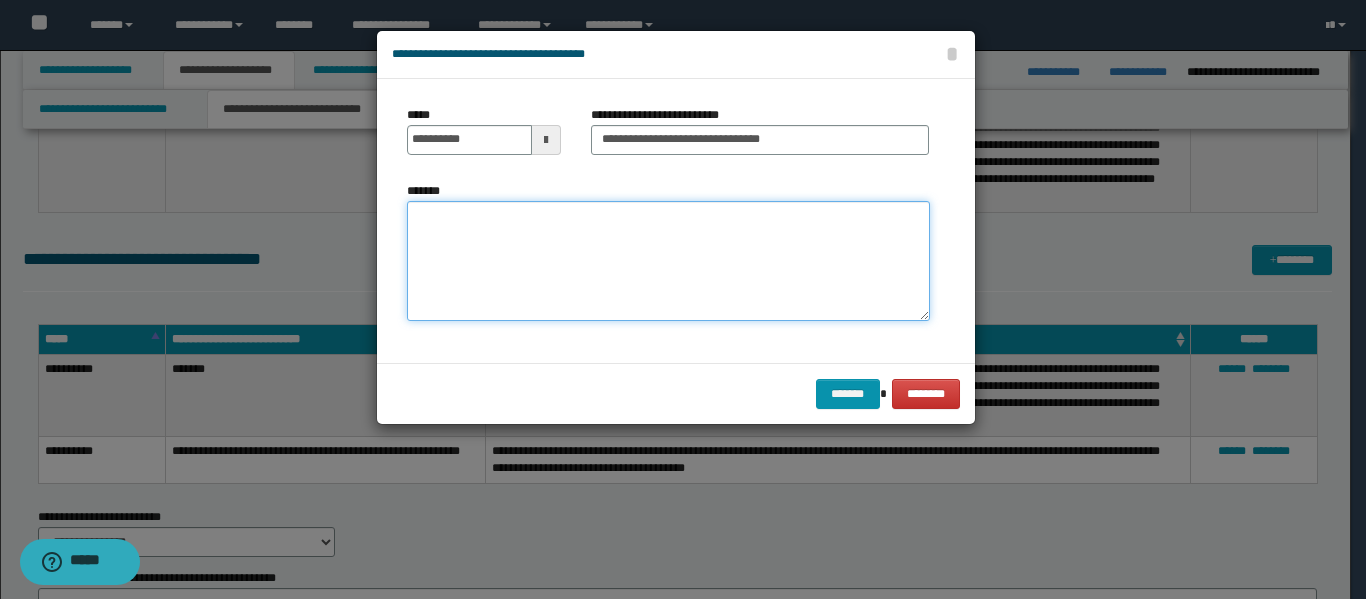 click on "*******" at bounding box center [668, 261] 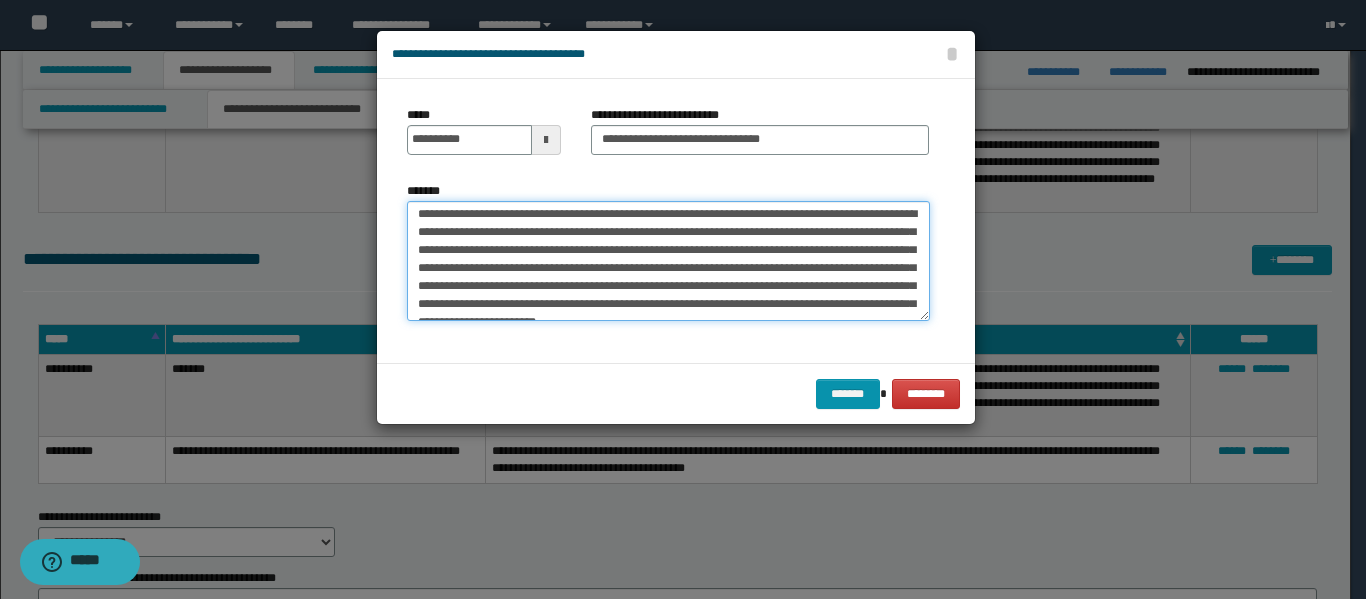 scroll, scrollTop: 0, scrollLeft: 0, axis: both 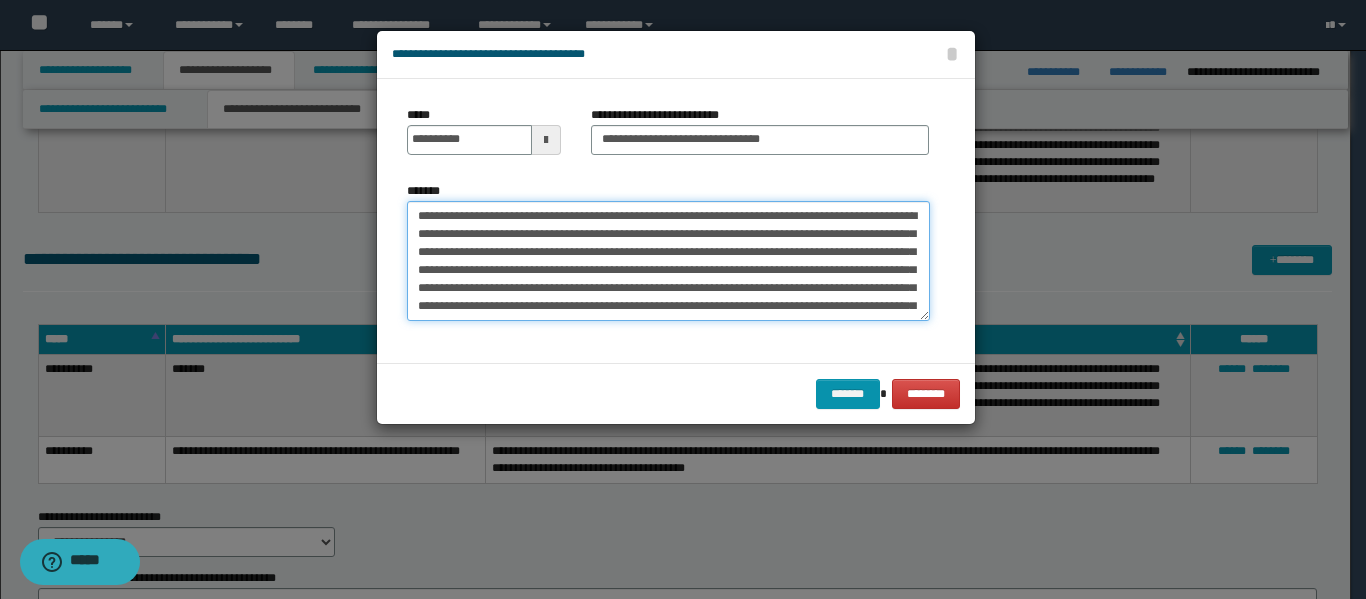 click on "**********" at bounding box center (668, 261) 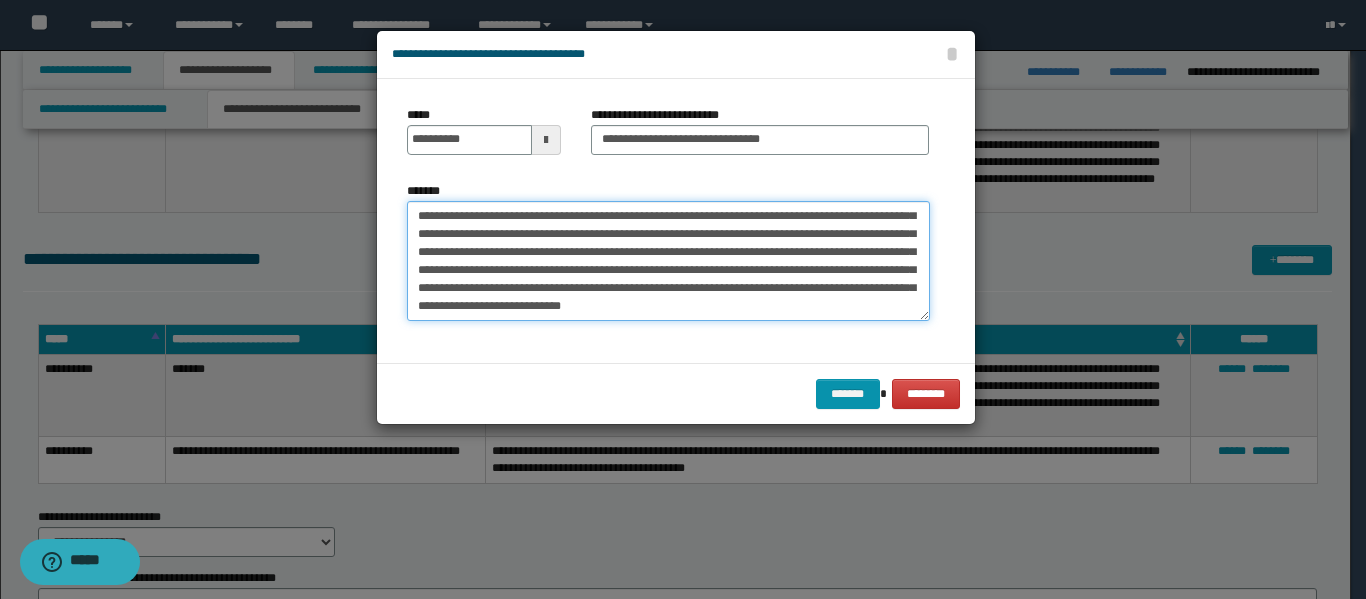 click on "**********" at bounding box center (668, 261) 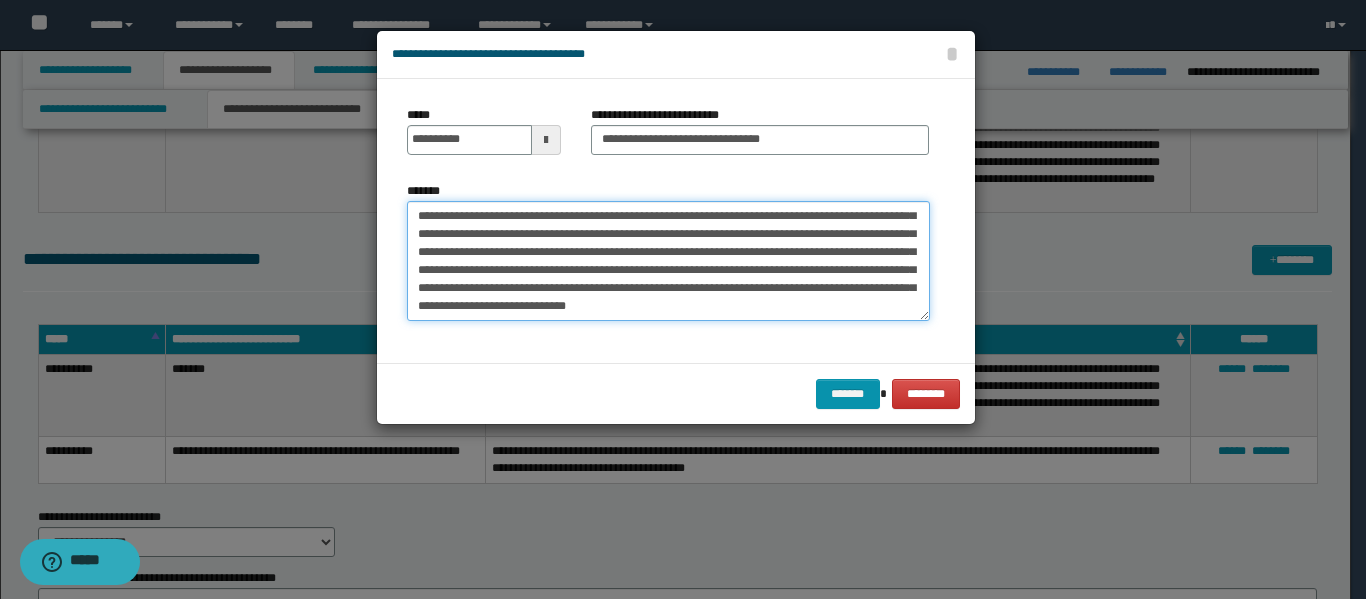 click on "**********" at bounding box center [668, 261] 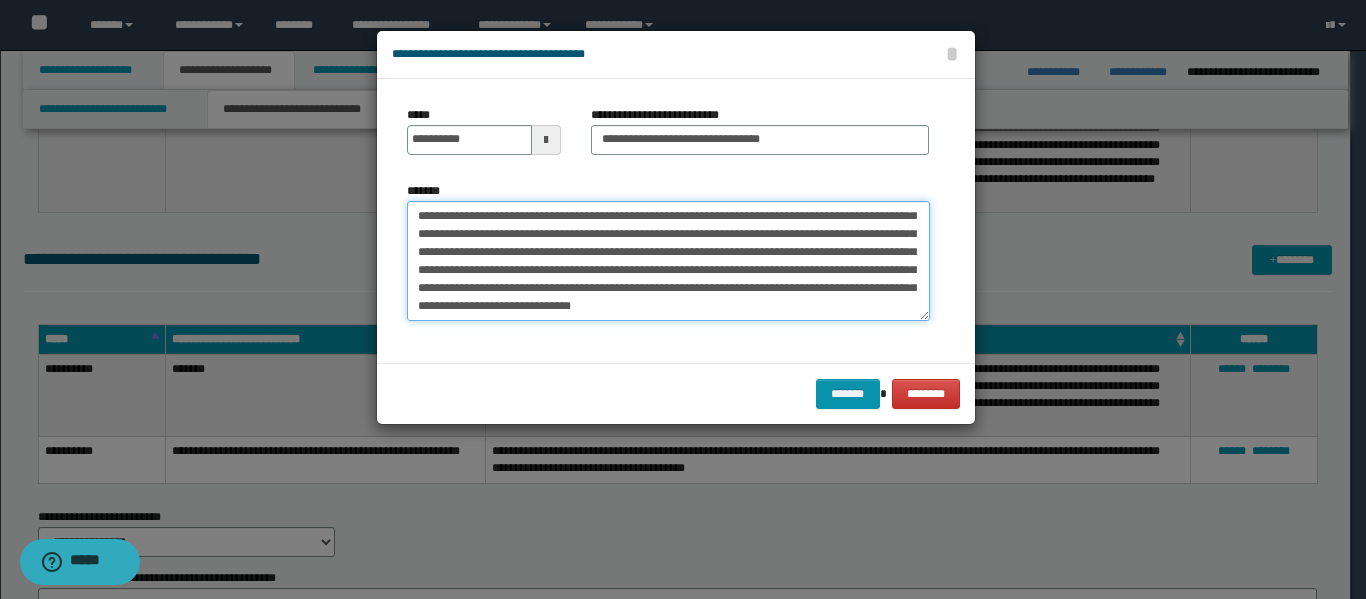 click on "**********" at bounding box center (668, 261) 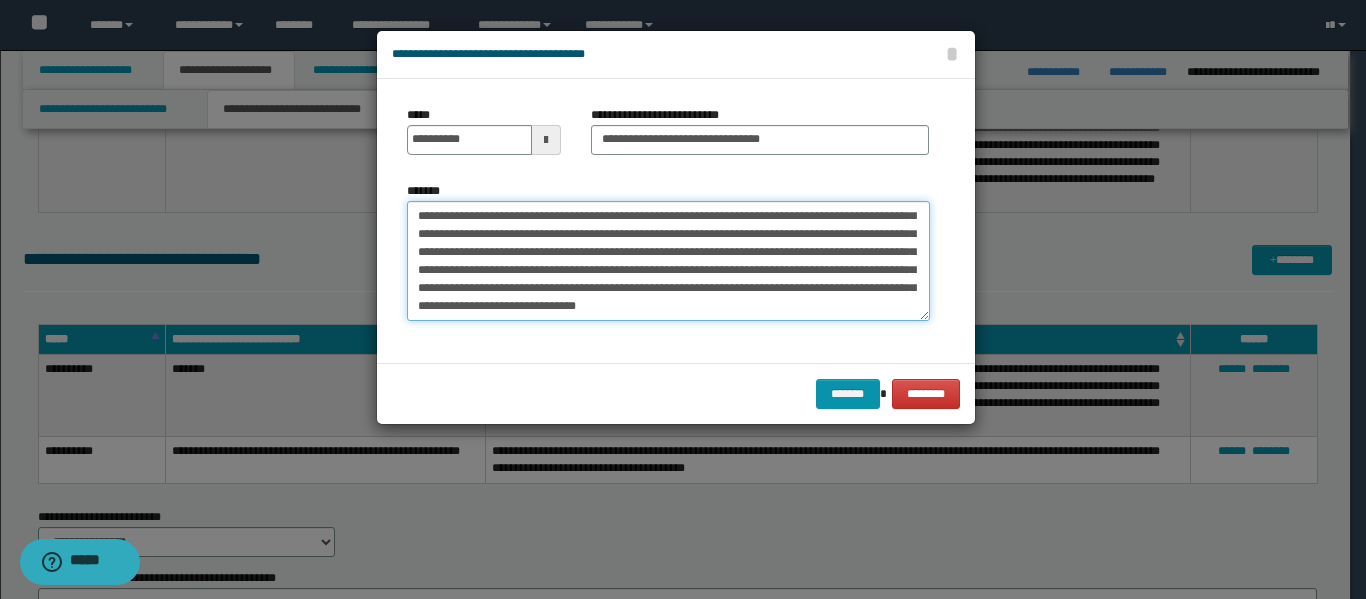 click on "**********" at bounding box center [668, 261] 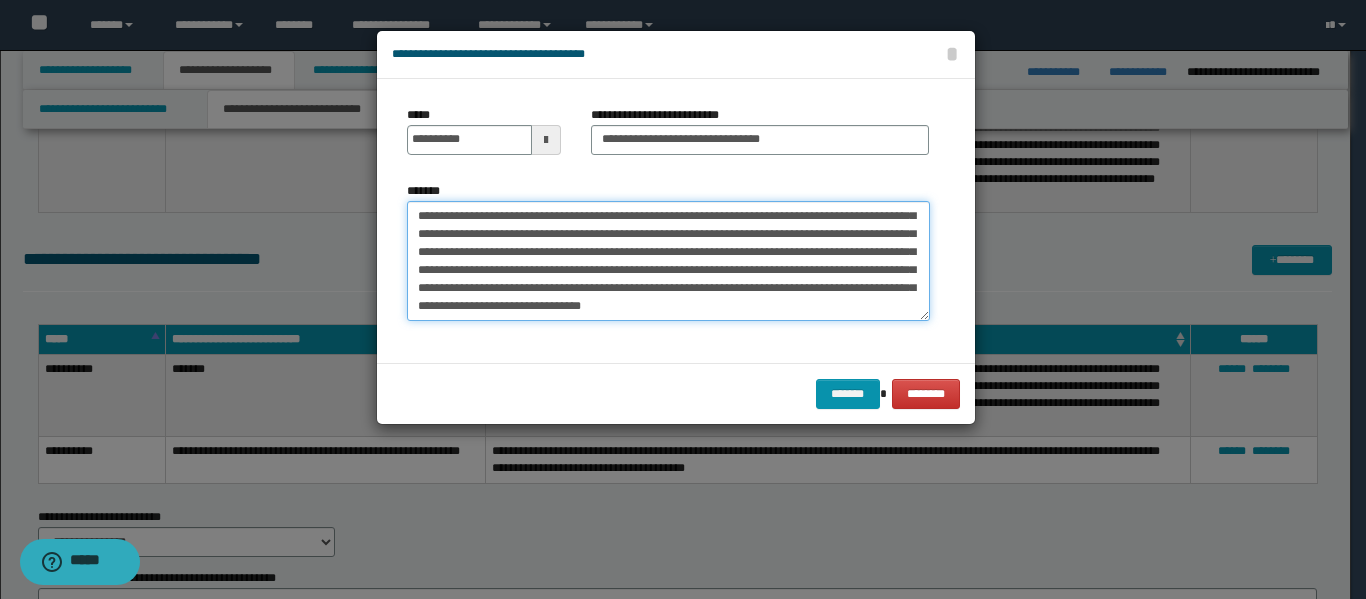 click on "**********" at bounding box center [668, 261] 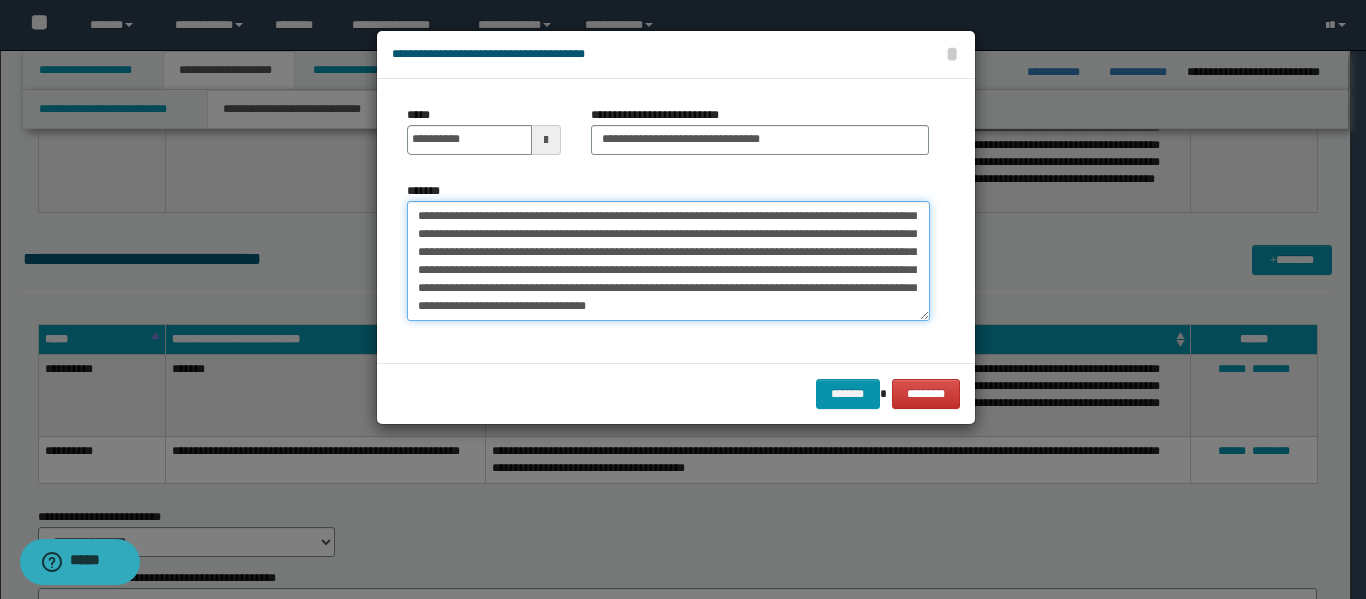 click on "**********" at bounding box center [668, 261] 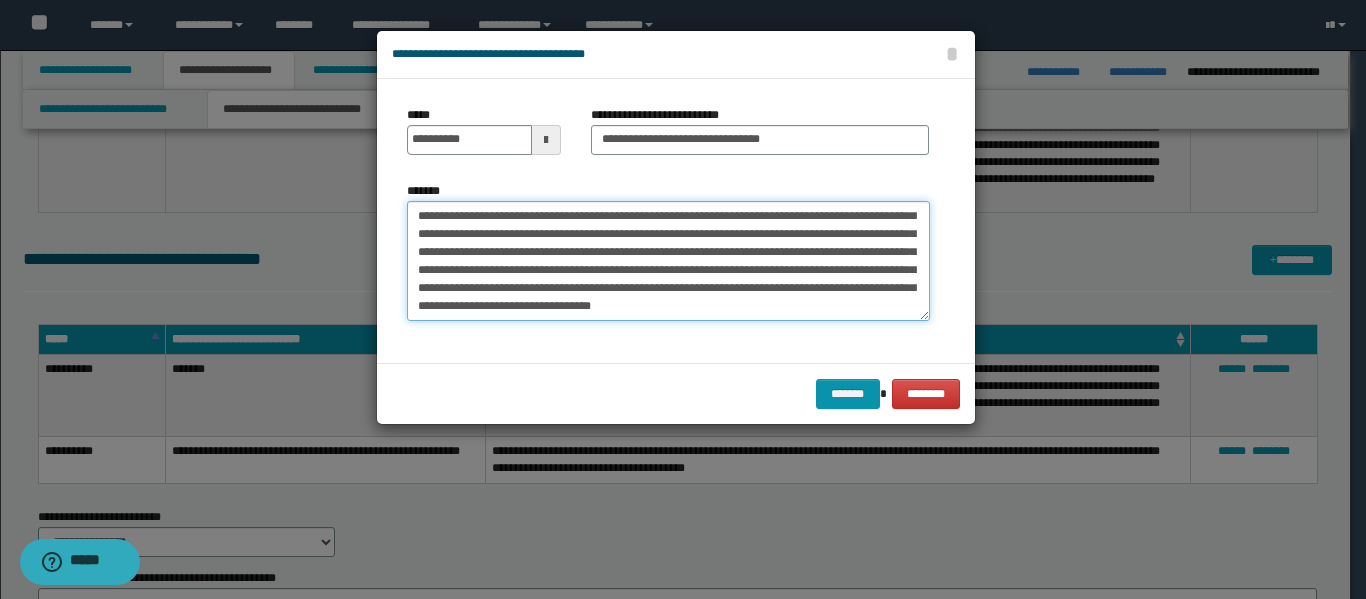 click on "**********" at bounding box center (668, 261) 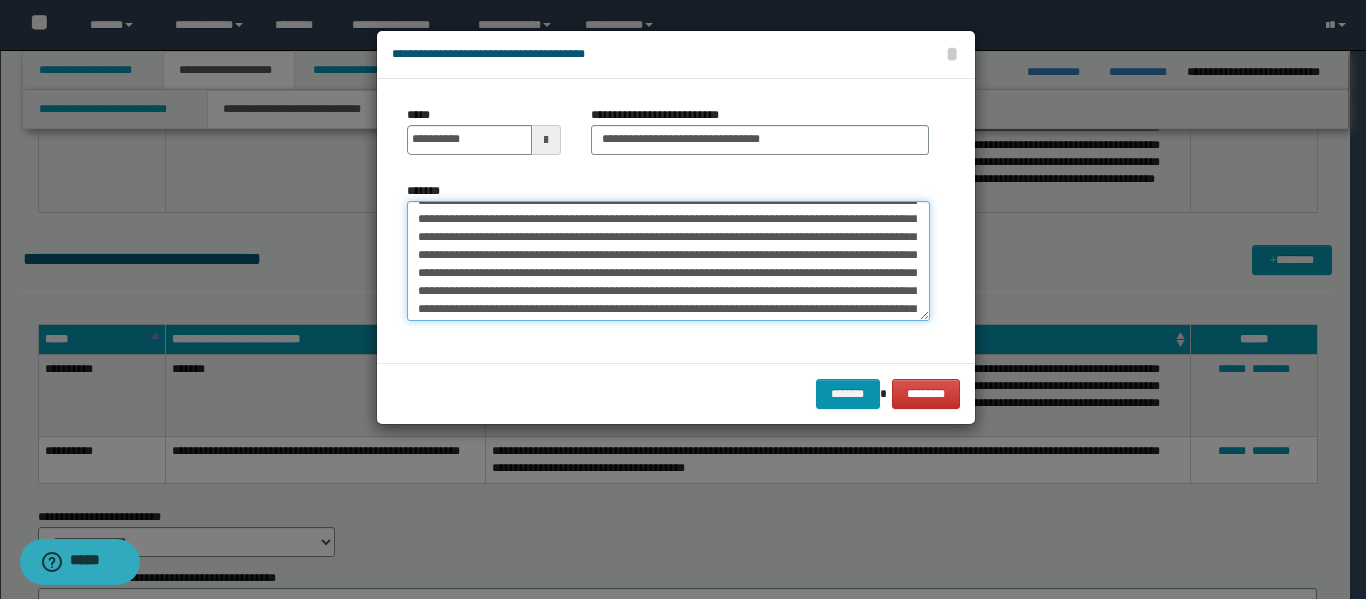 scroll, scrollTop: 46, scrollLeft: 0, axis: vertical 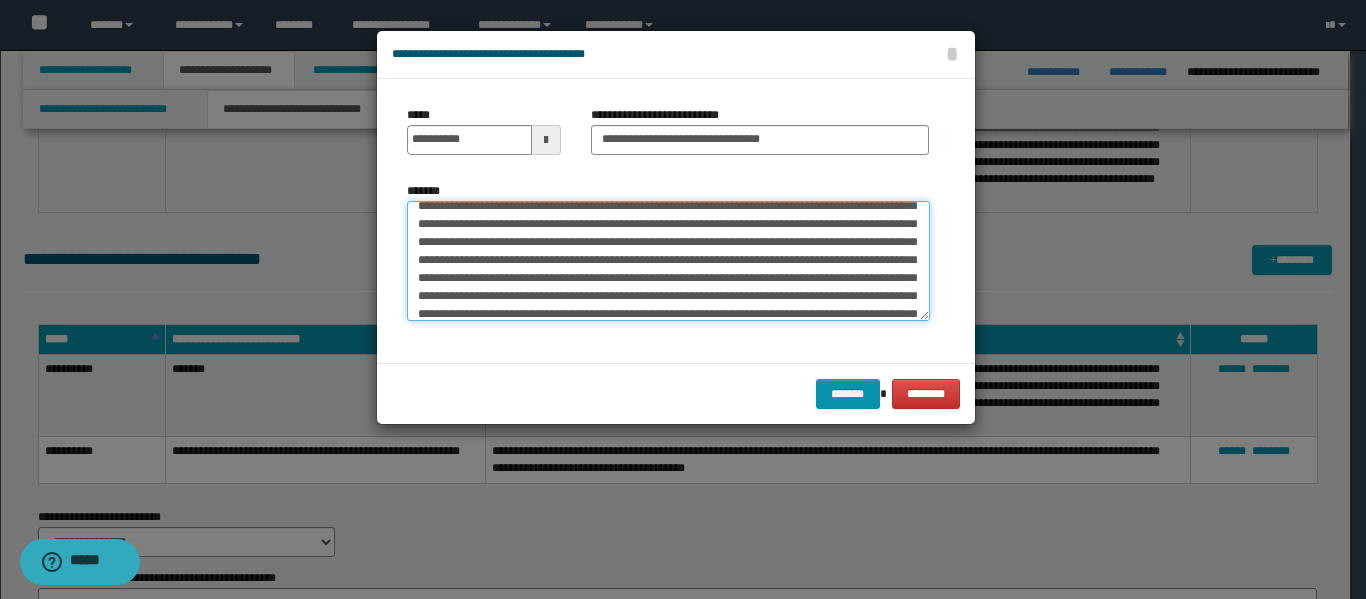 click on "*******" at bounding box center (668, 261) 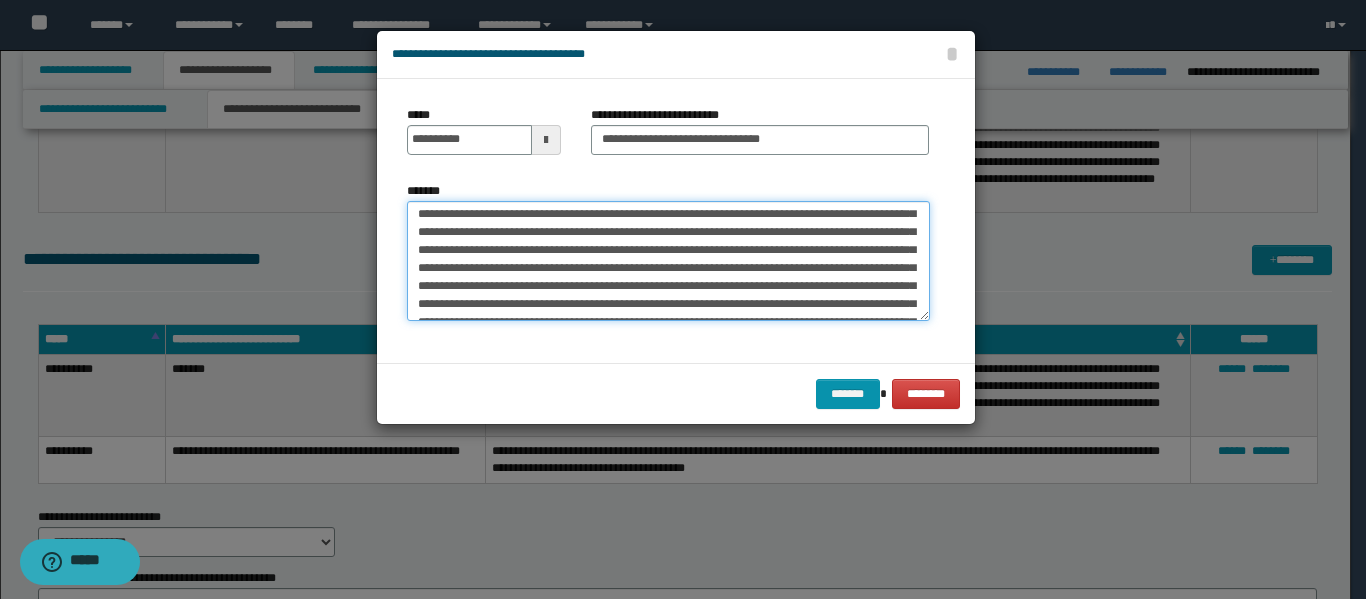 click on "*******" at bounding box center (668, 261) 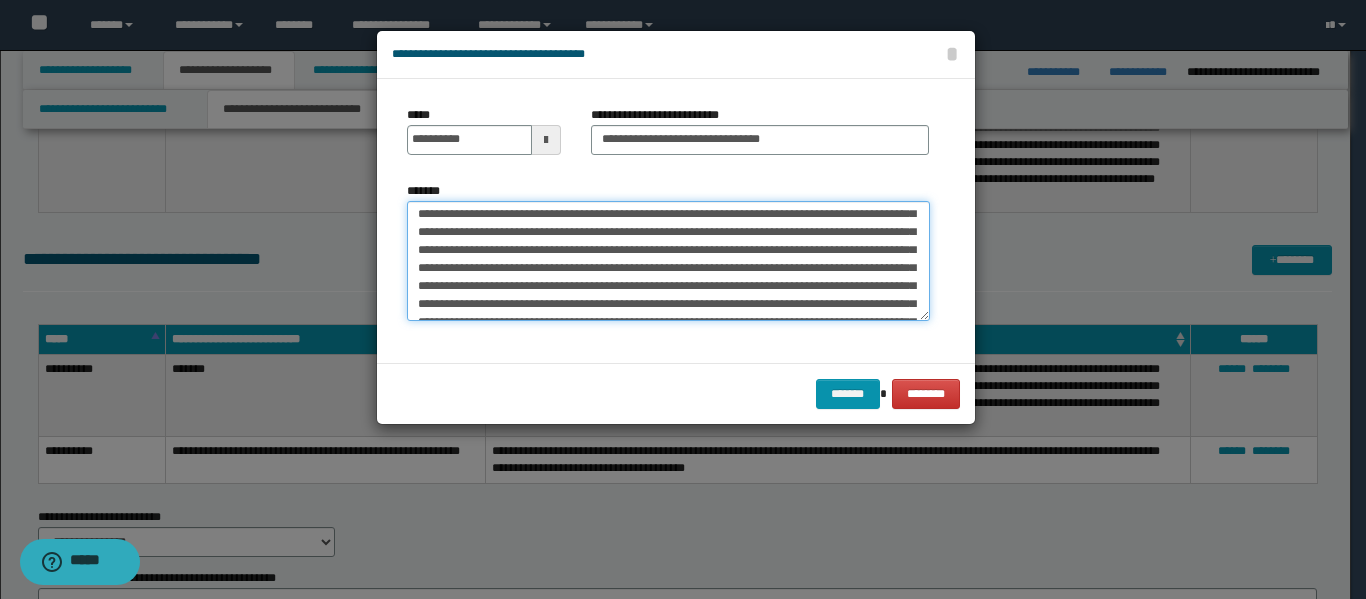 click on "*******" at bounding box center [668, 261] 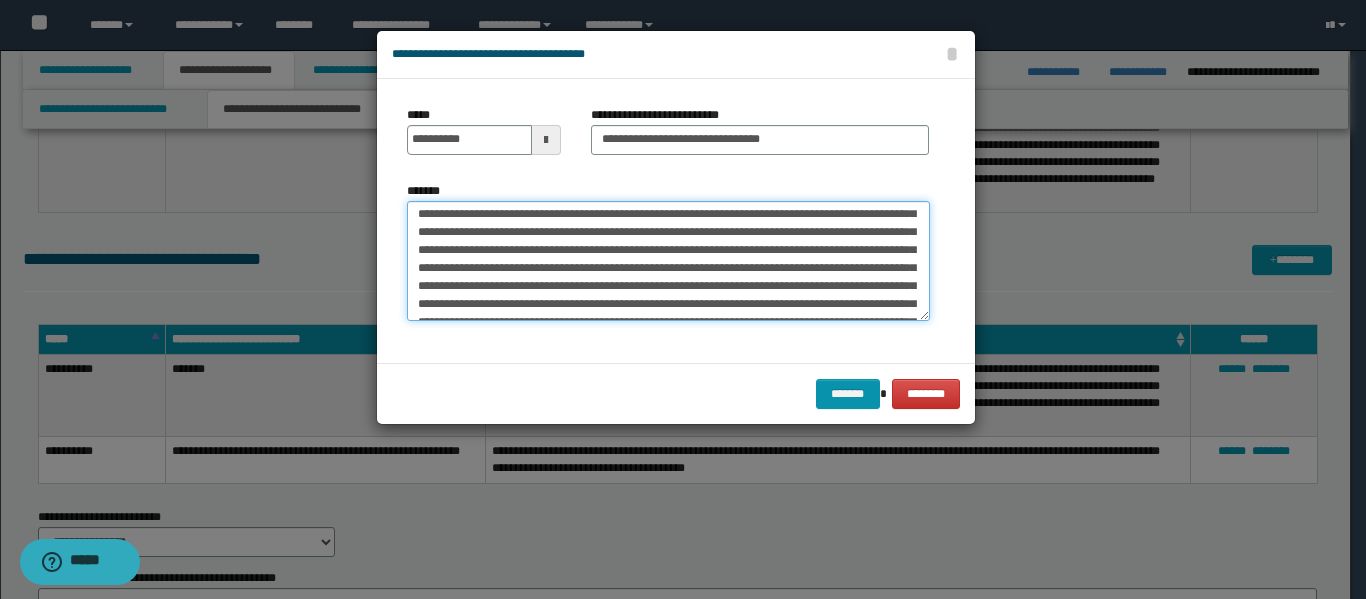 click on "*********" 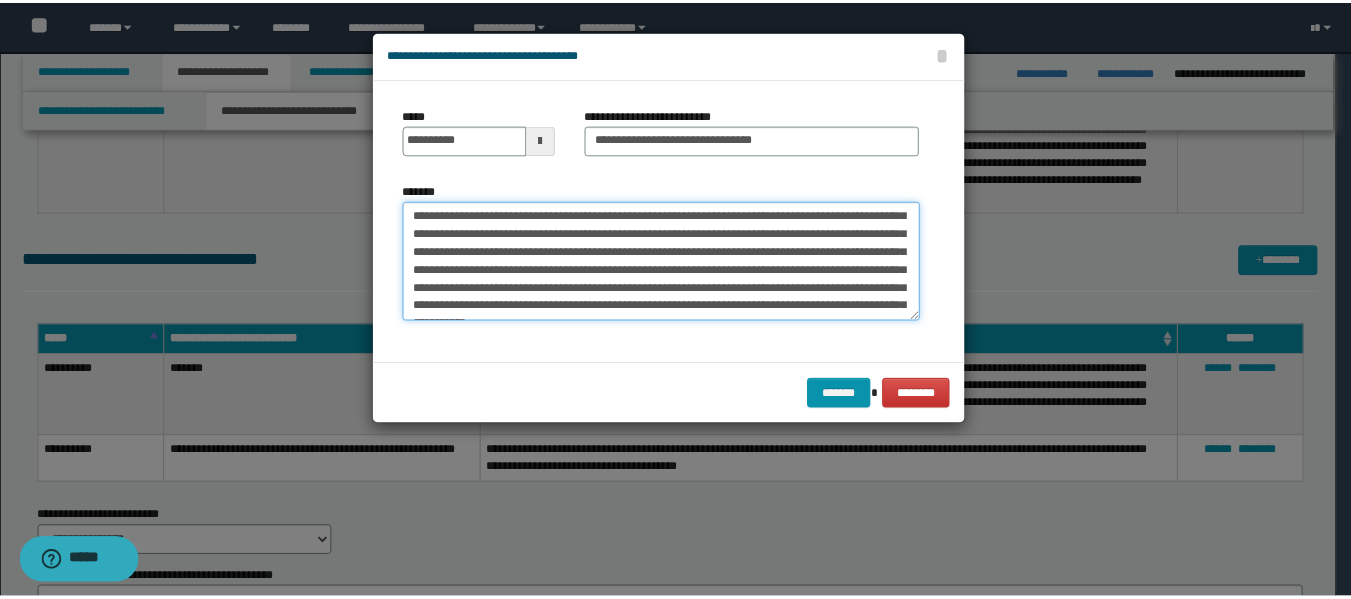 scroll, scrollTop: 252, scrollLeft: 0, axis: vertical 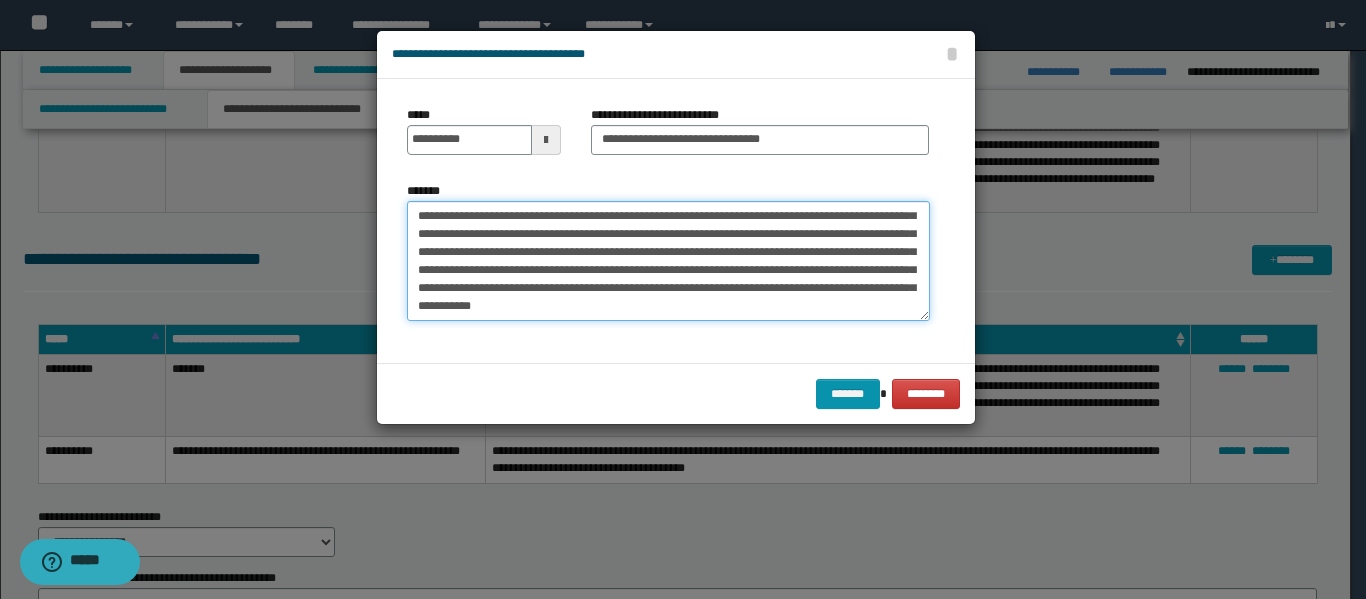 click on "*******" at bounding box center (668, 261) 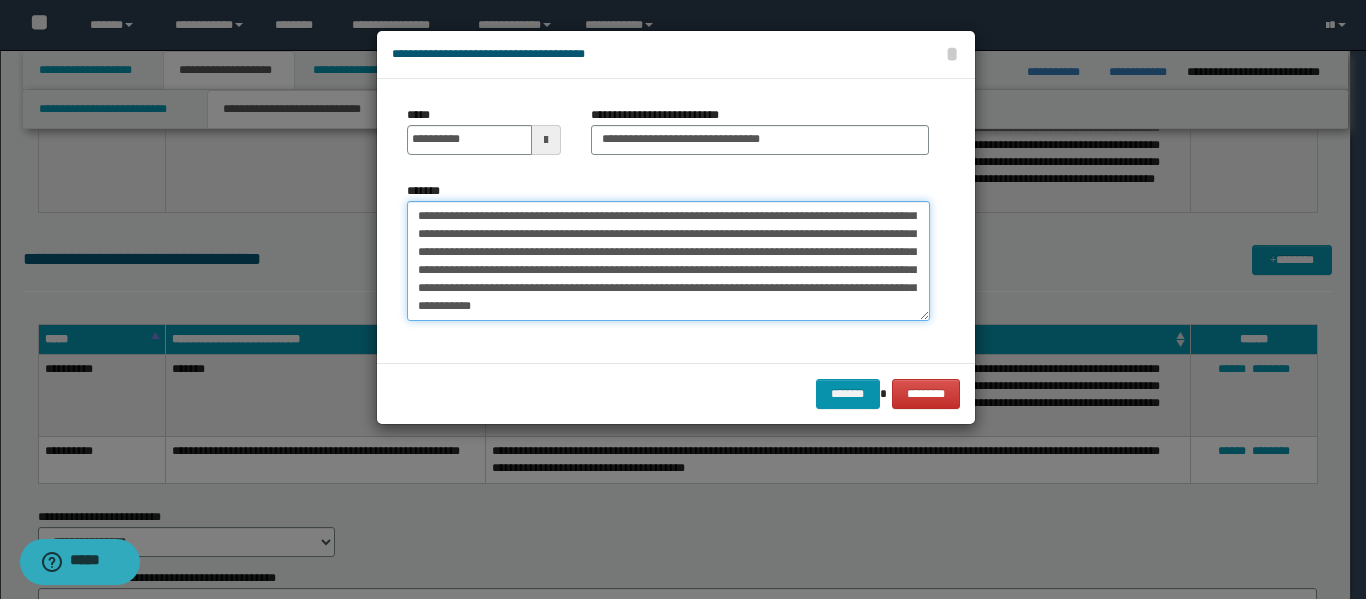 click on "********" 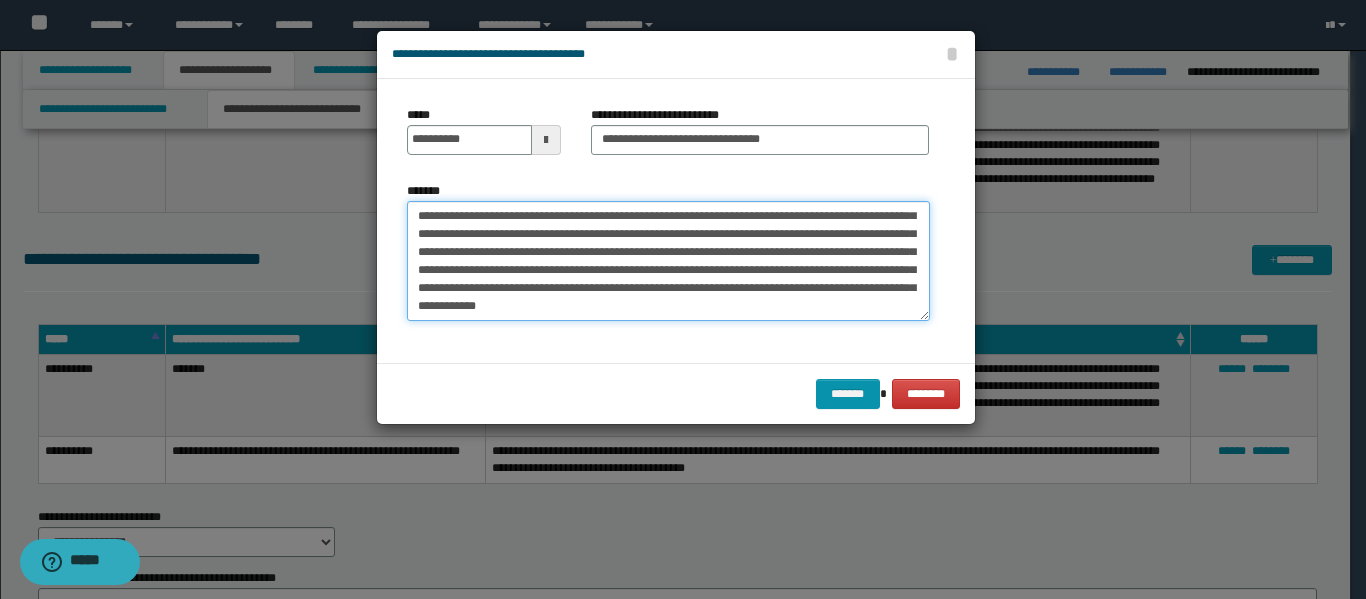 click on "*******" at bounding box center [668, 261] 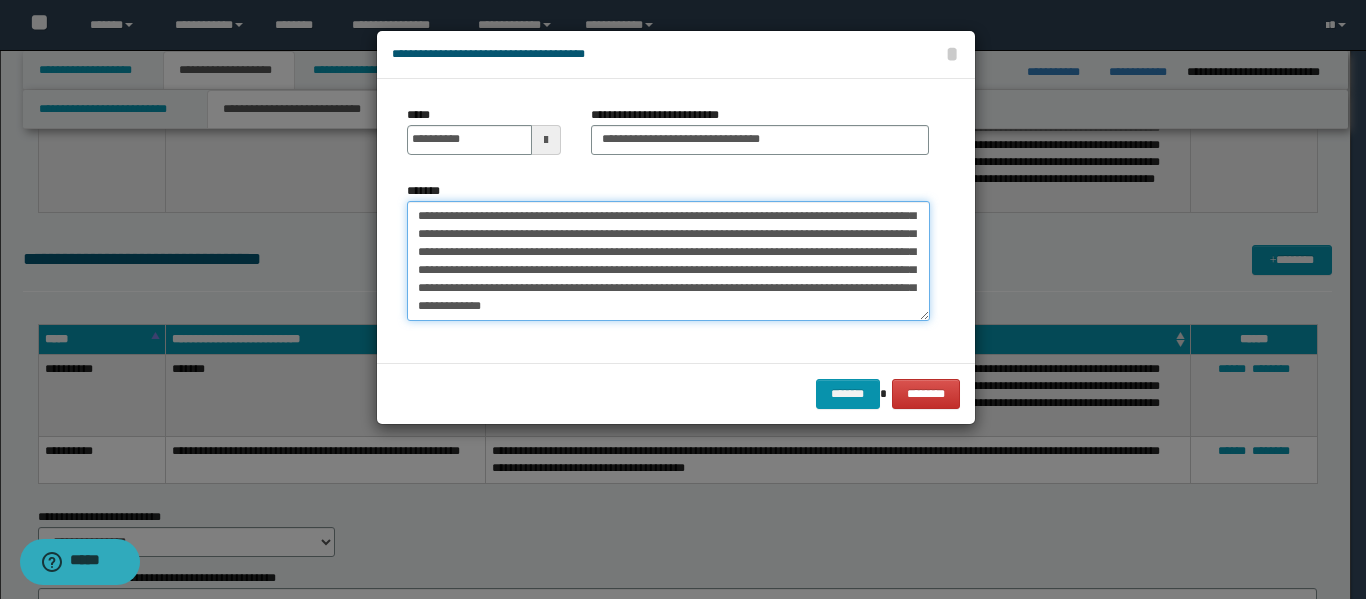 click on "*******" at bounding box center (668, 261) 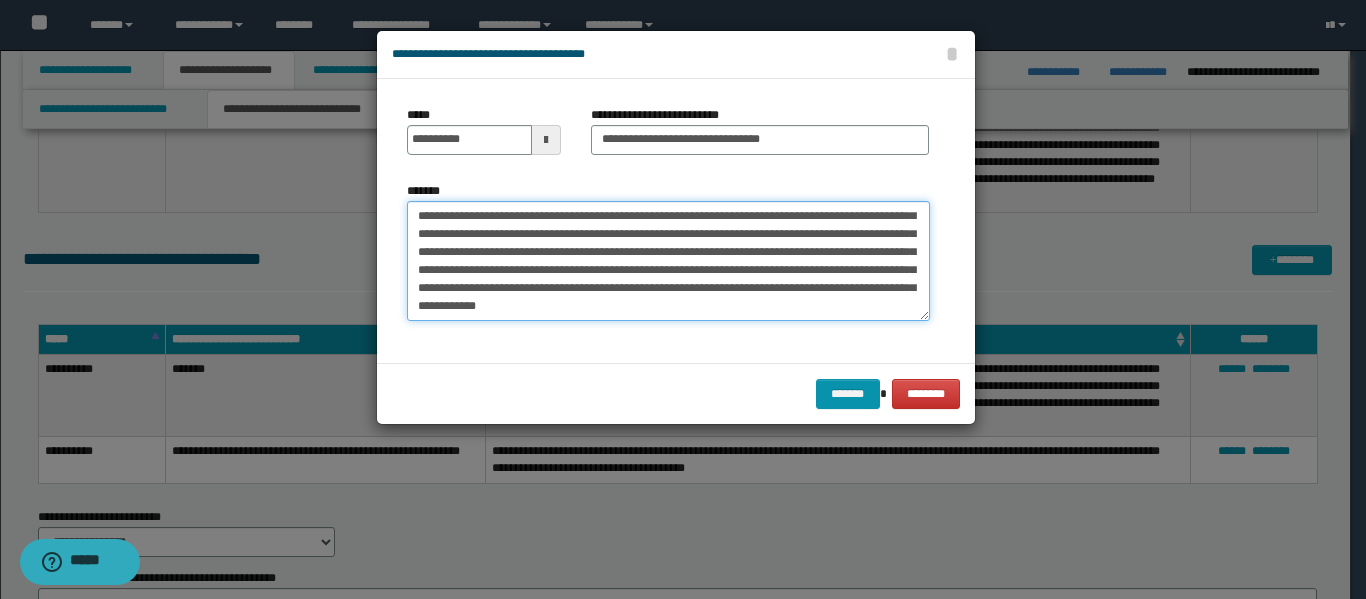 click on "*******" at bounding box center (668, 261) 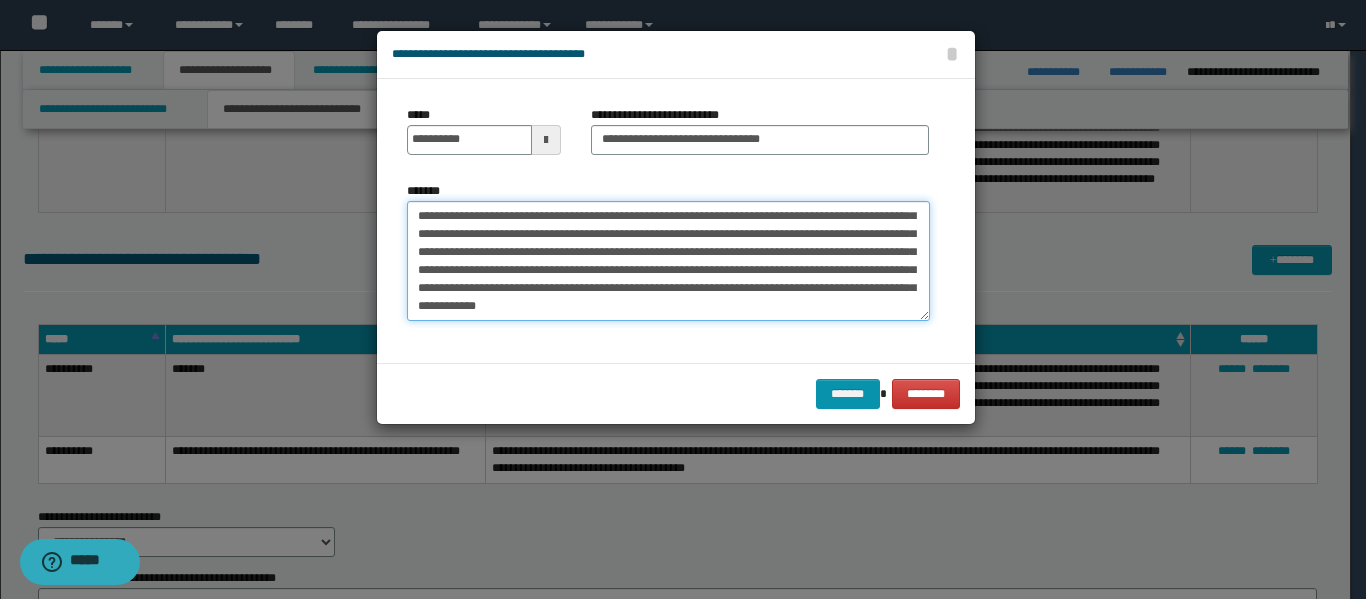 click on "*********" 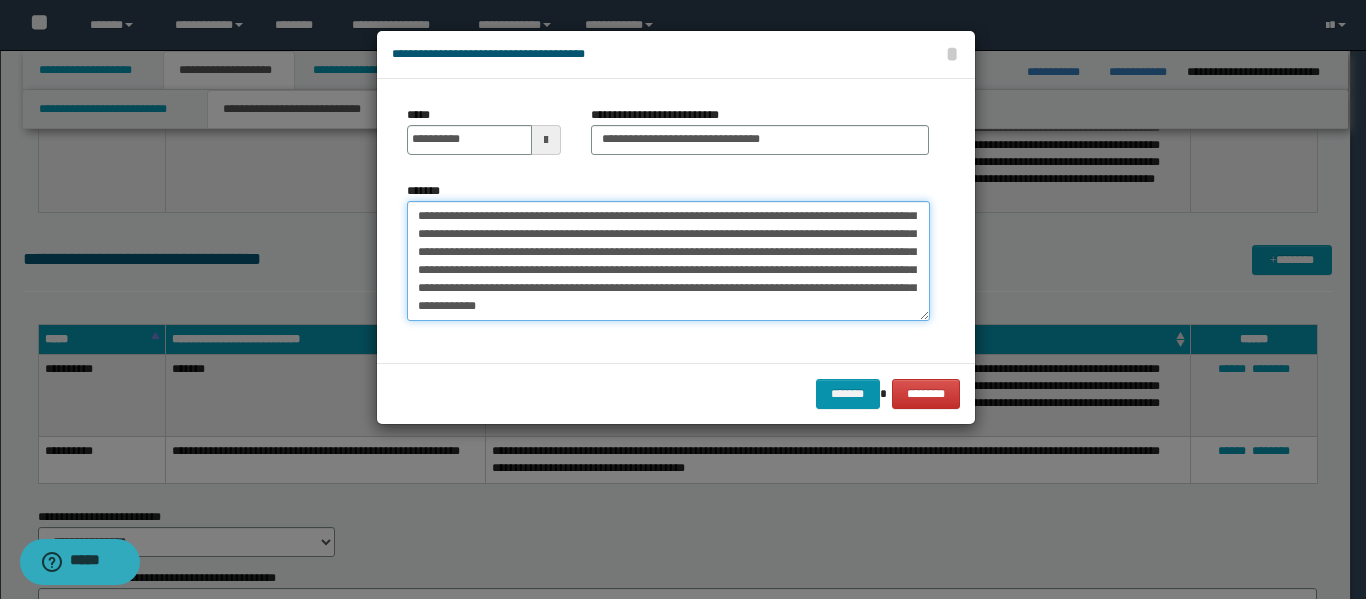 click on "*******" at bounding box center (668, 261) 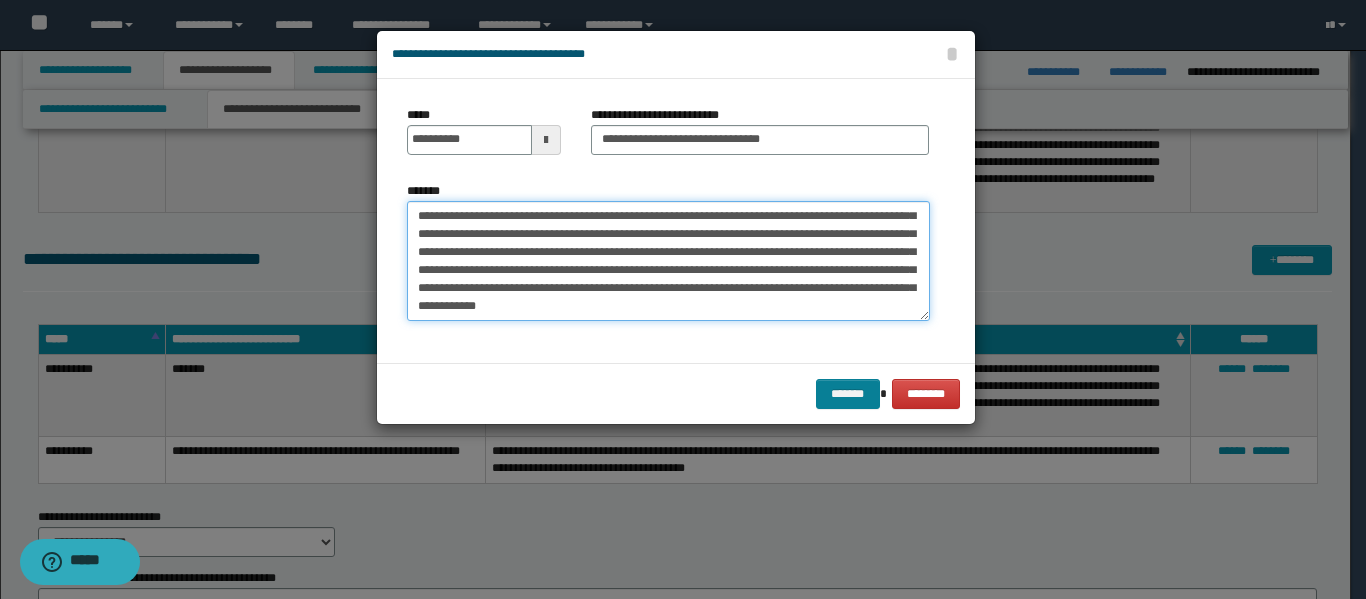 type on "**********" 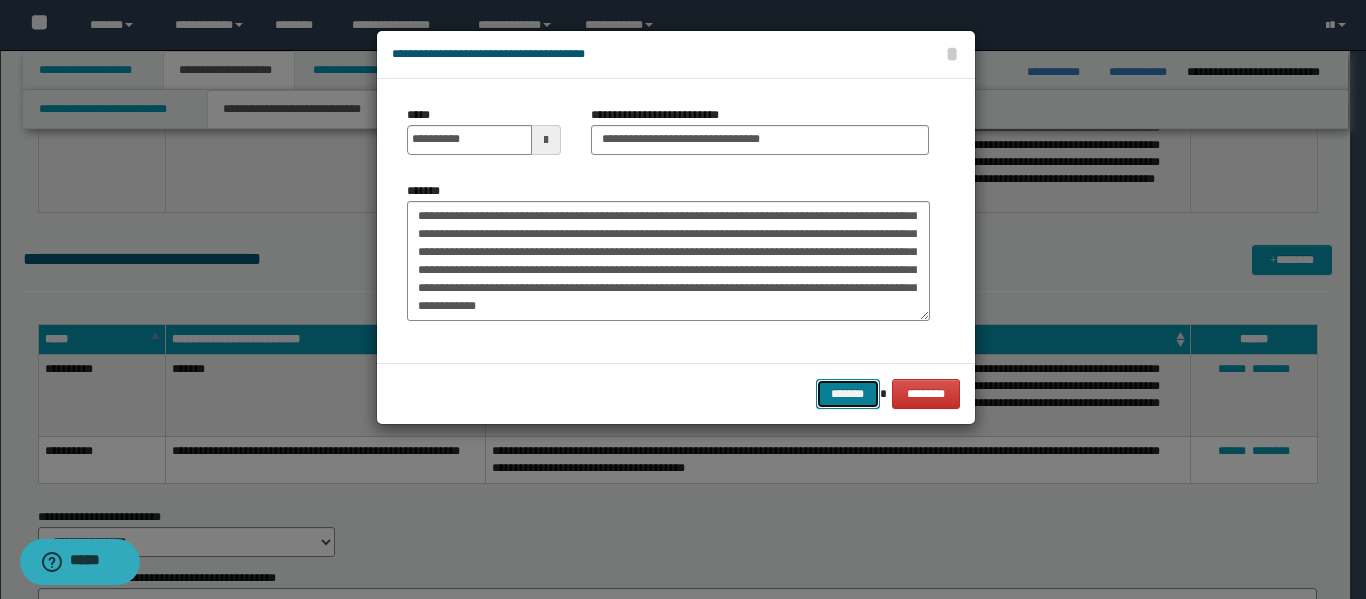 click on "*******" at bounding box center (848, 394) 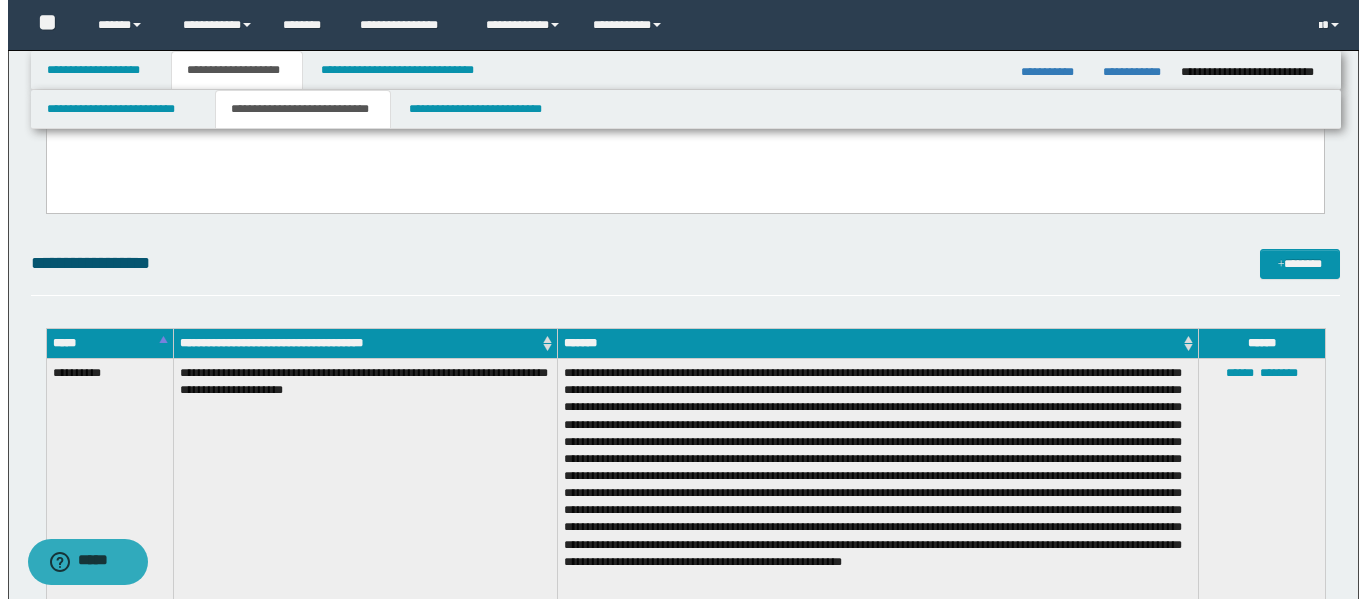 scroll, scrollTop: 975, scrollLeft: 0, axis: vertical 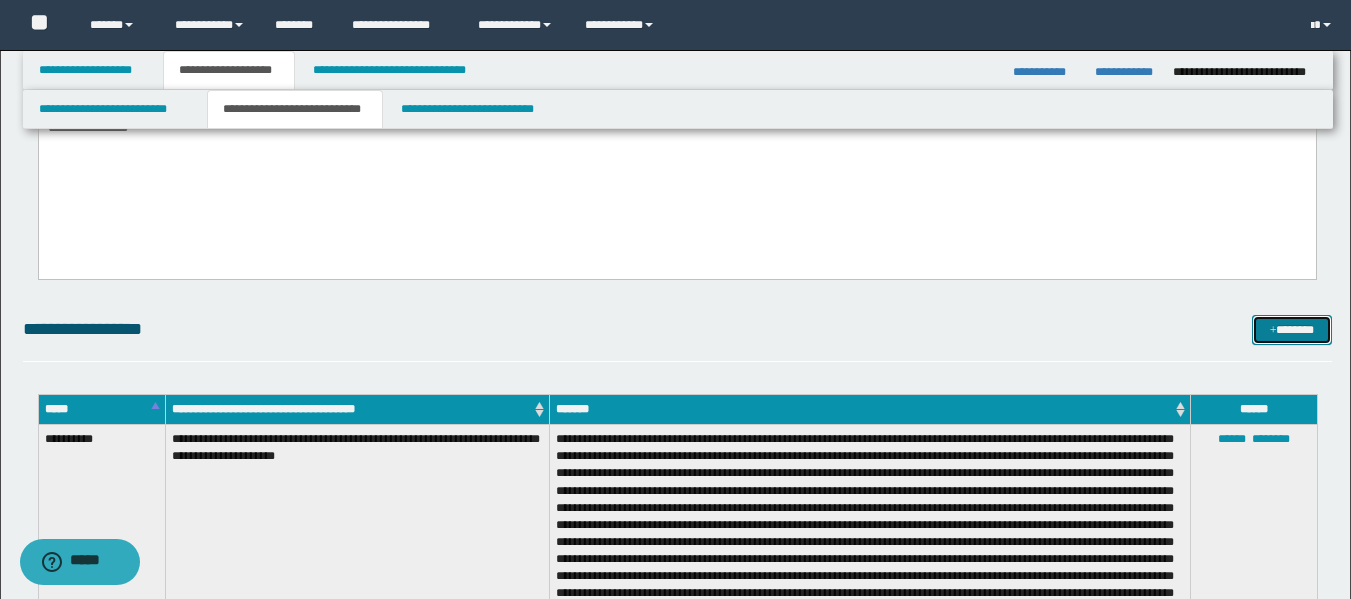 click on "*******" at bounding box center [1292, 330] 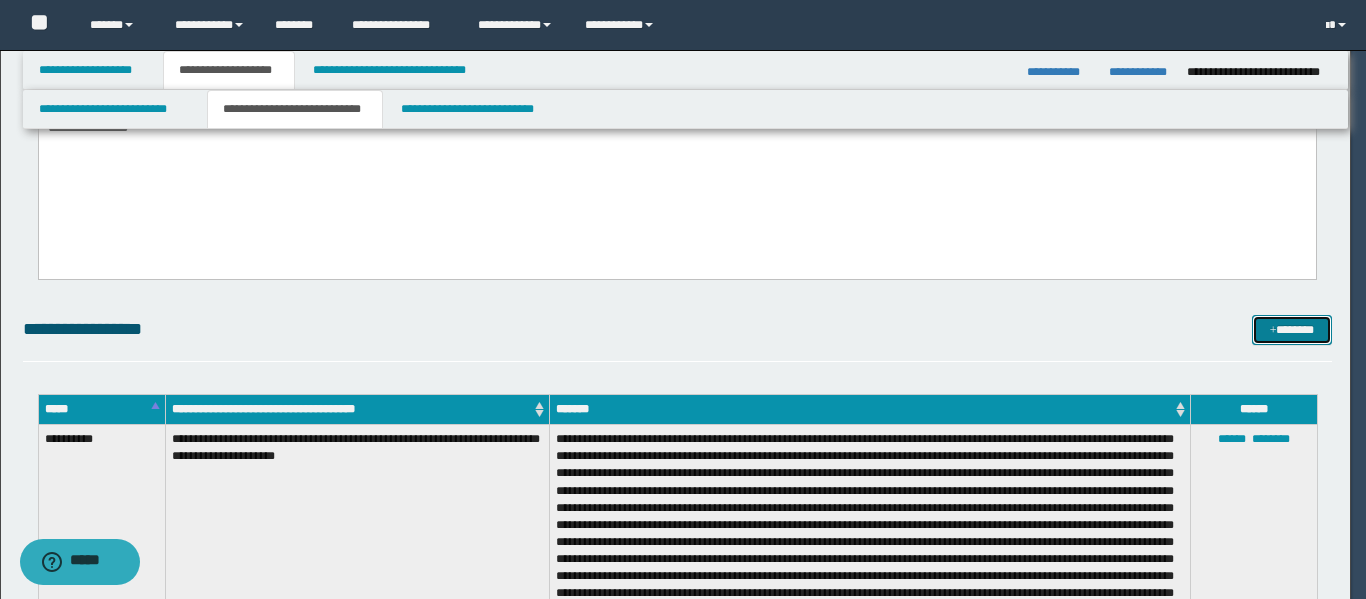 scroll, scrollTop: 0, scrollLeft: 0, axis: both 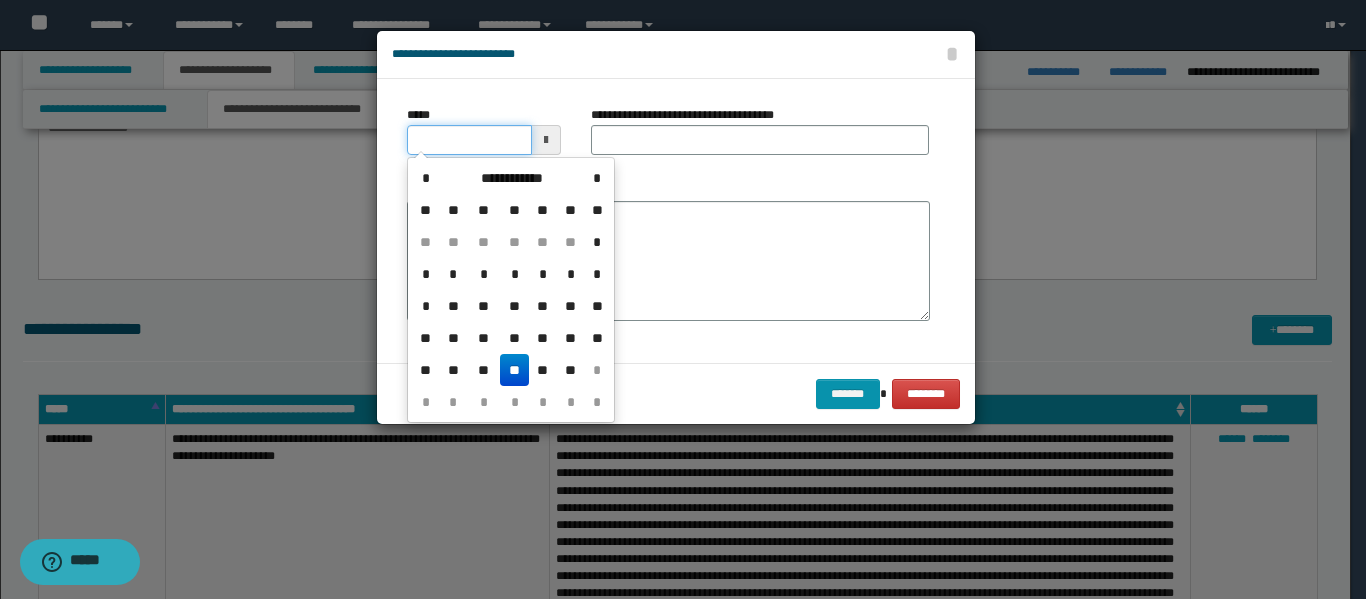 click on "*****" at bounding box center (469, 140) 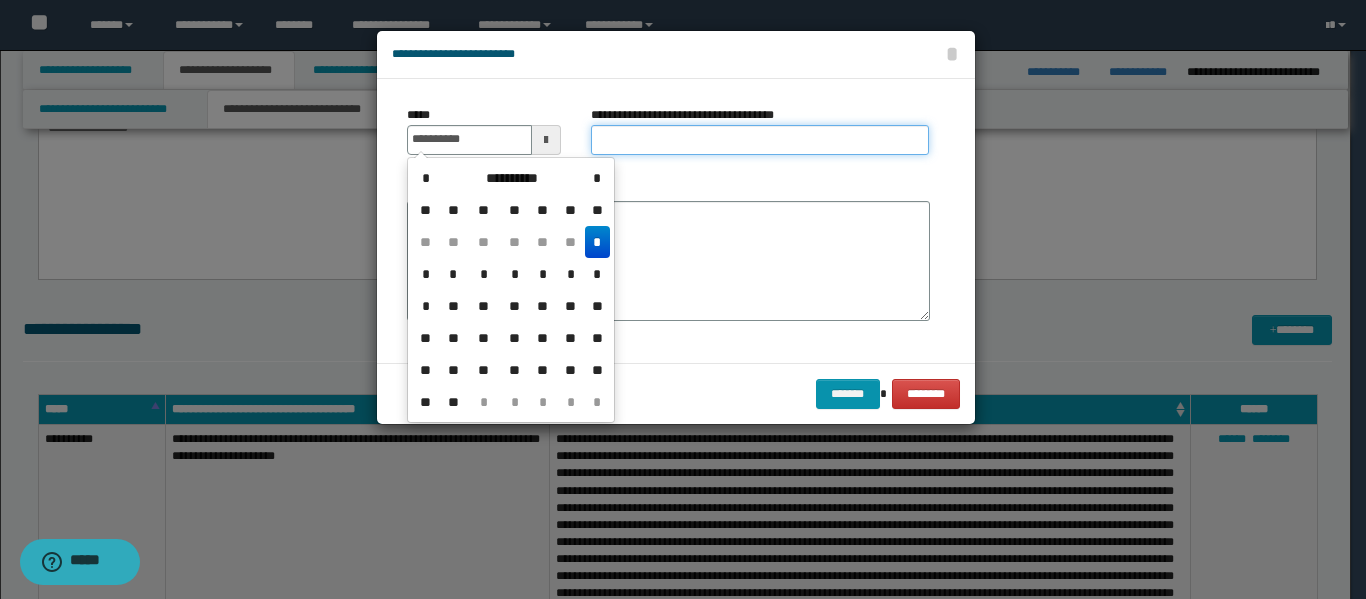 type on "**********" 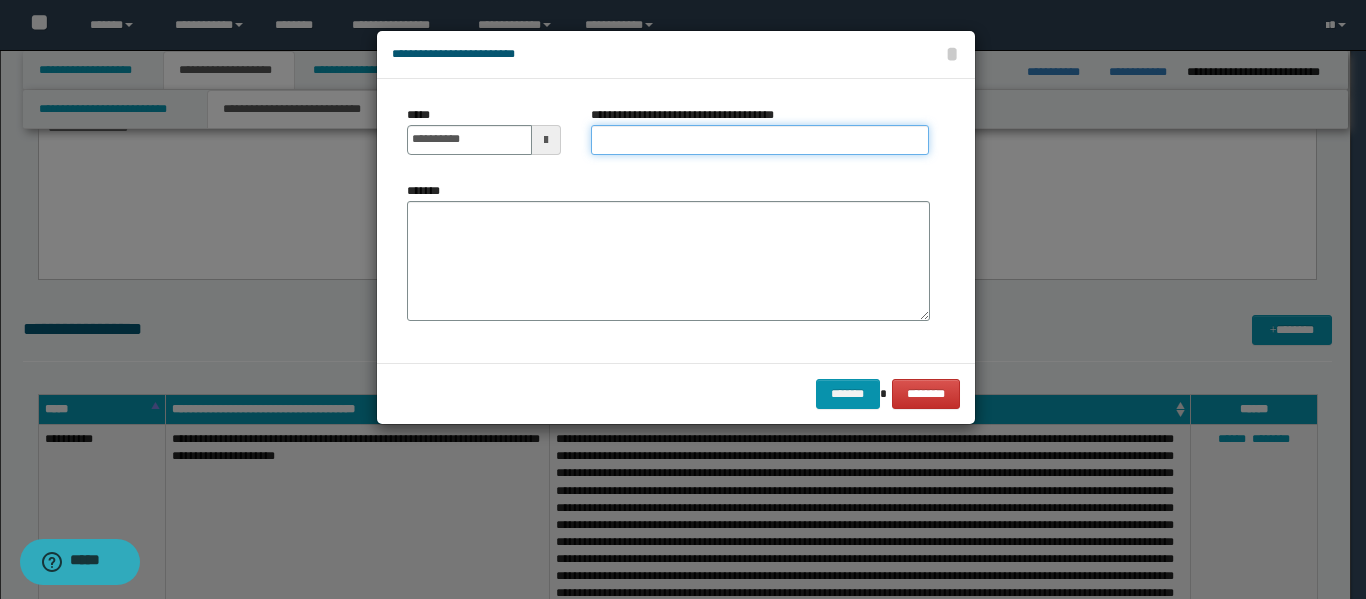 click on "**********" at bounding box center (760, 140) 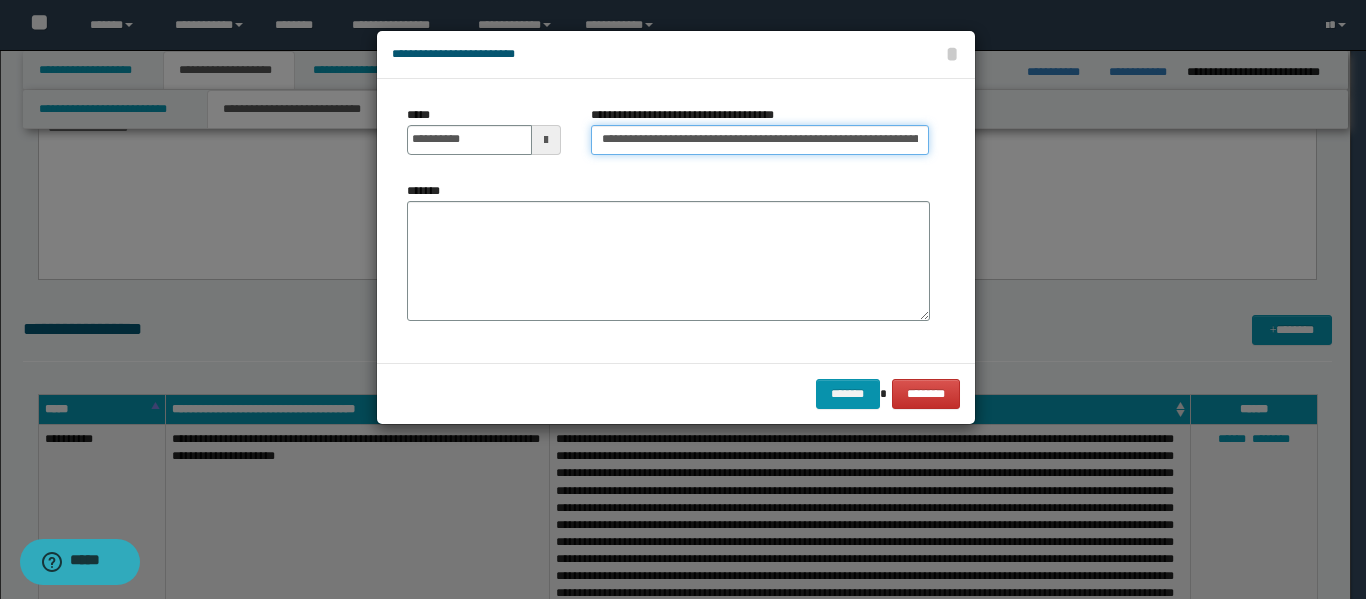 click on "**********" at bounding box center [760, 140] 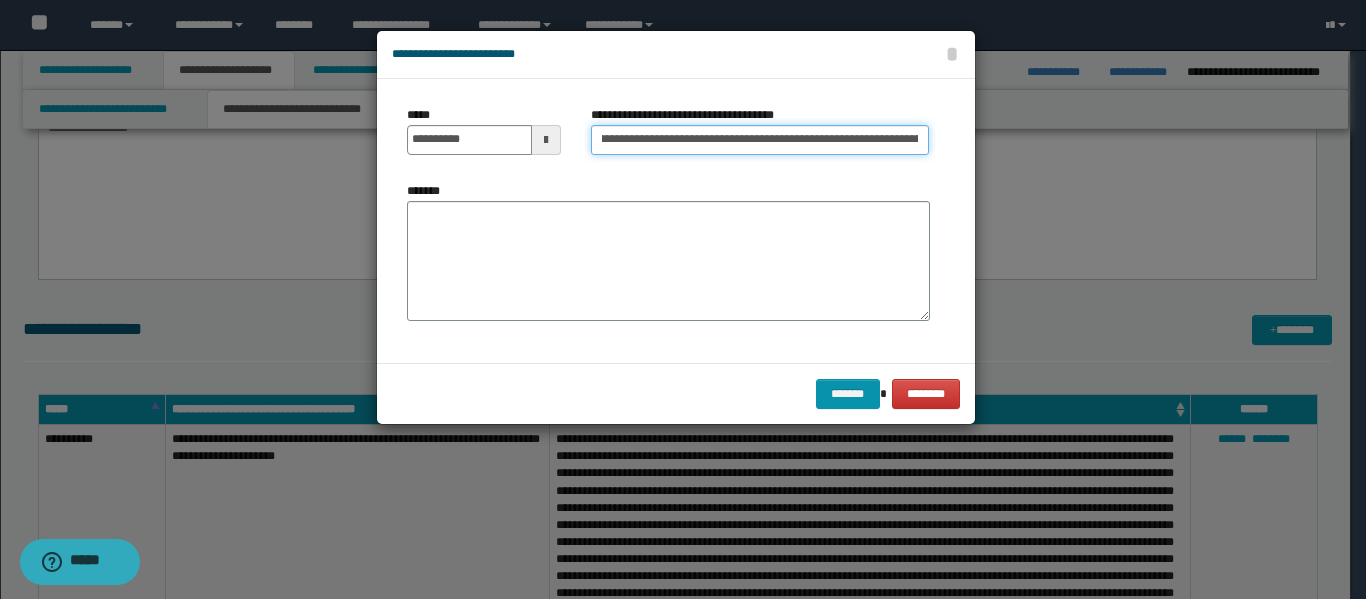 scroll, scrollTop: 0, scrollLeft: 71, axis: horizontal 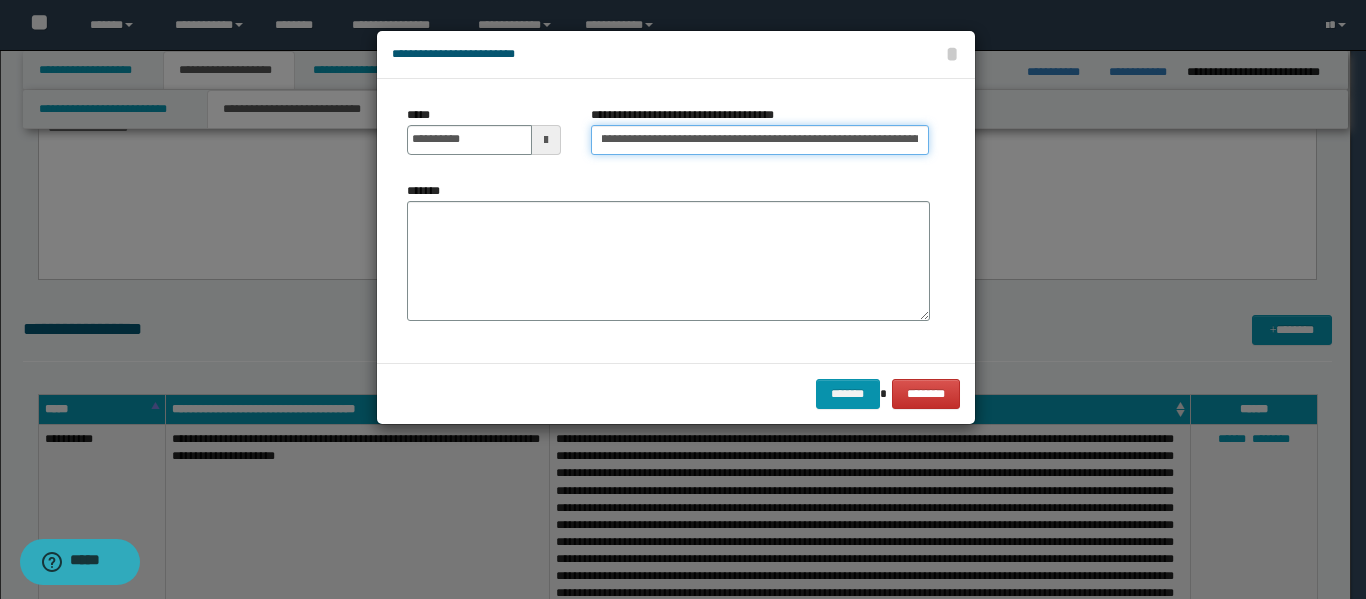 type on "**********" 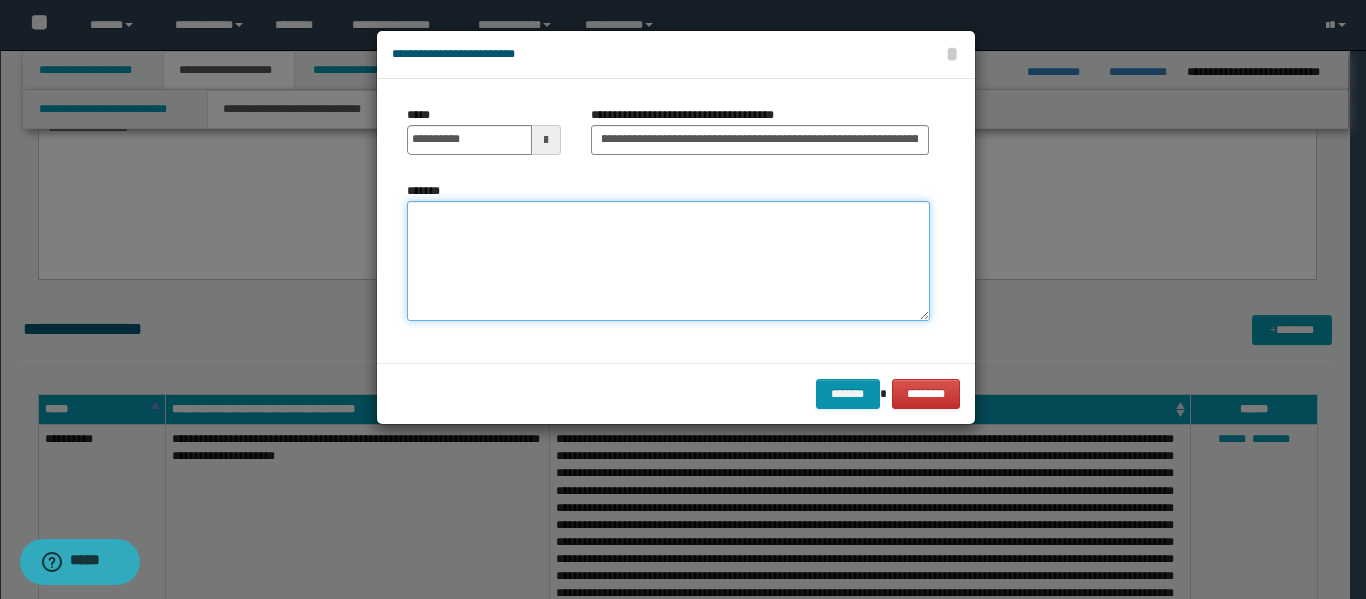 scroll, scrollTop: 0, scrollLeft: 0, axis: both 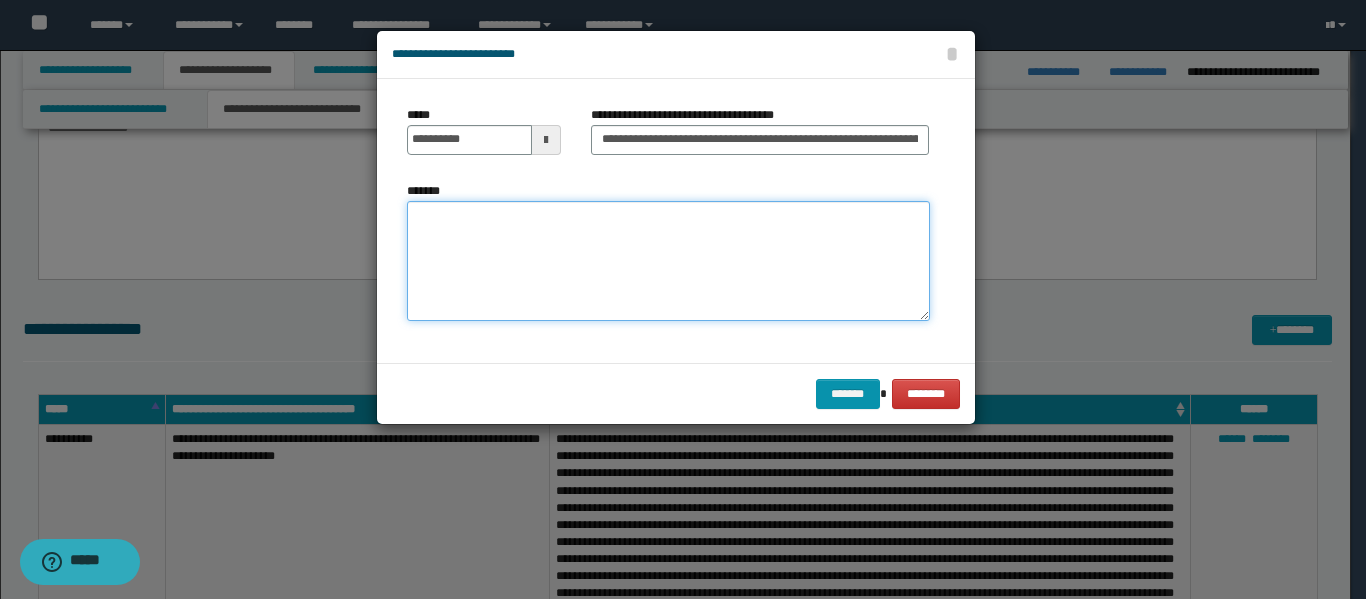 click on "*******" at bounding box center (668, 261) 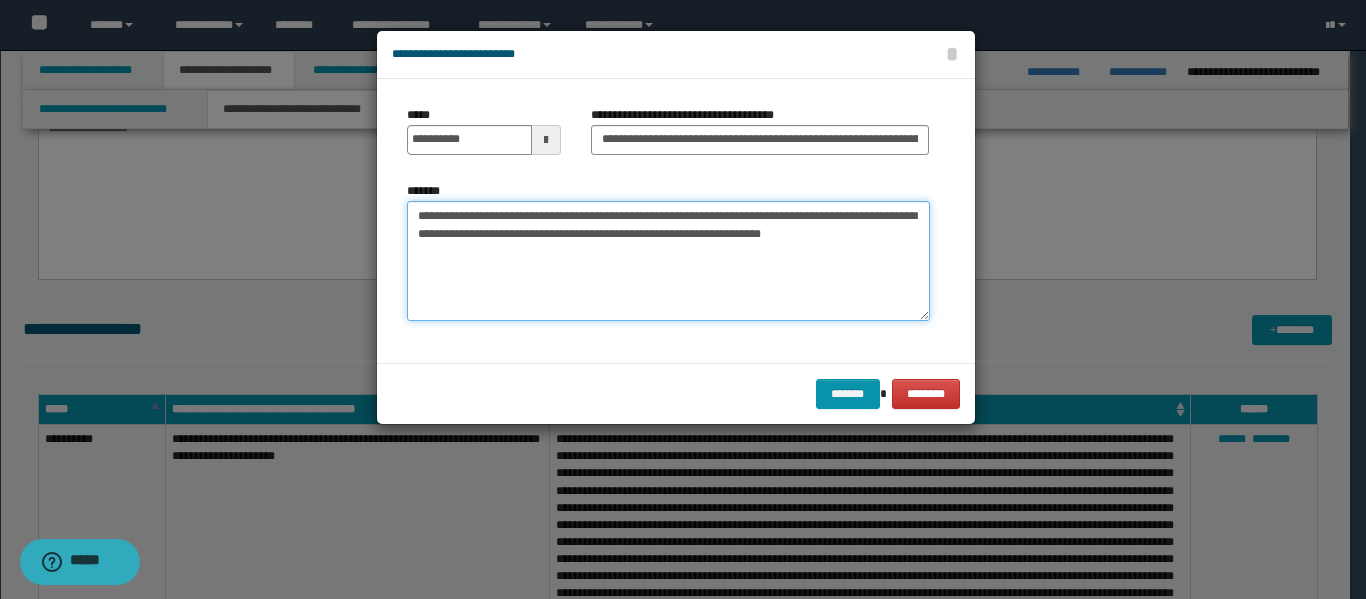 click on "**********" at bounding box center (668, 261) 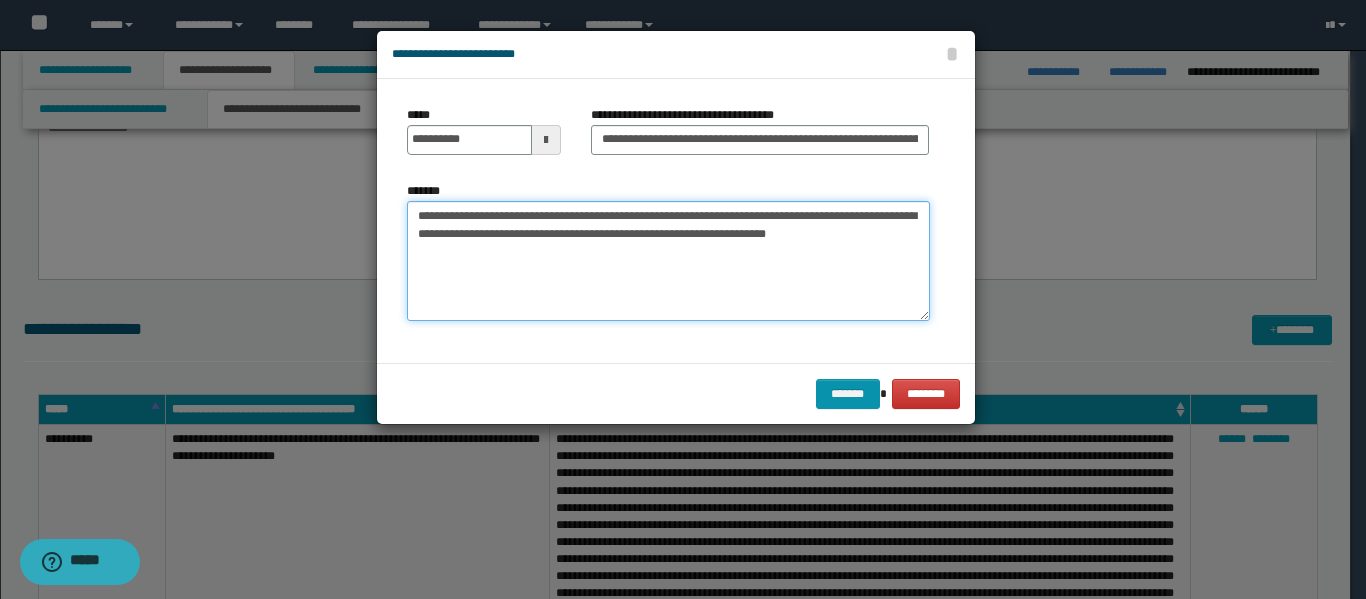 click on "**********" at bounding box center [668, 261] 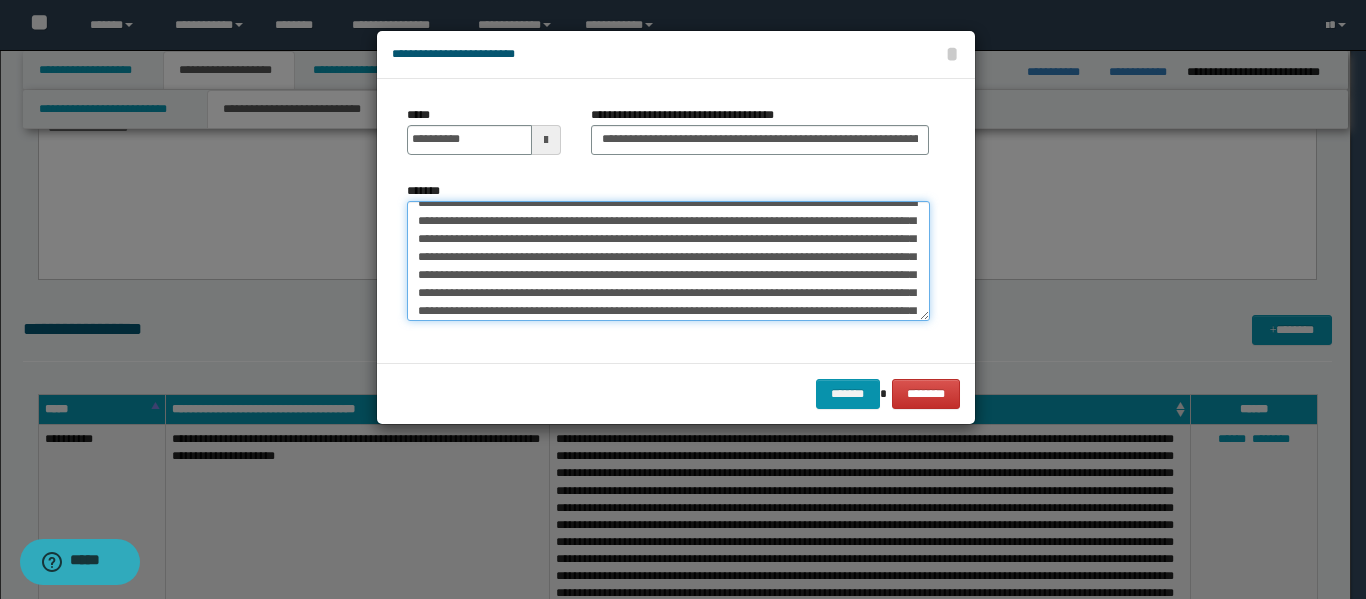 scroll, scrollTop: 0, scrollLeft: 0, axis: both 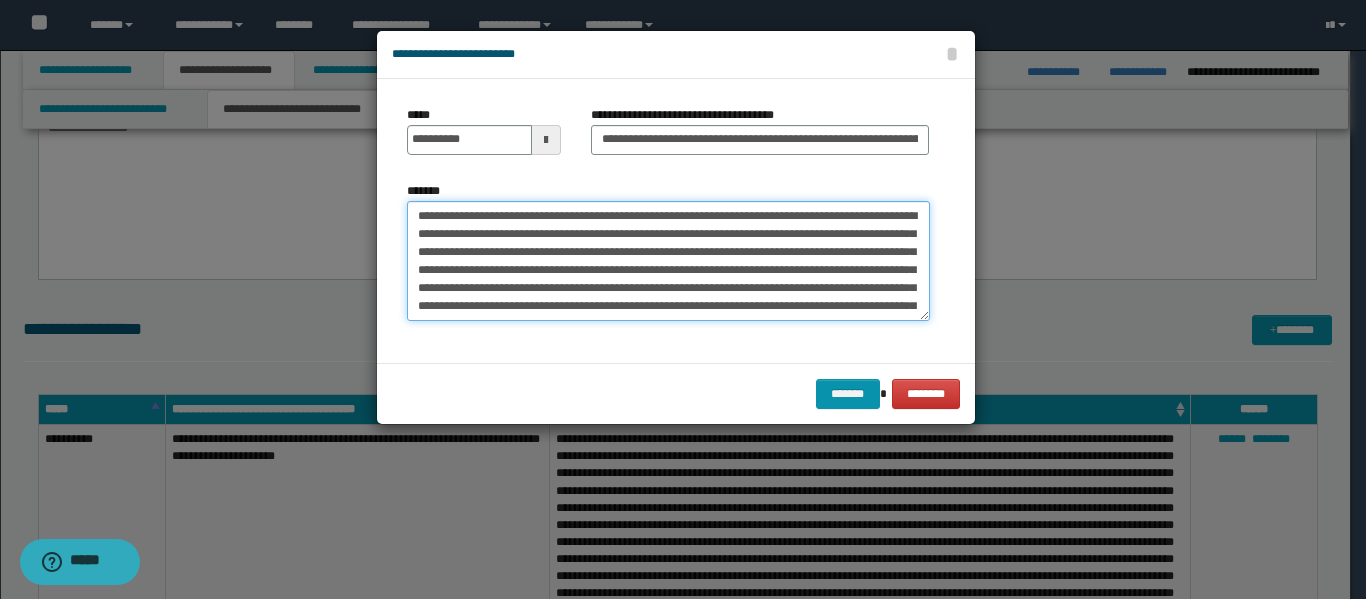 click on "*******" at bounding box center (668, 261) 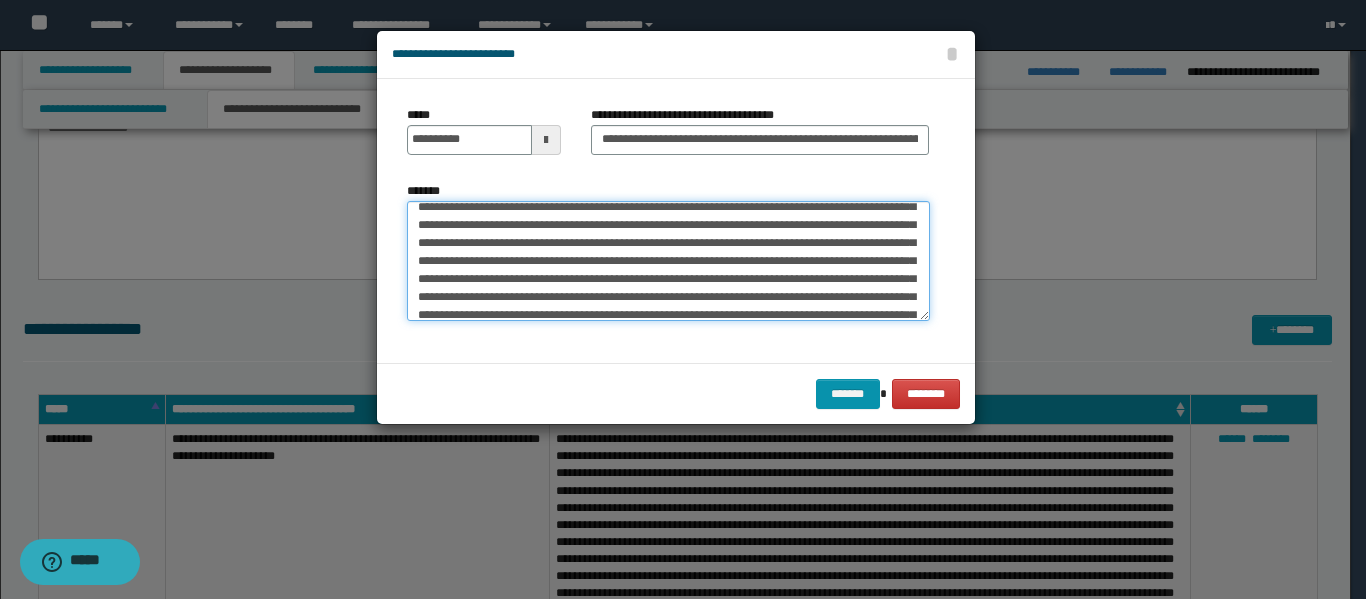 scroll, scrollTop: 100, scrollLeft: 0, axis: vertical 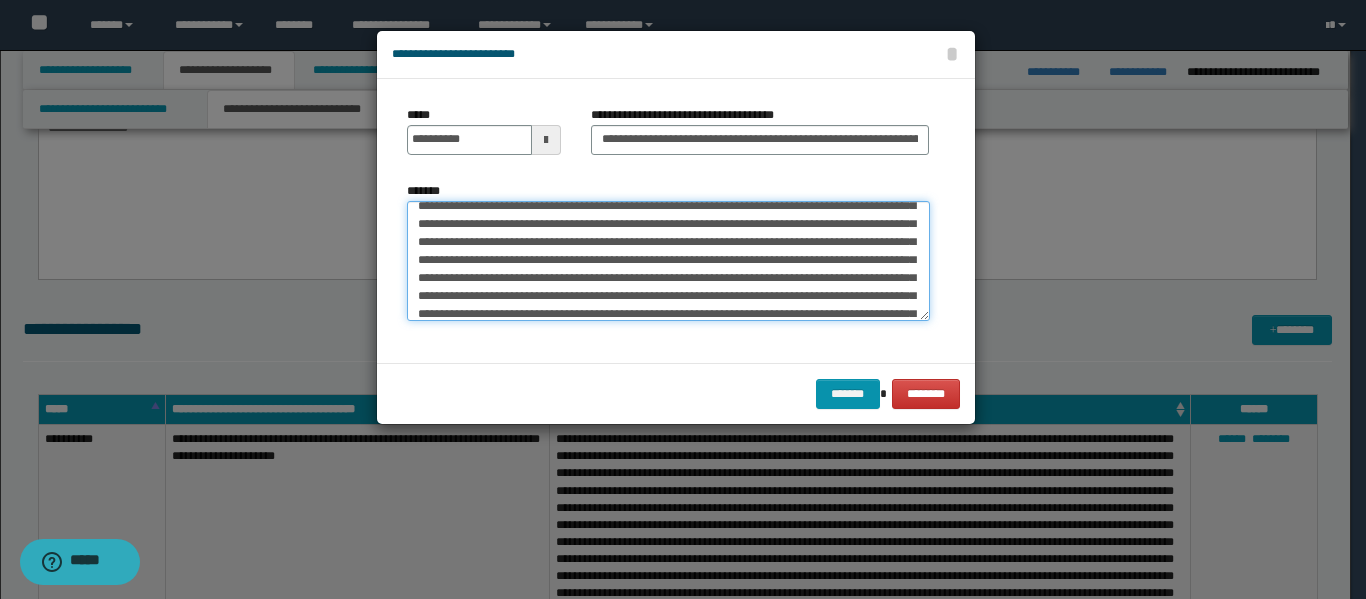 click on "*******" at bounding box center [668, 261] 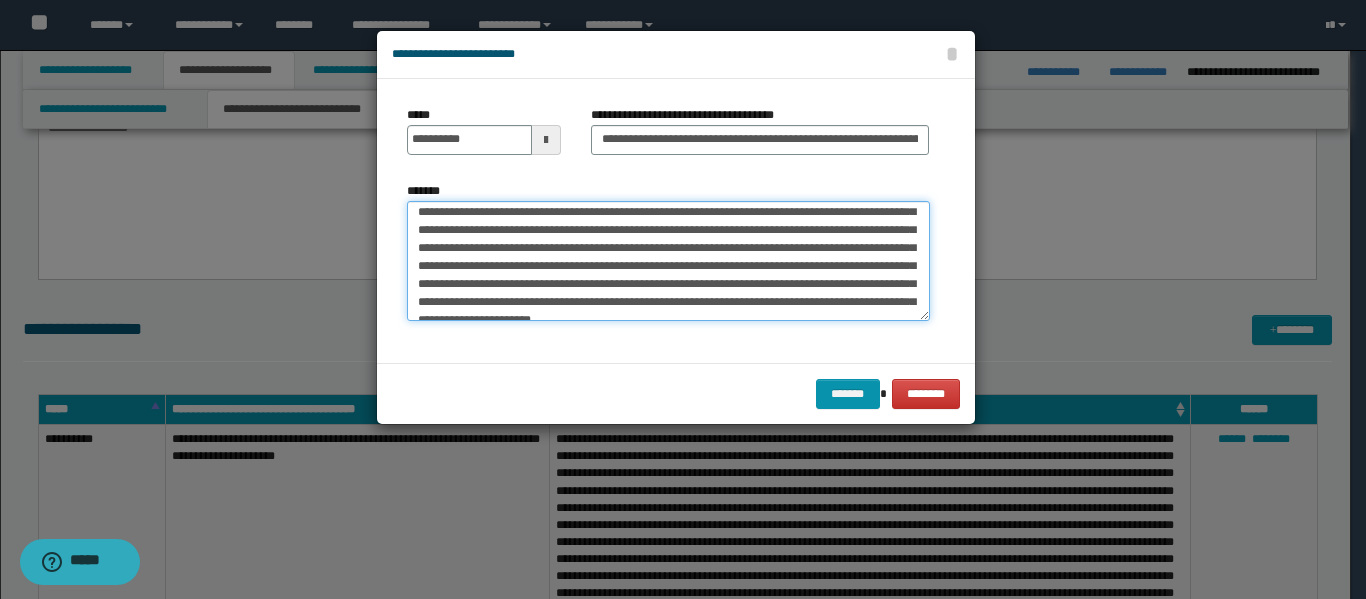 scroll, scrollTop: 144, scrollLeft: 0, axis: vertical 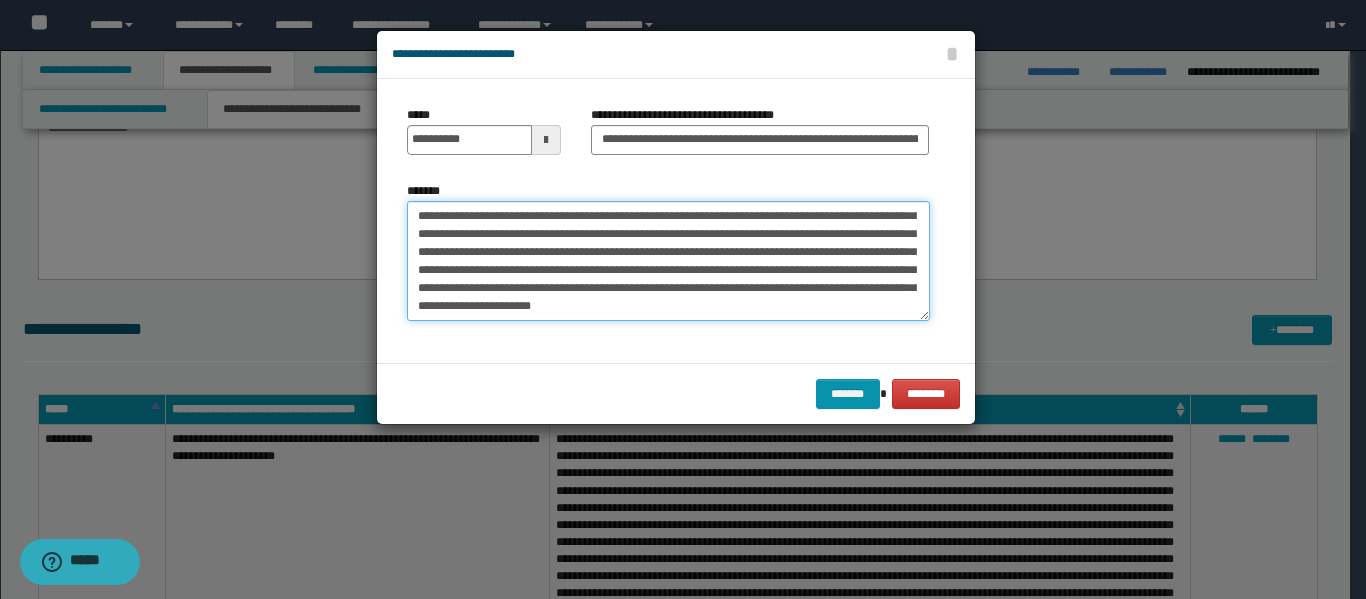 click on "*******" at bounding box center (668, 261) 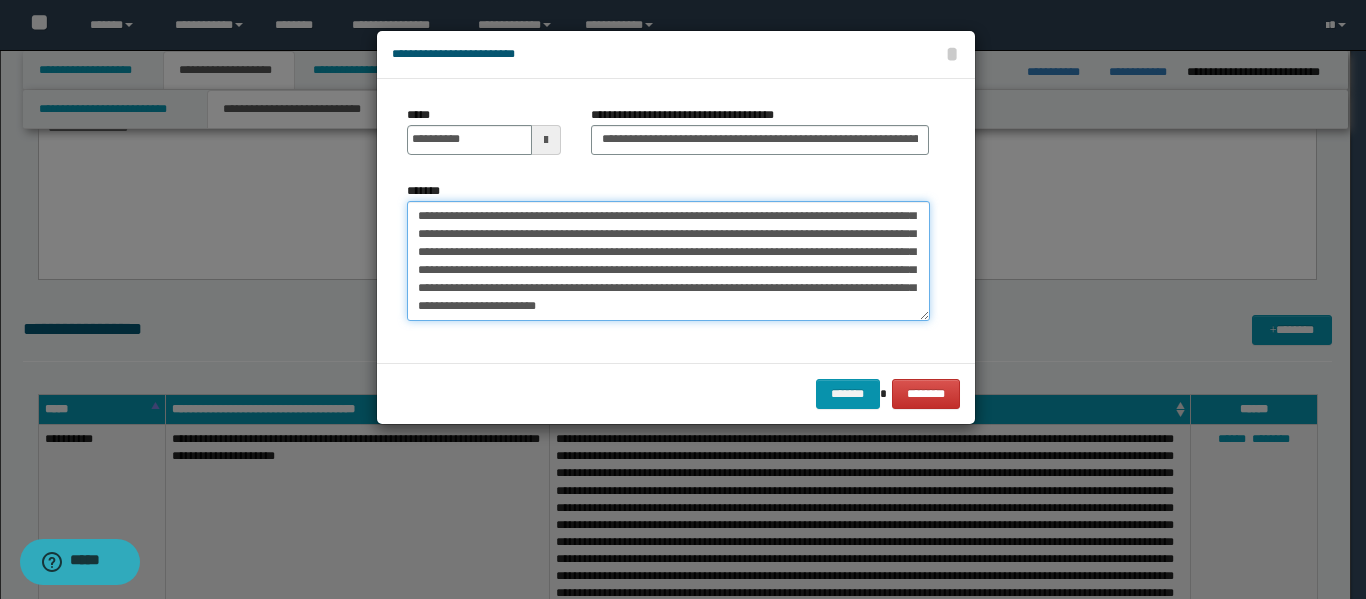 click on "*******" at bounding box center [668, 261] 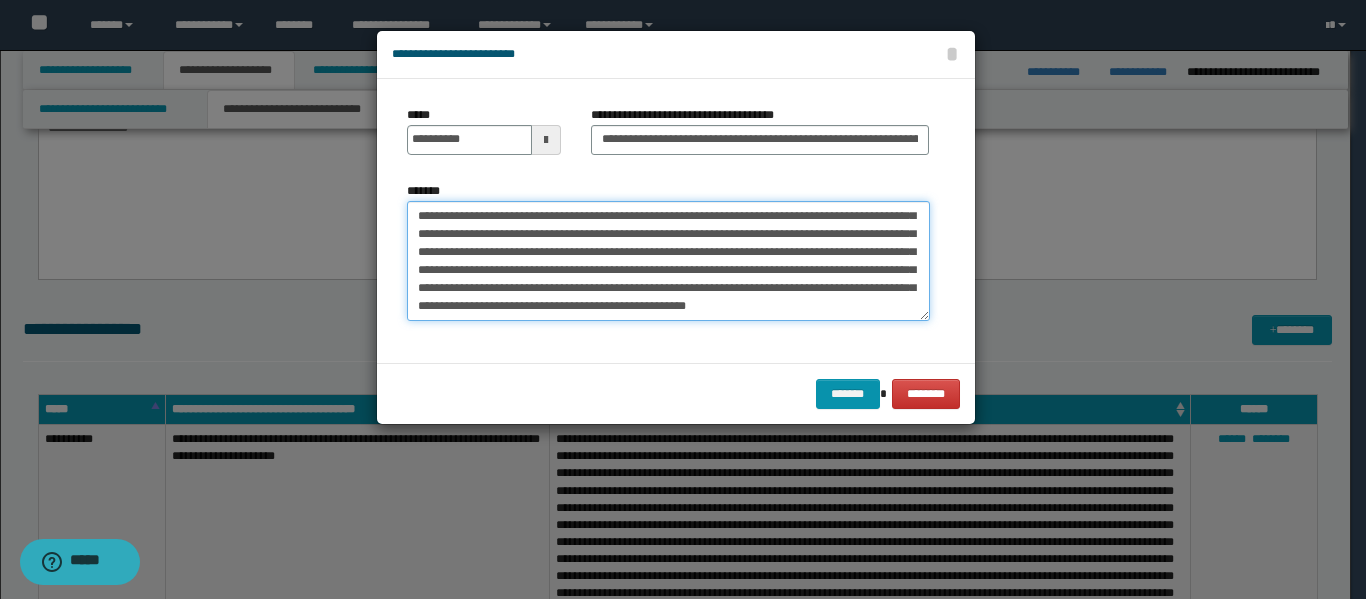 scroll, scrollTop: 264, scrollLeft: 0, axis: vertical 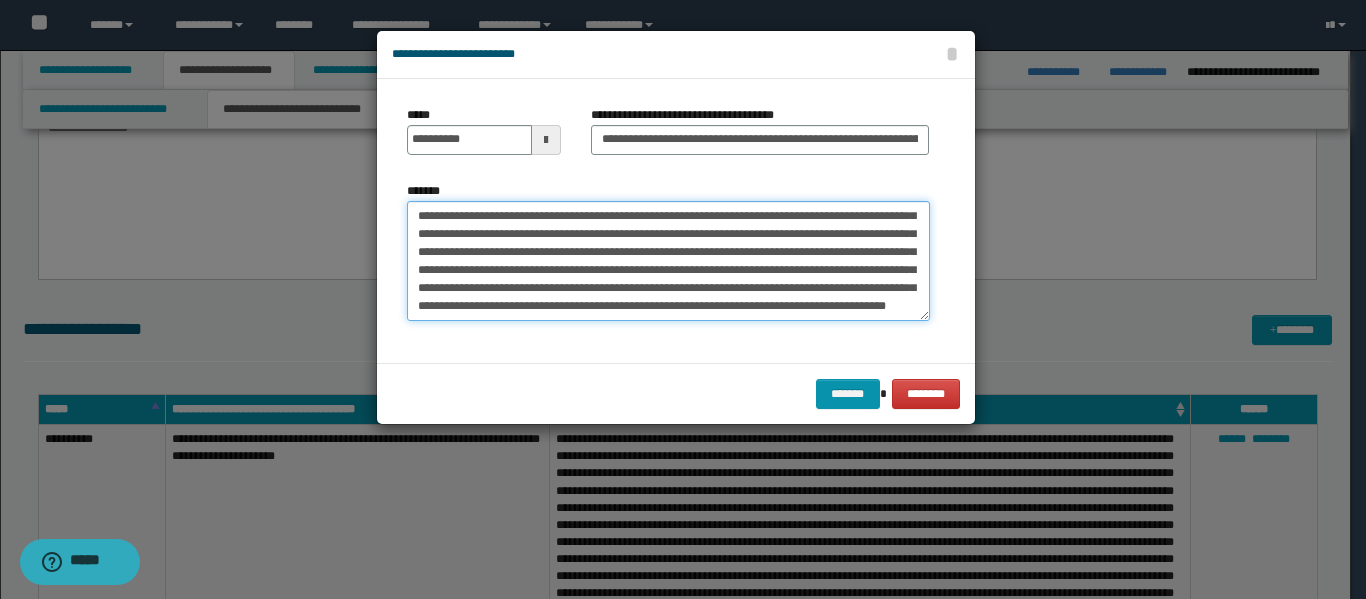 click on "*******" at bounding box center (668, 261) 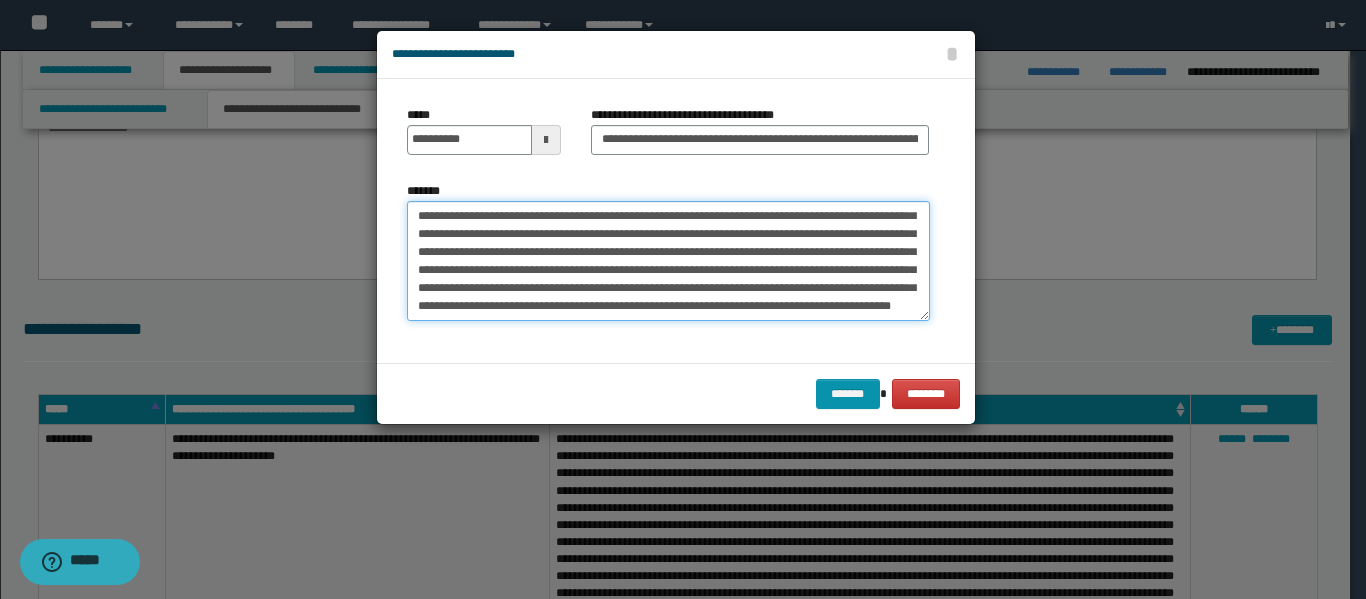 click on "*******" at bounding box center [668, 261] 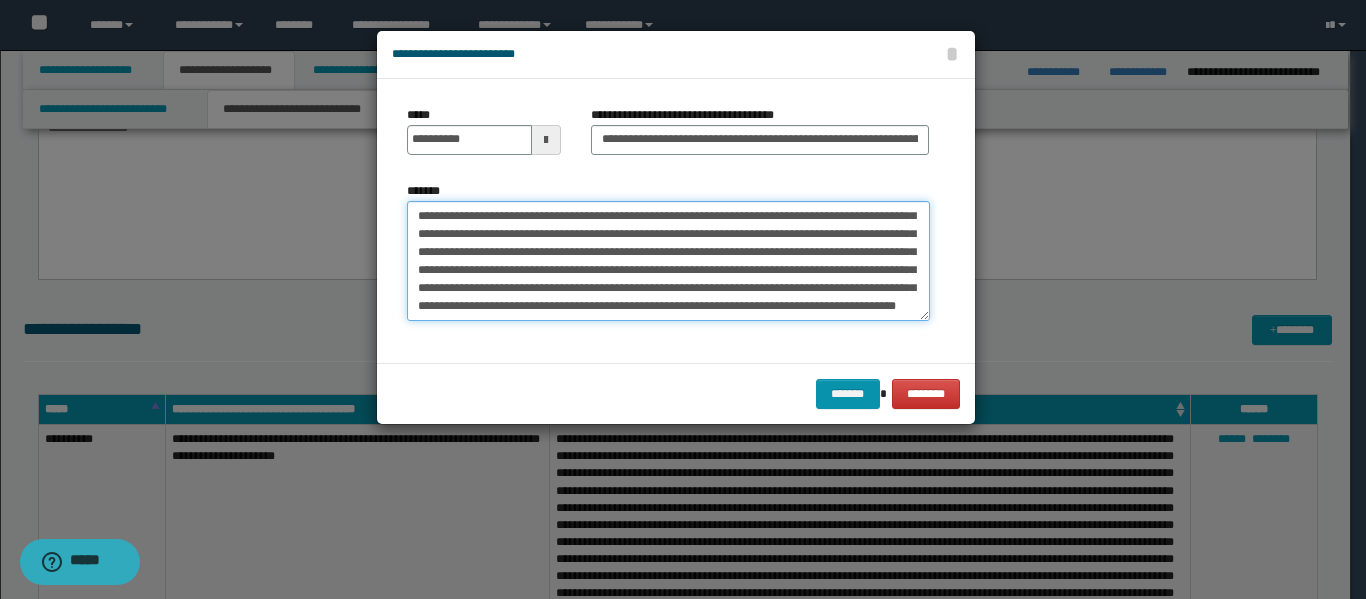 click on "*******" at bounding box center [668, 261] 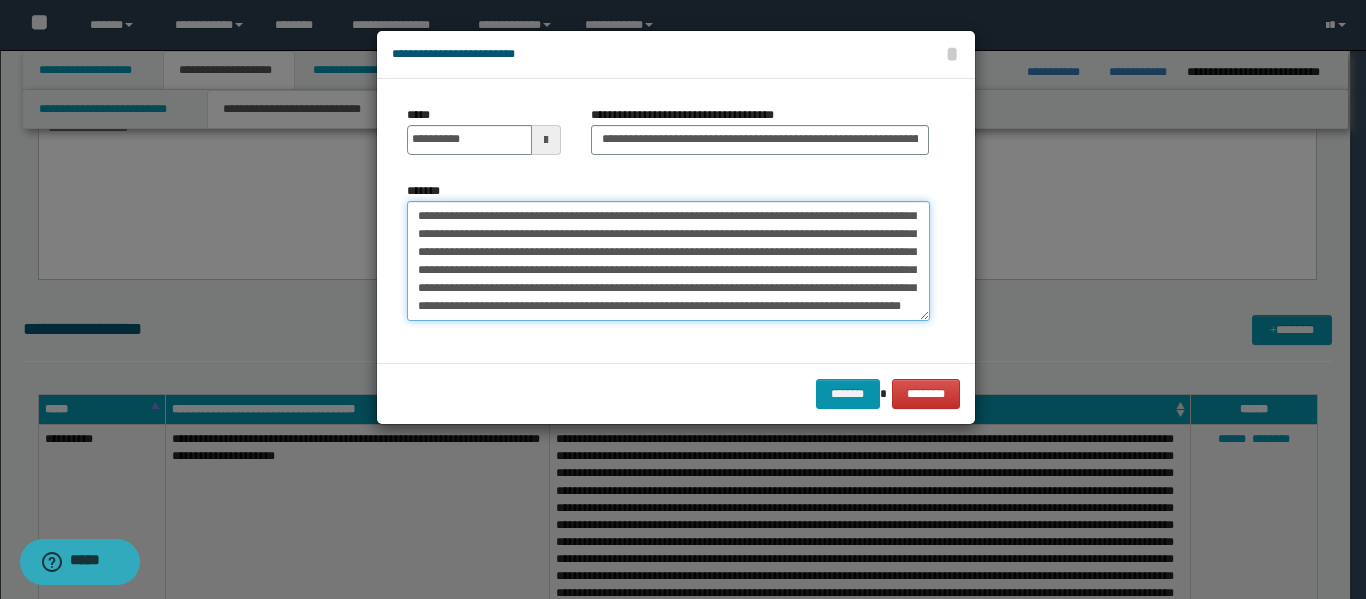 scroll, scrollTop: 270, scrollLeft: 0, axis: vertical 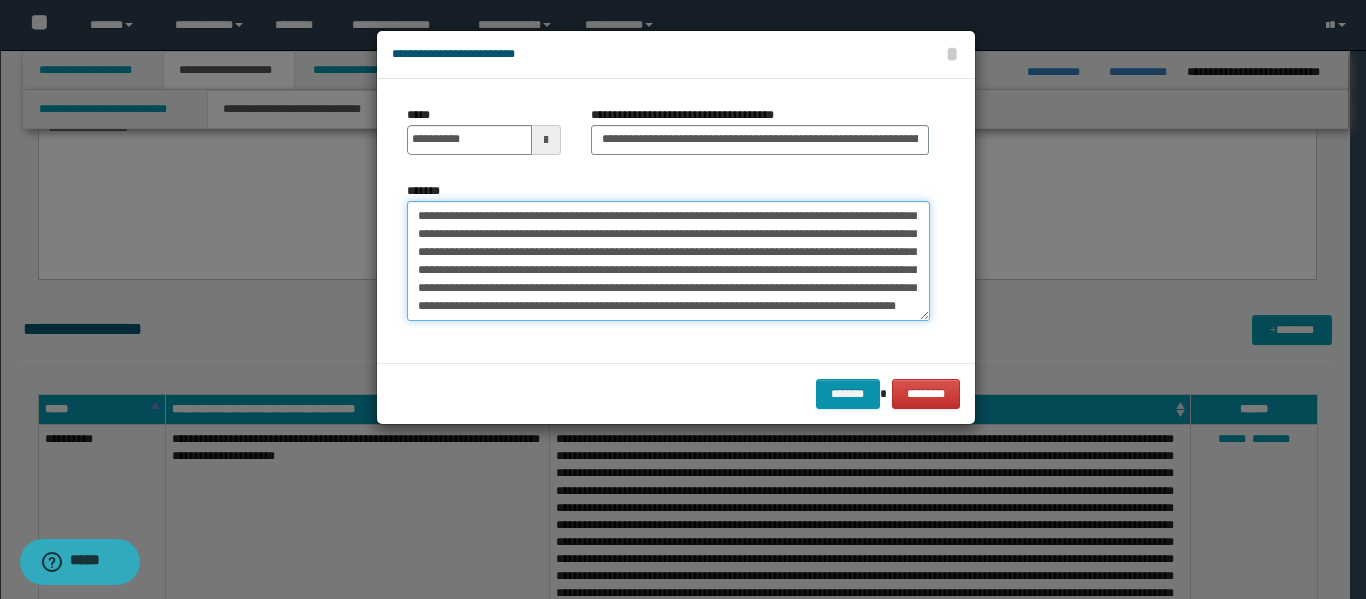 click on "*******" at bounding box center [668, 261] 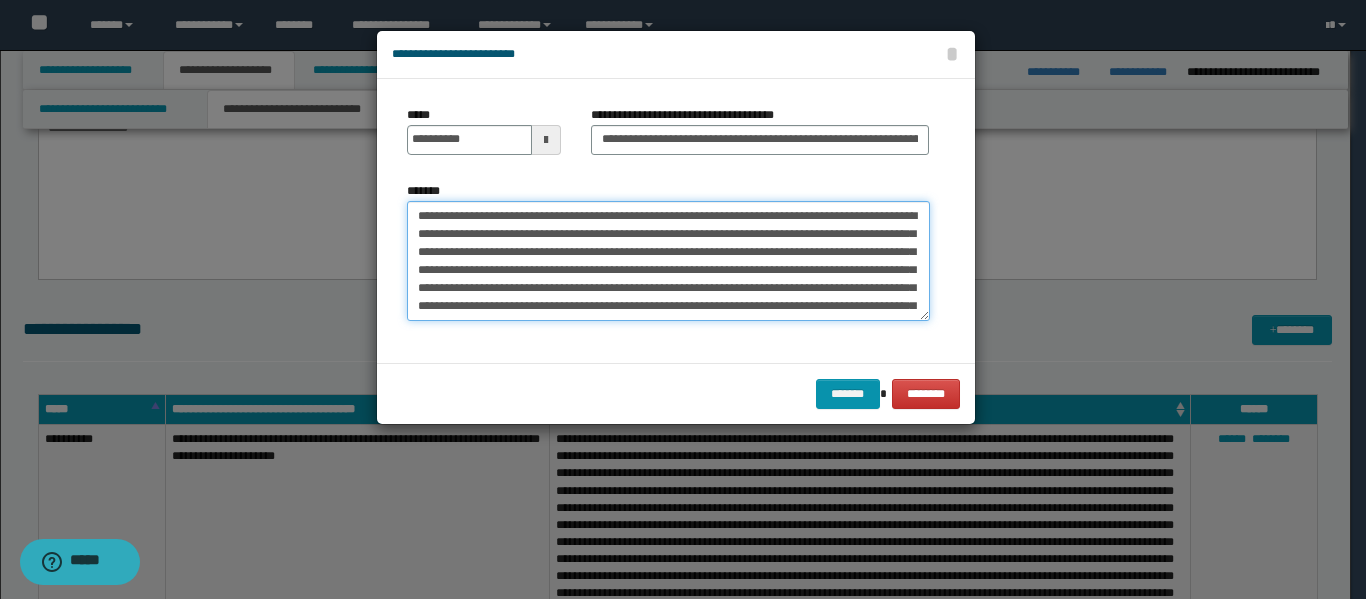 scroll, scrollTop: 270, scrollLeft: 0, axis: vertical 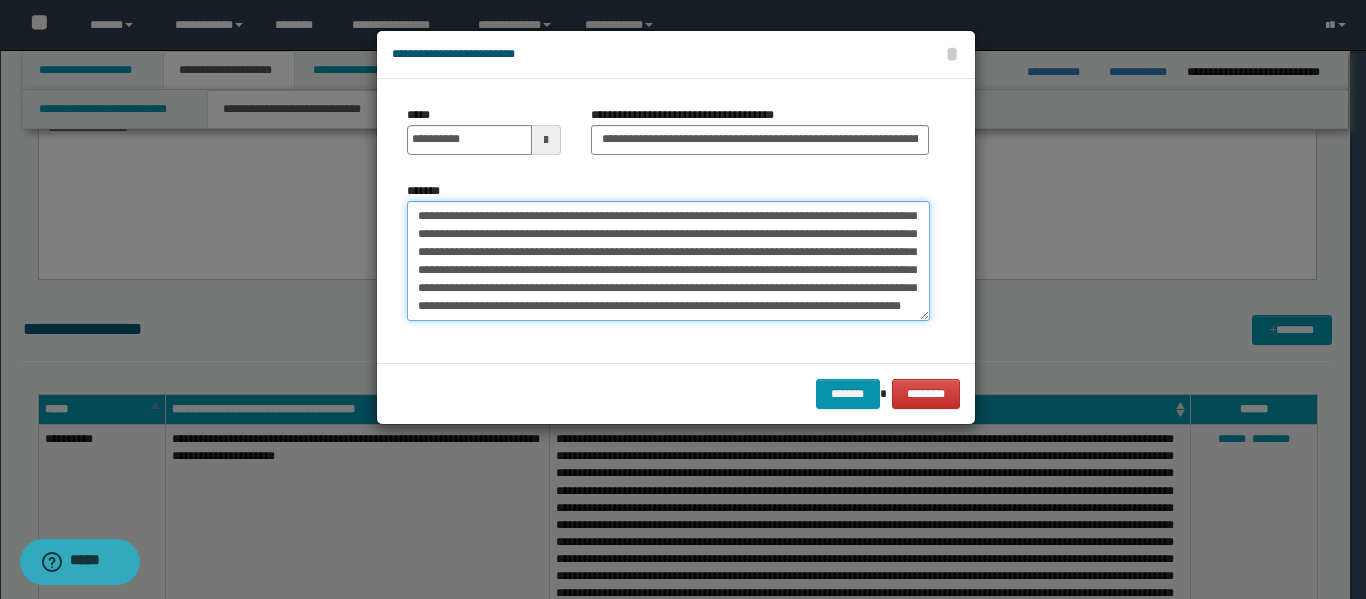 click on "*******" at bounding box center (668, 261) 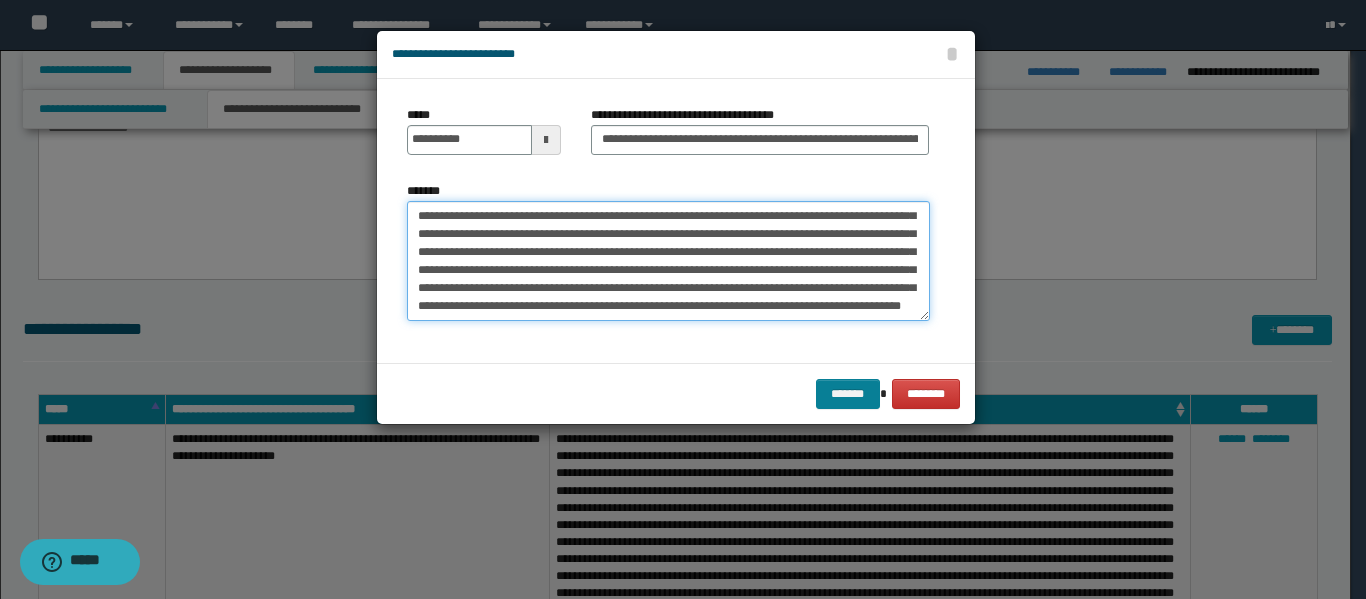 type on "**********" 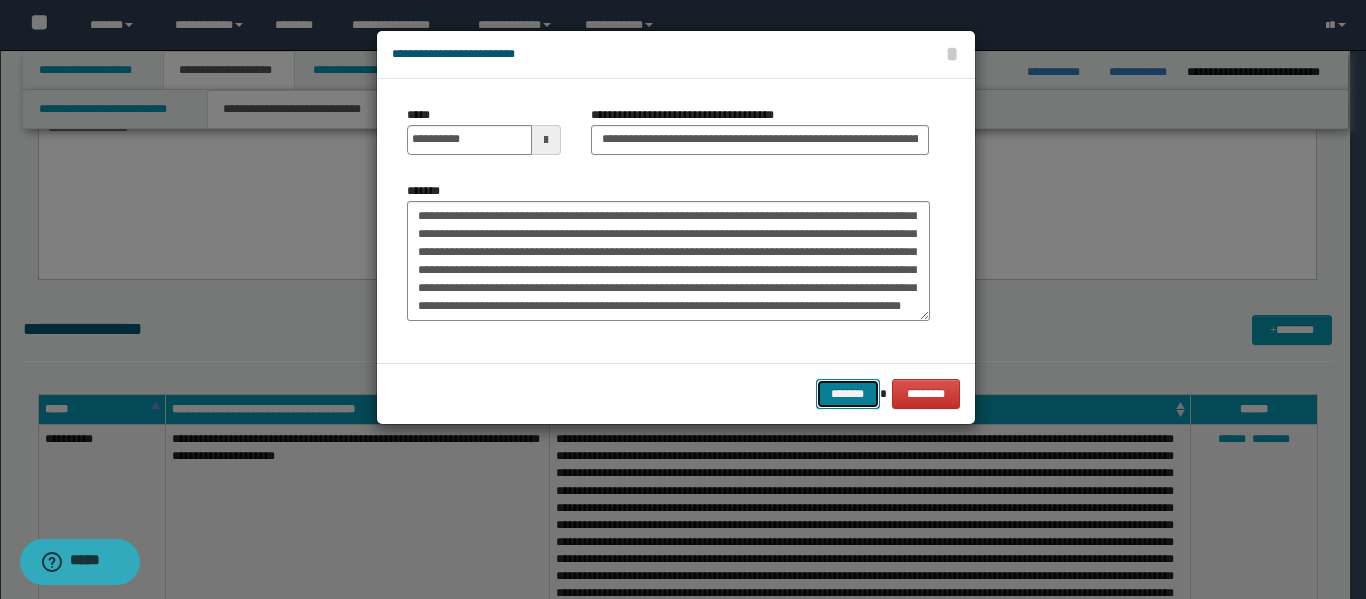 click on "*******" at bounding box center (848, 394) 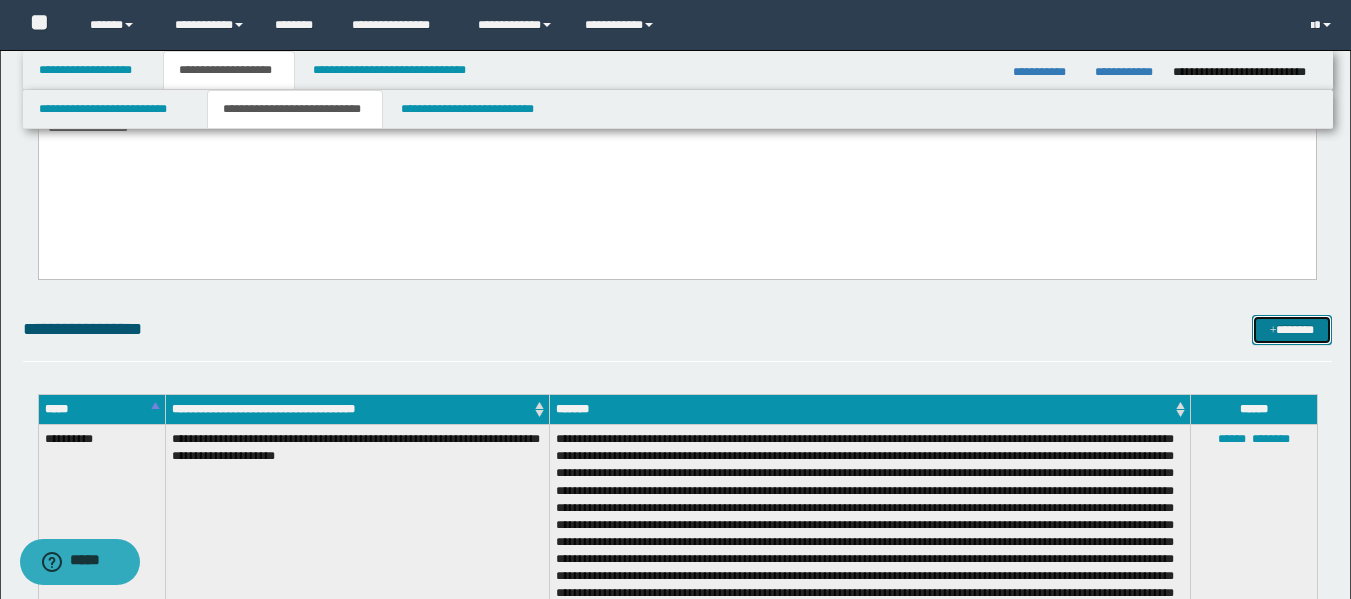 click on "*******" at bounding box center (1292, 330) 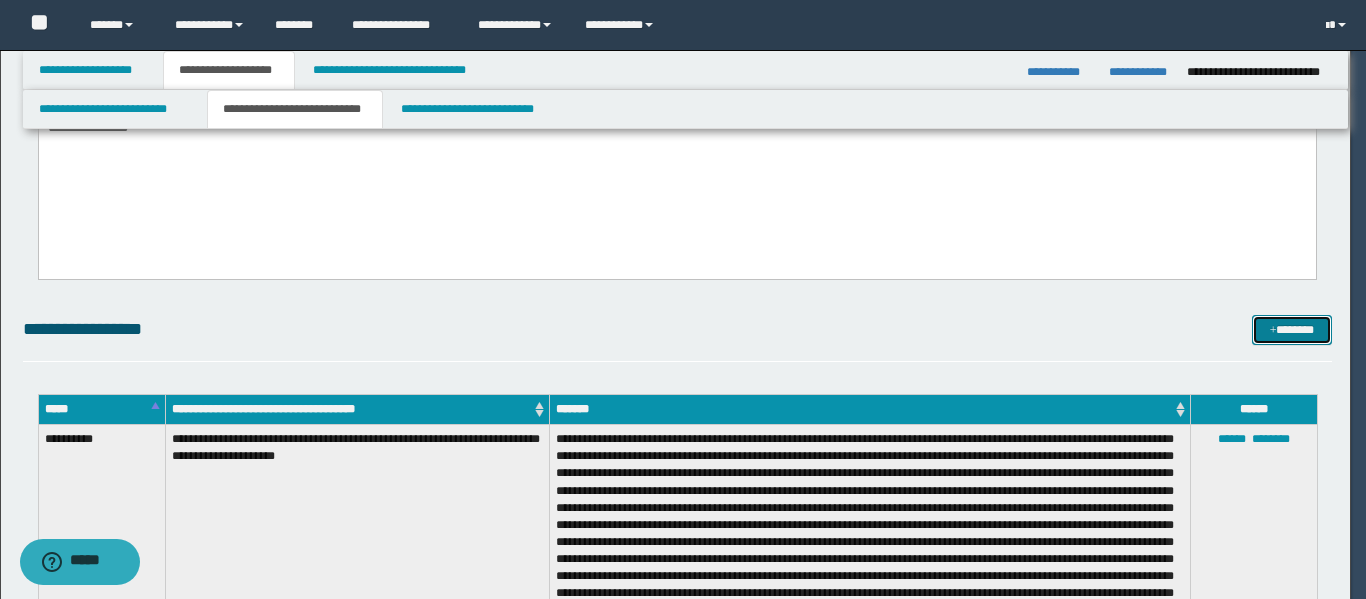 scroll, scrollTop: 0, scrollLeft: 0, axis: both 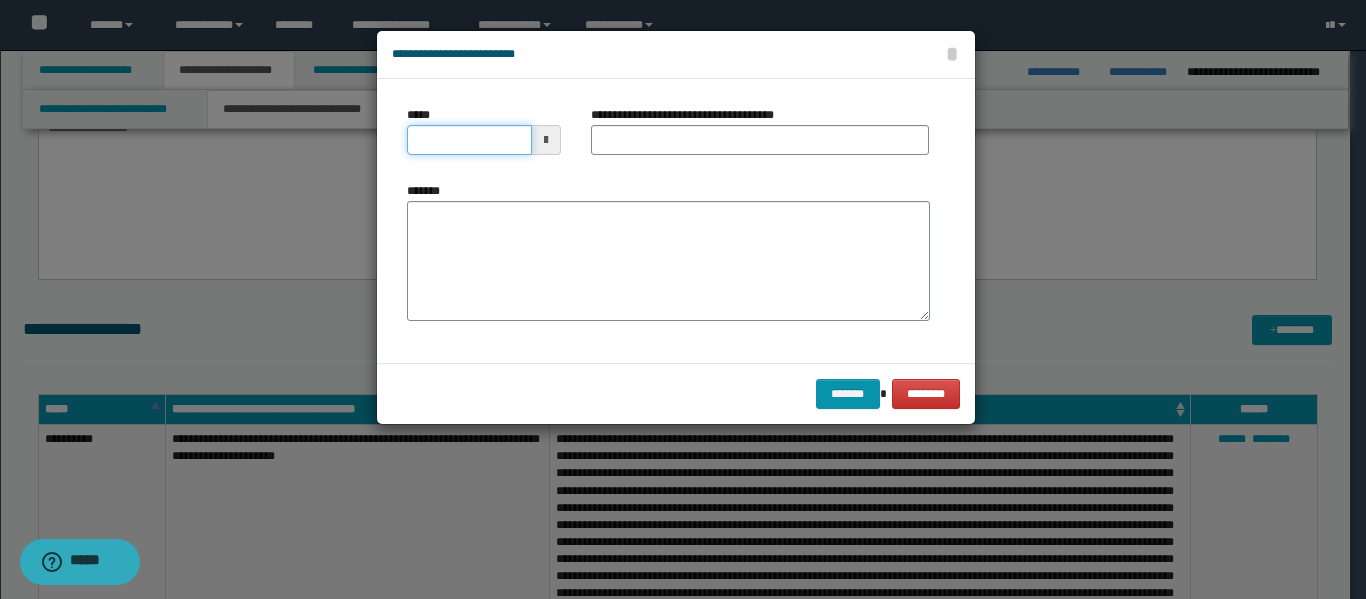 click on "*****" at bounding box center [469, 140] 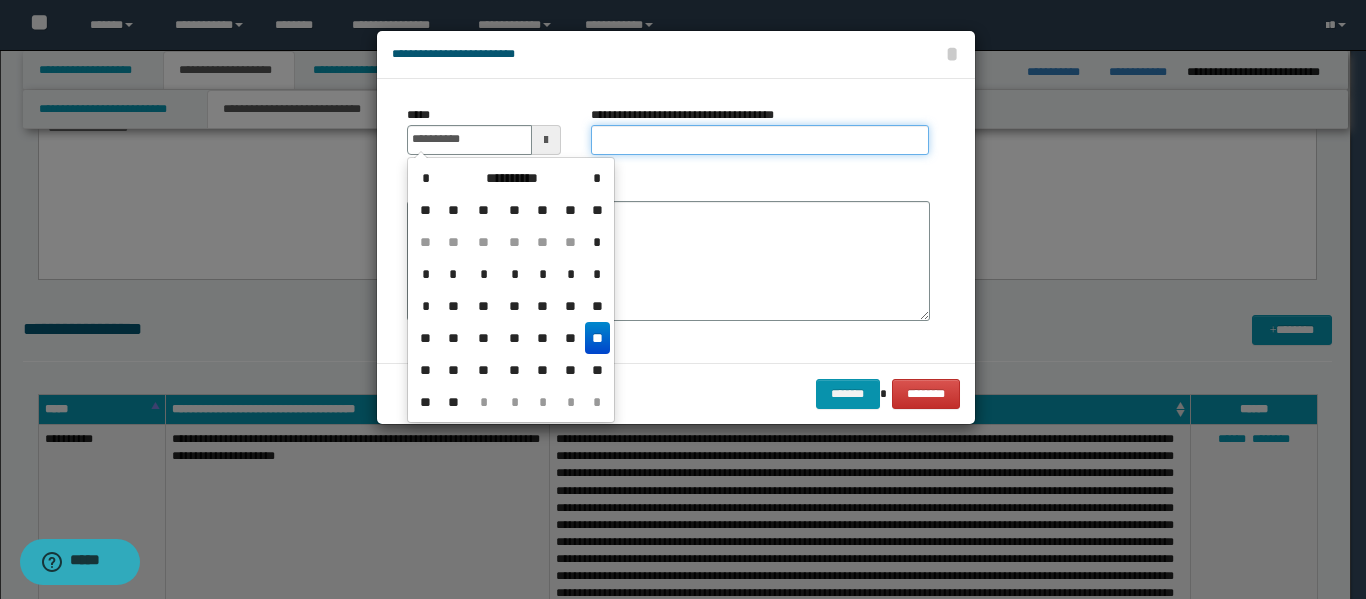 type on "**********" 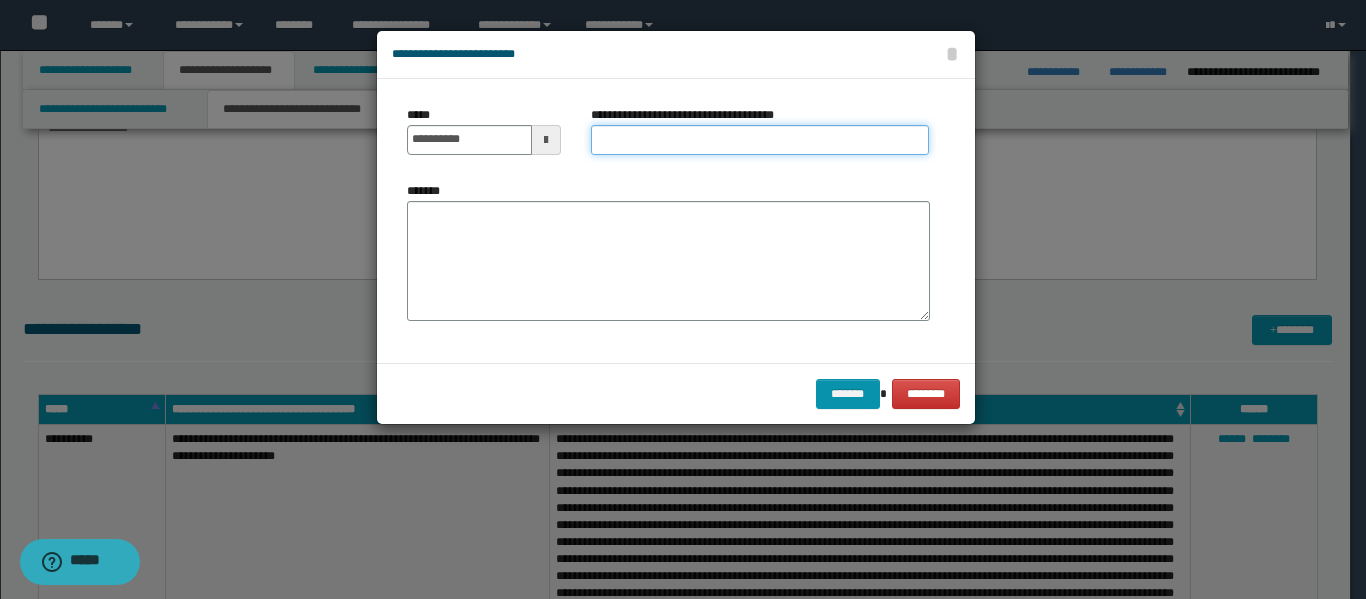 click on "**********" at bounding box center (760, 140) 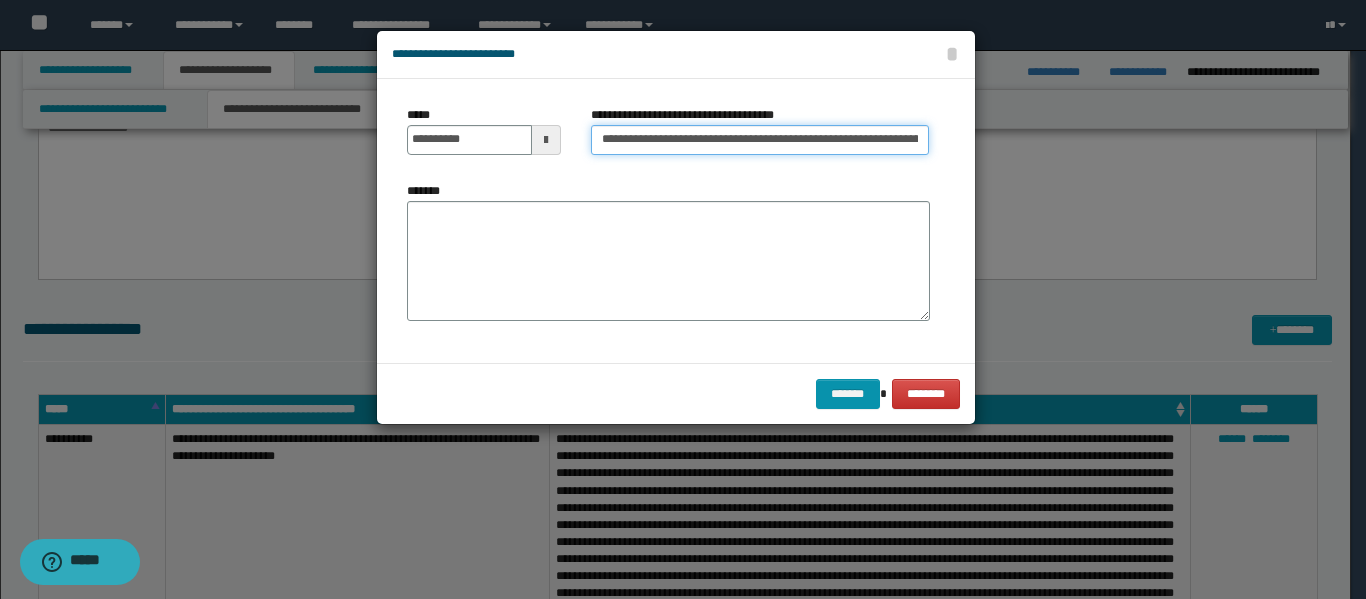click on "**********" at bounding box center (760, 140) 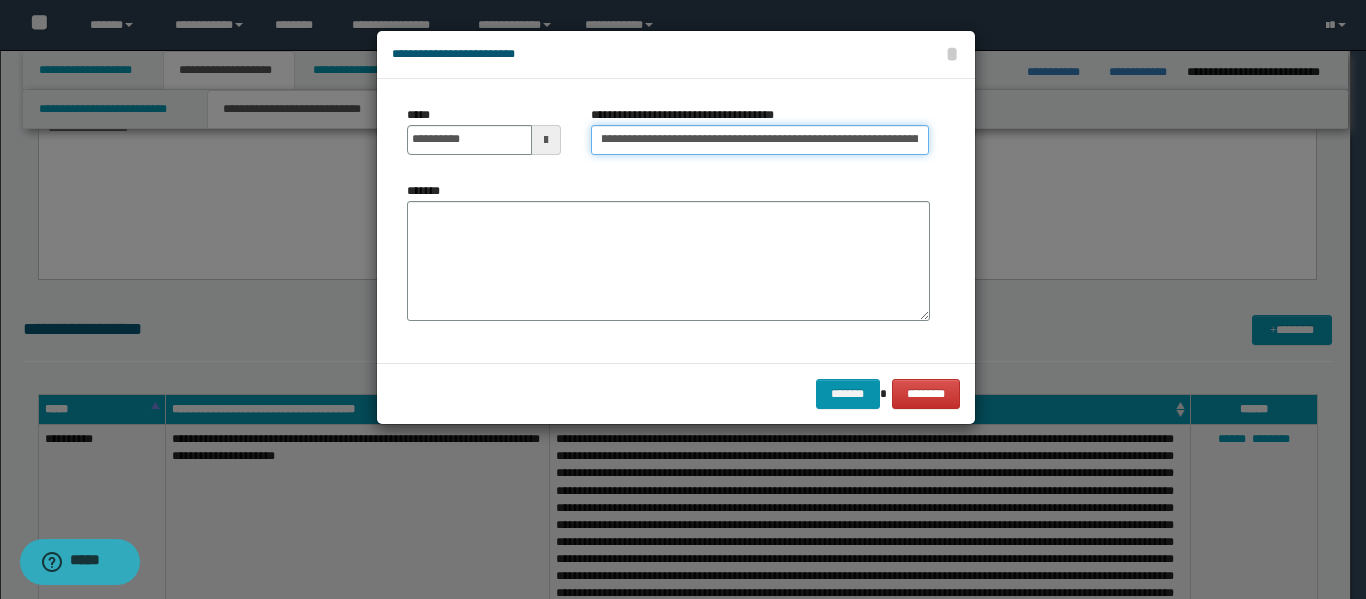 scroll, scrollTop: 0, scrollLeft: 85, axis: horizontal 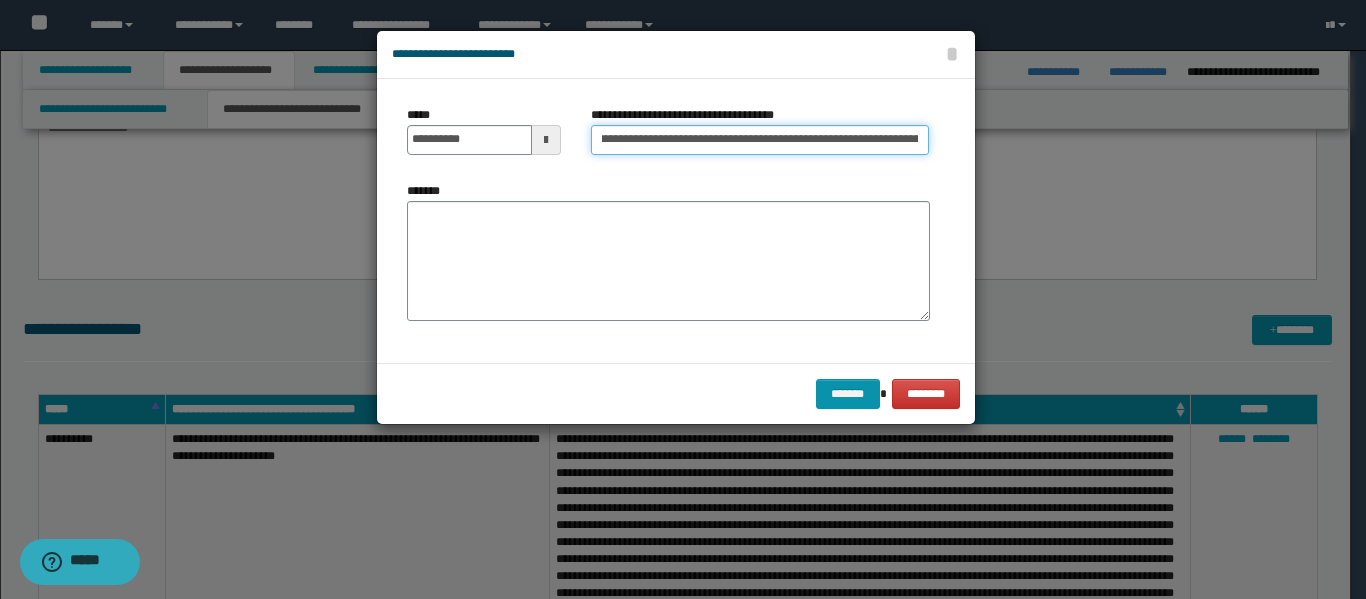 type on "**********" 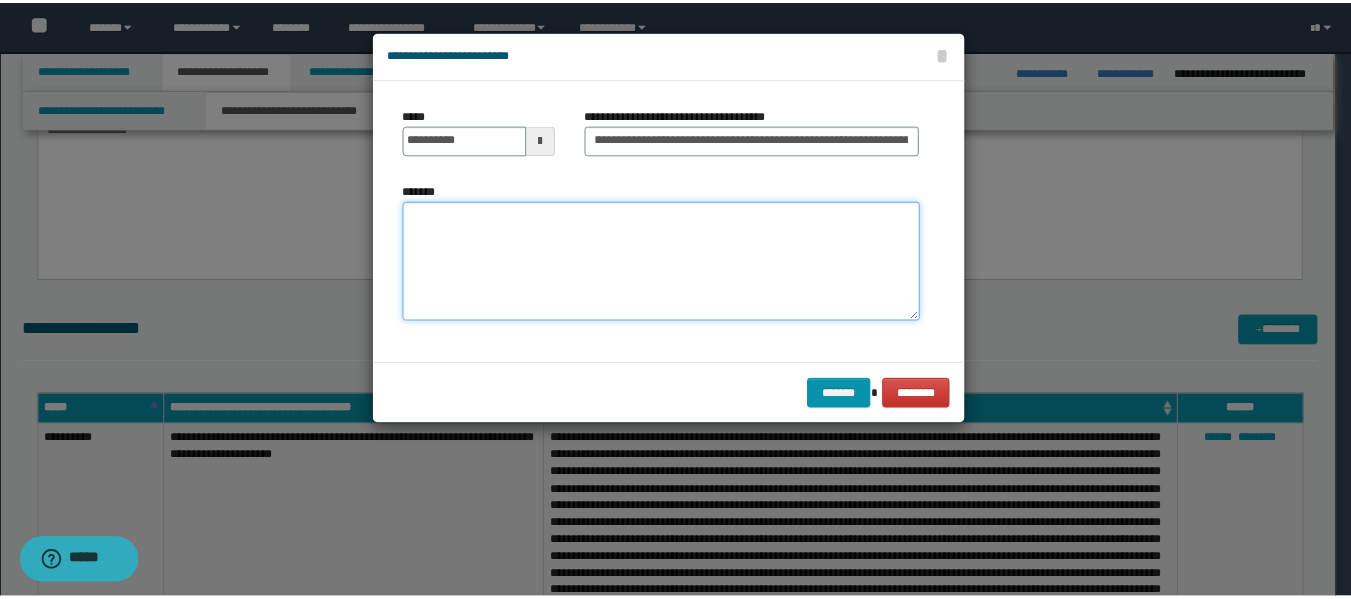 scroll, scrollTop: 0, scrollLeft: 0, axis: both 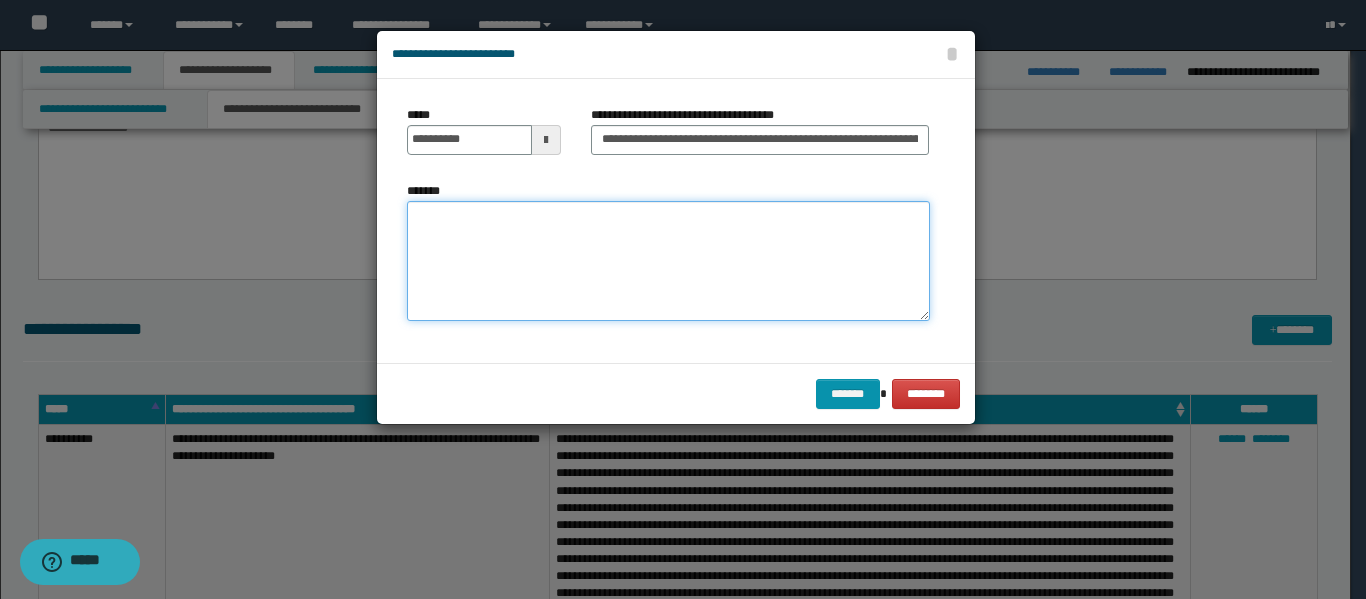 click on "*******" at bounding box center [668, 261] 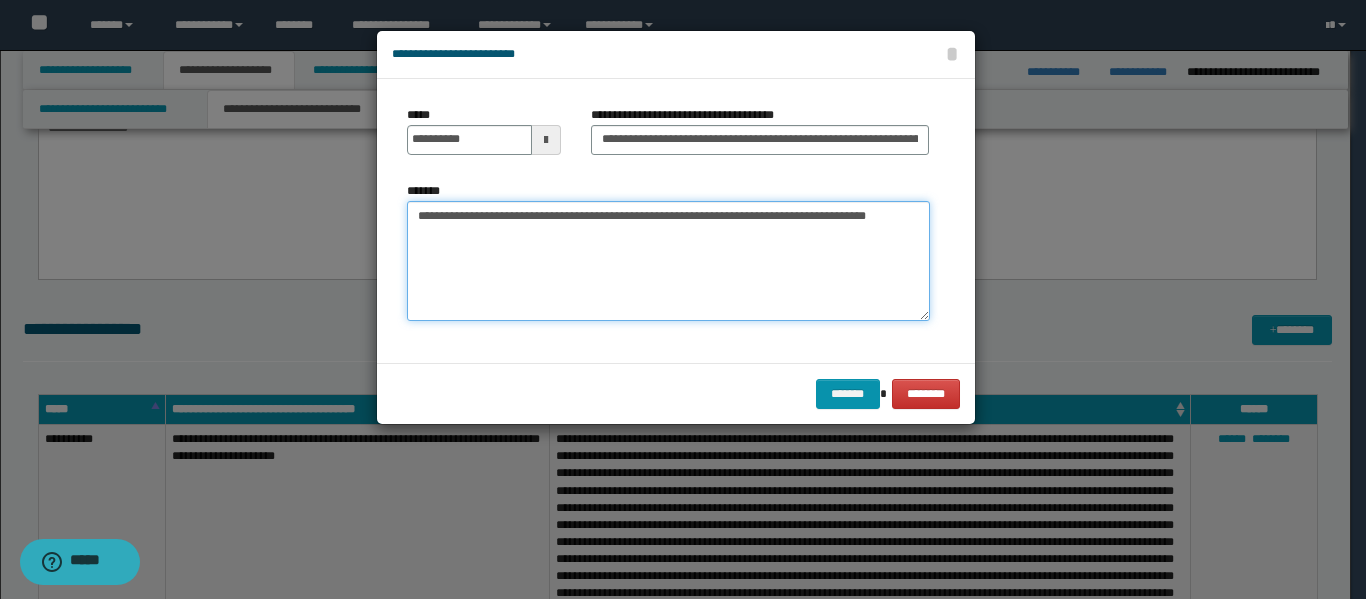 click on "**********" at bounding box center (668, 261) 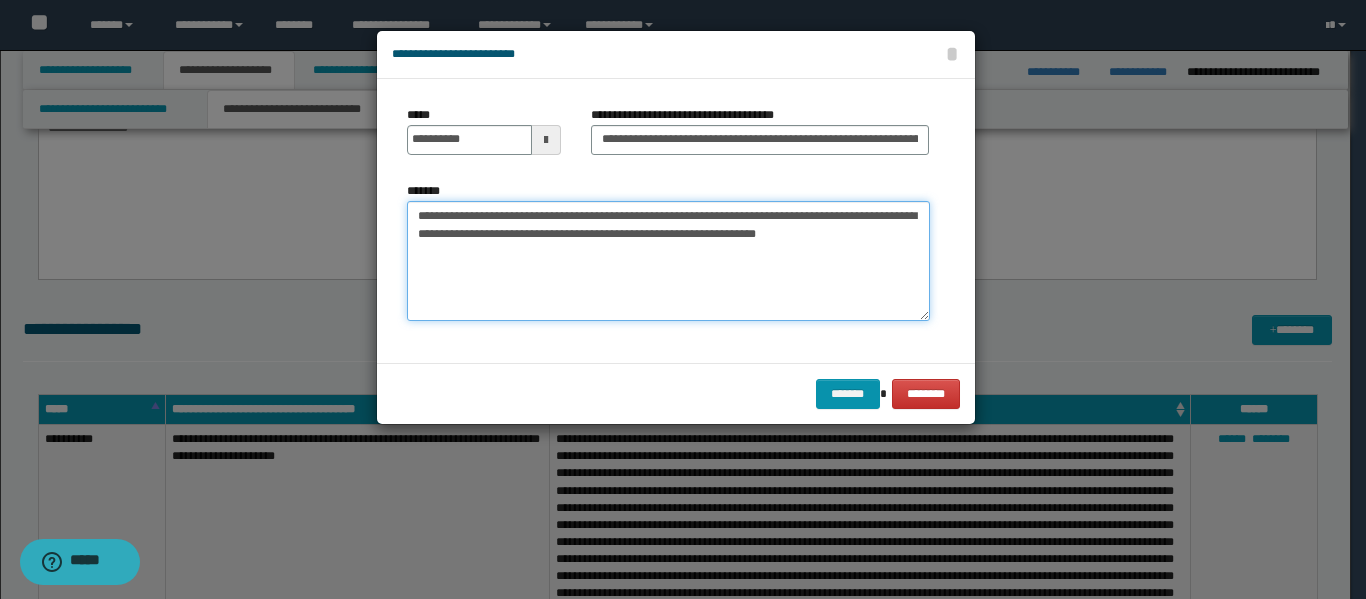 click on "**********" at bounding box center [668, 261] 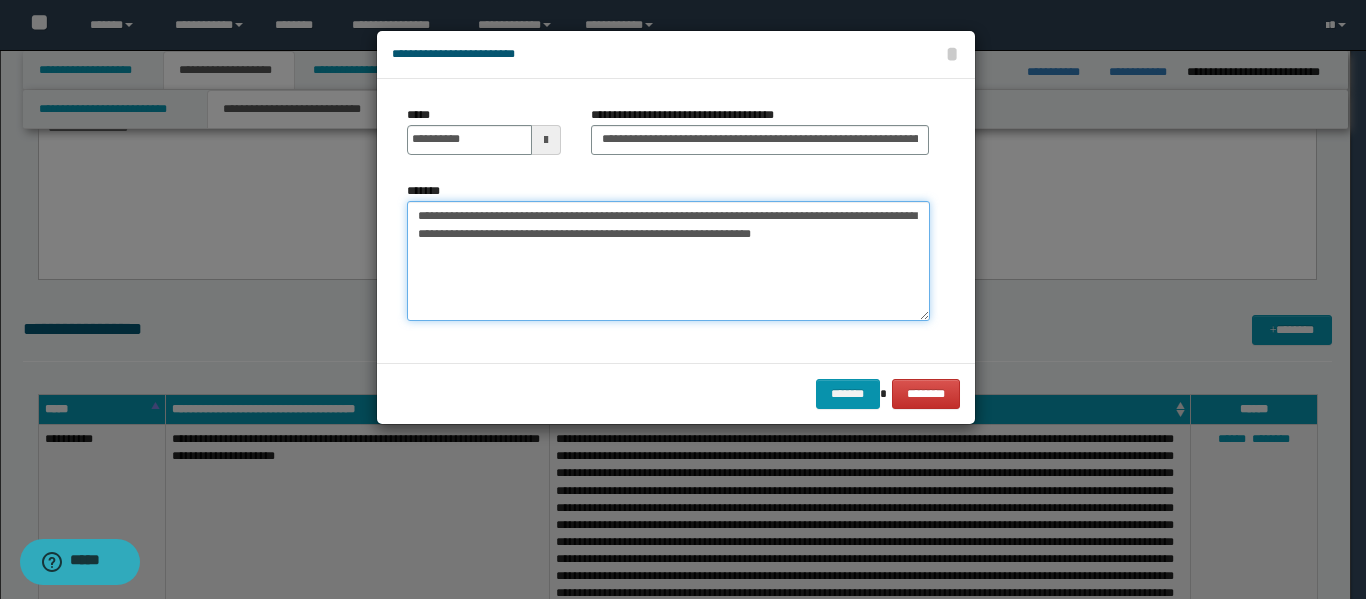 click on "**********" at bounding box center [668, 261] 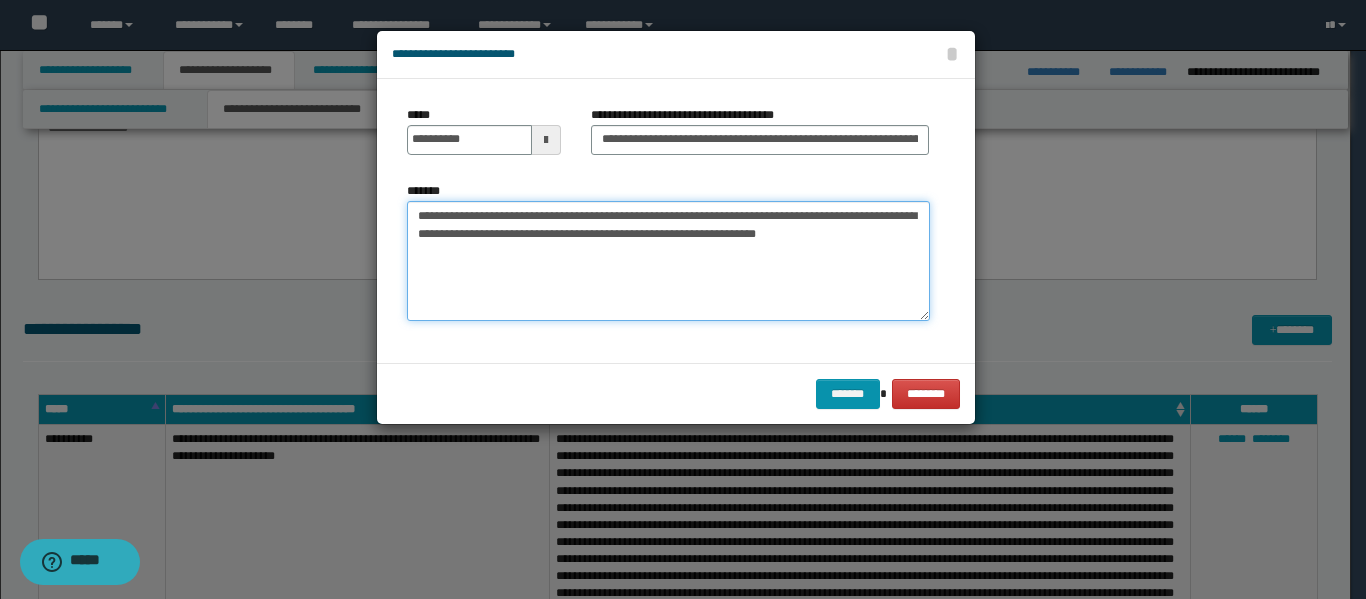 click on "**********" at bounding box center (668, 261) 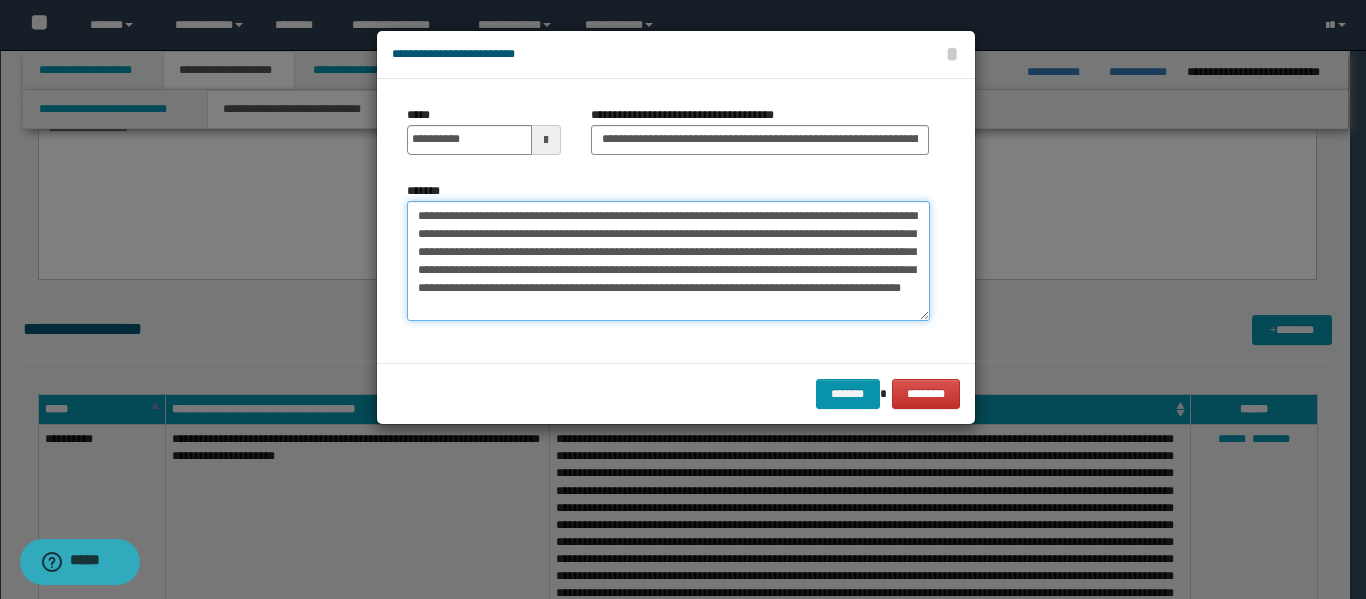 click on "**********" at bounding box center [668, 261] 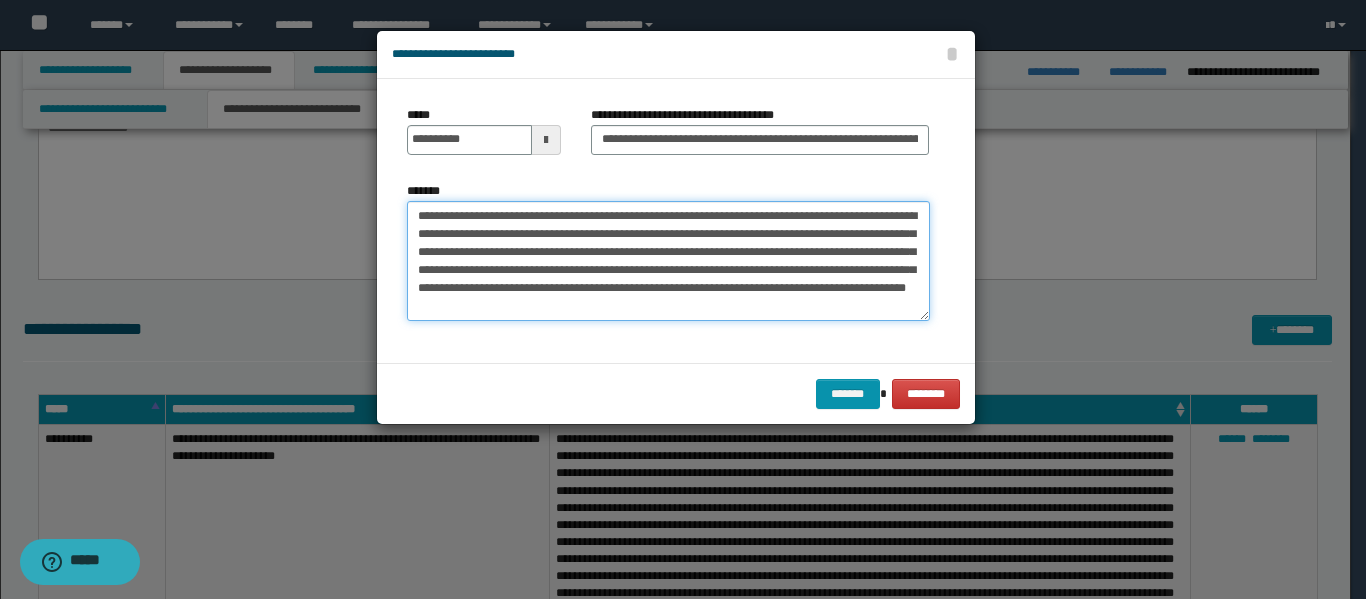 click on "**********" at bounding box center [668, 261] 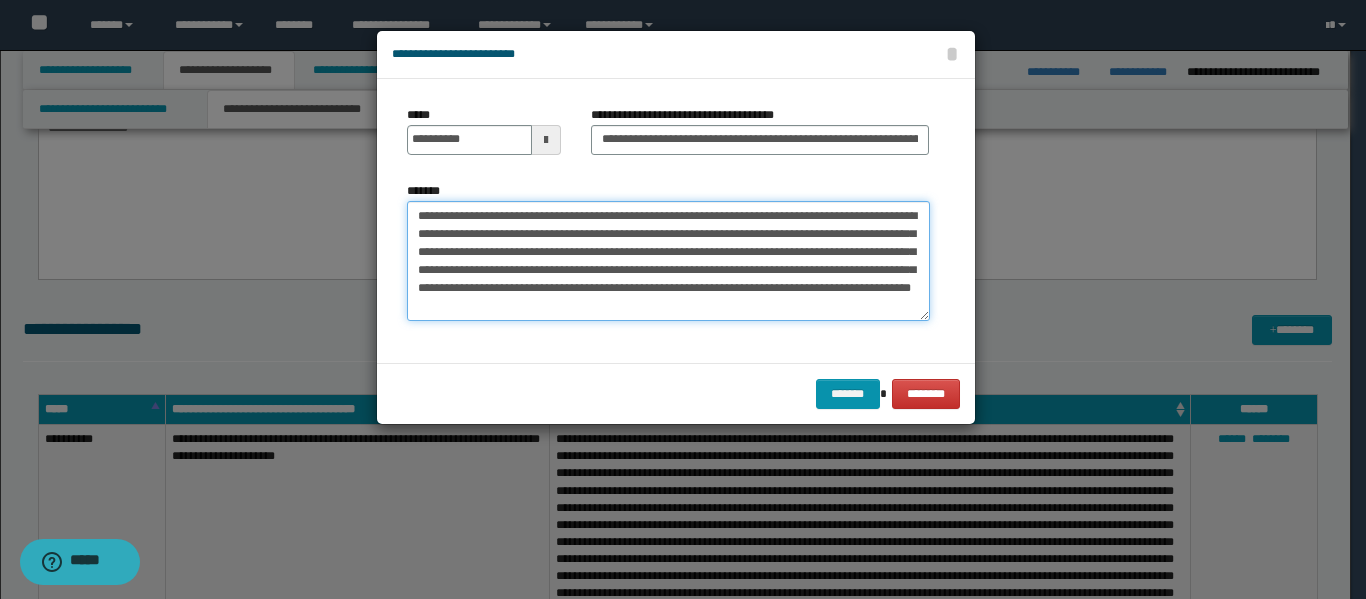 click on "**********" at bounding box center (668, 261) 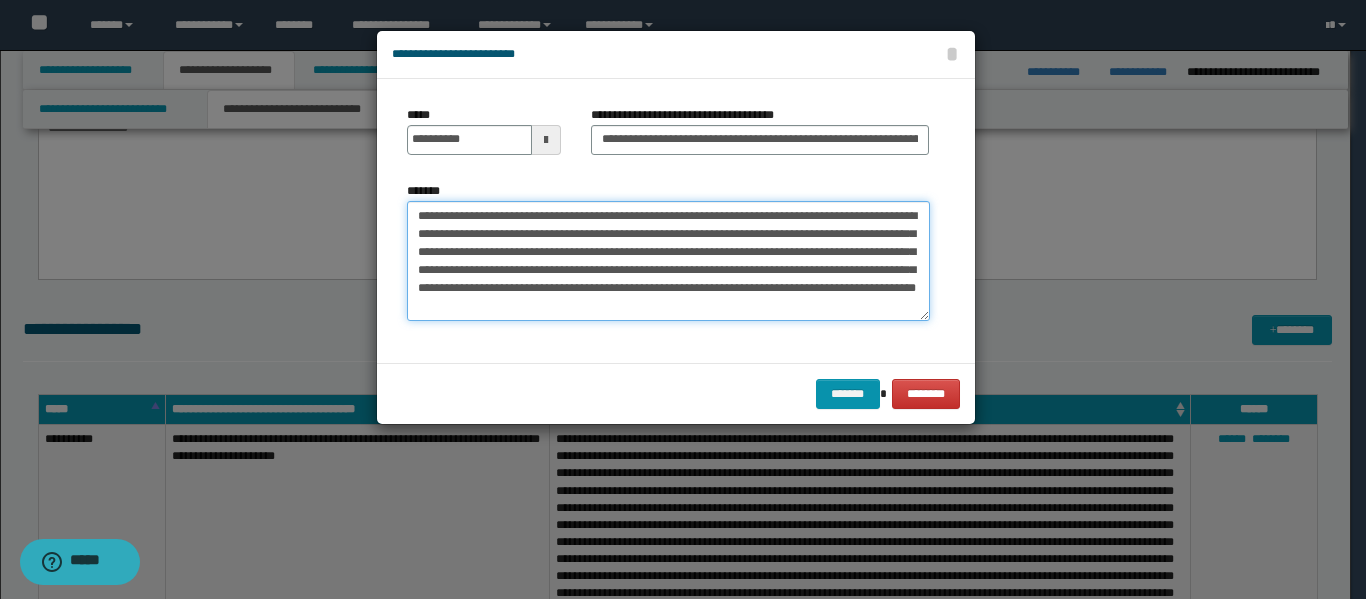 click on "**********" at bounding box center [668, 261] 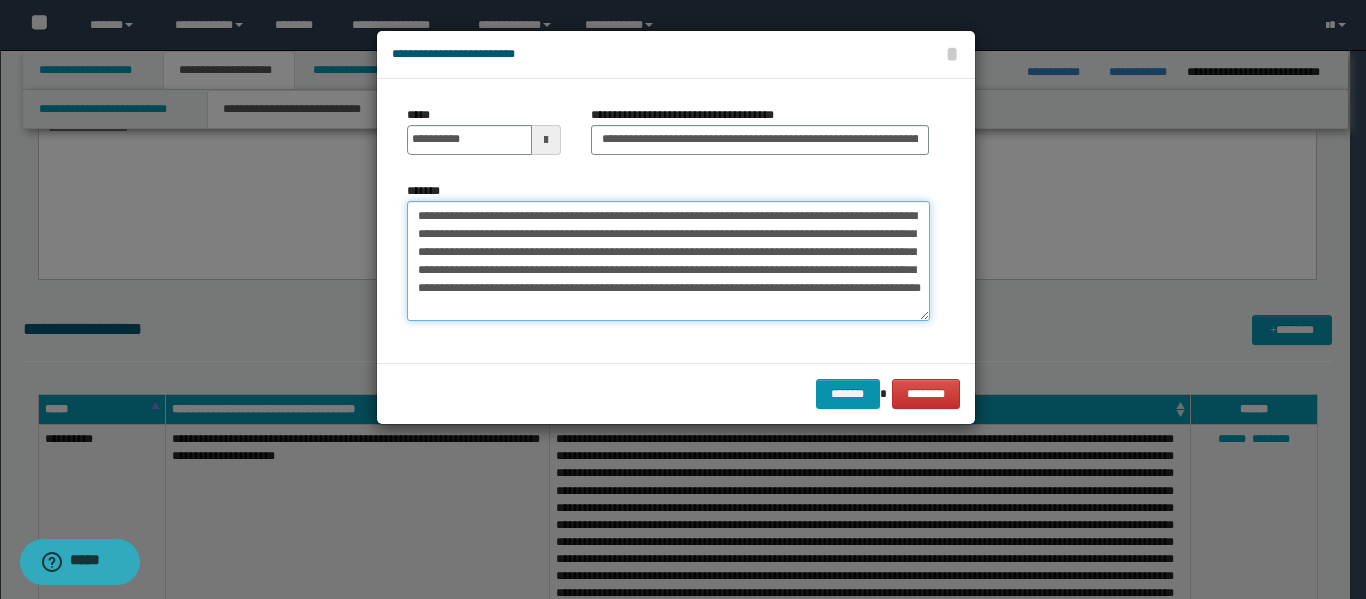 click on "**********" at bounding box center [668, 261] 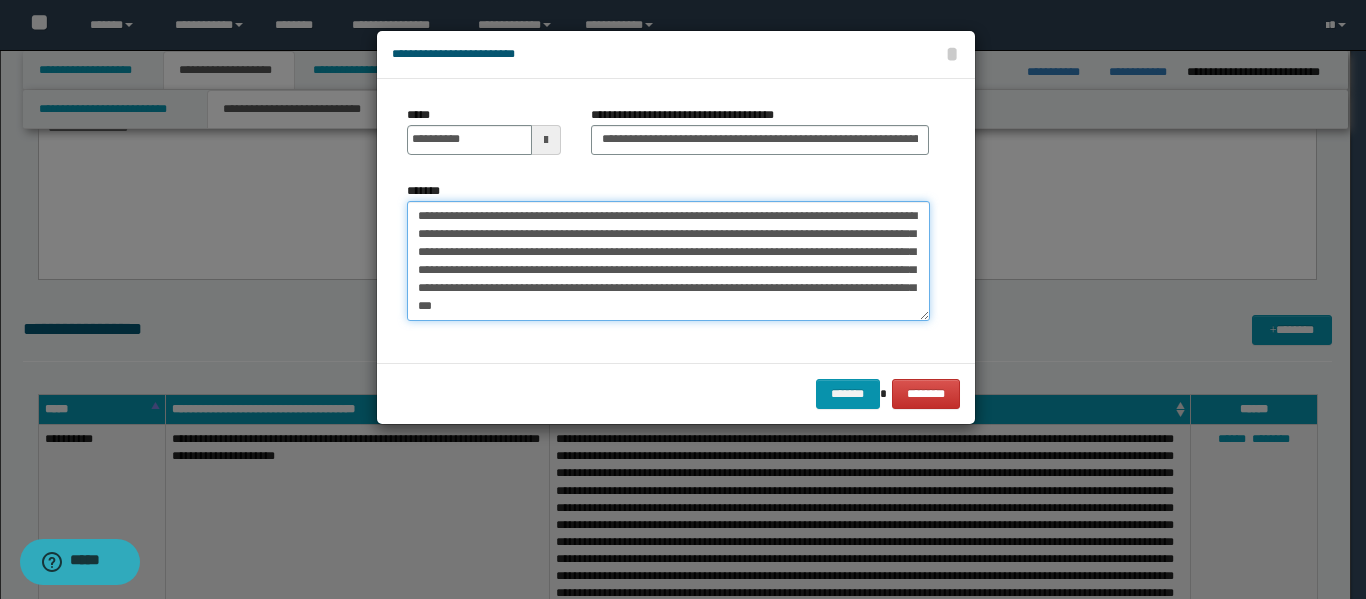 click on "**********" at bounding box center [668, 261] 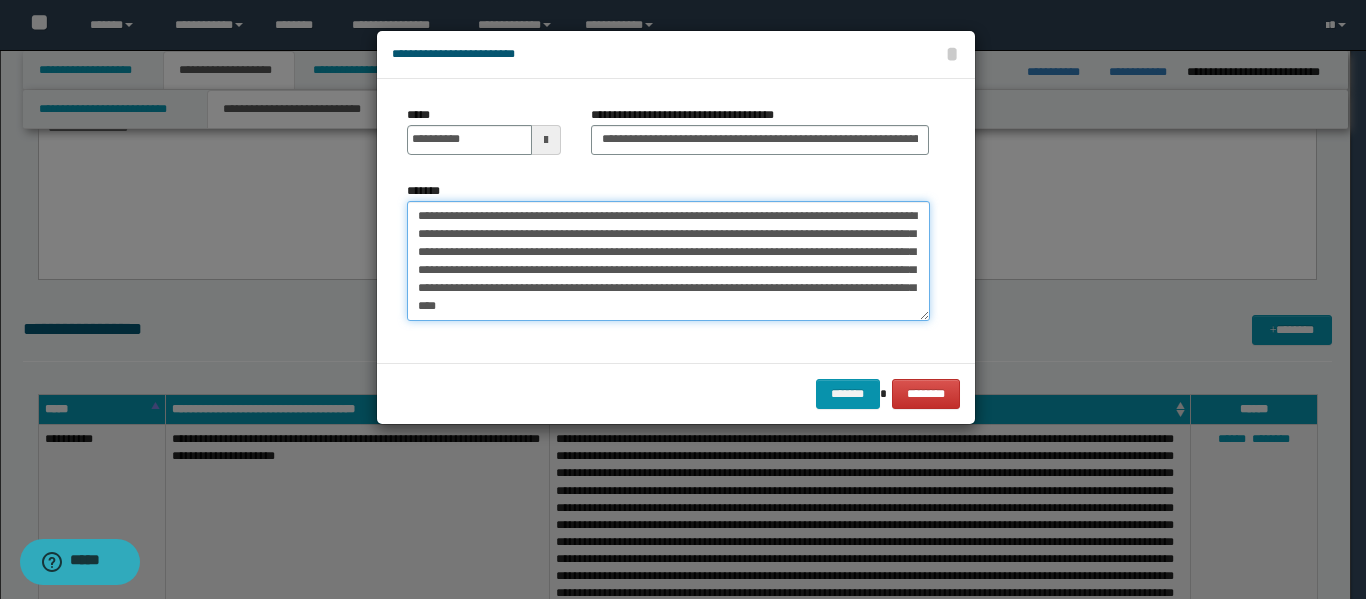 click on "**********" at bounding box center (668, 261) 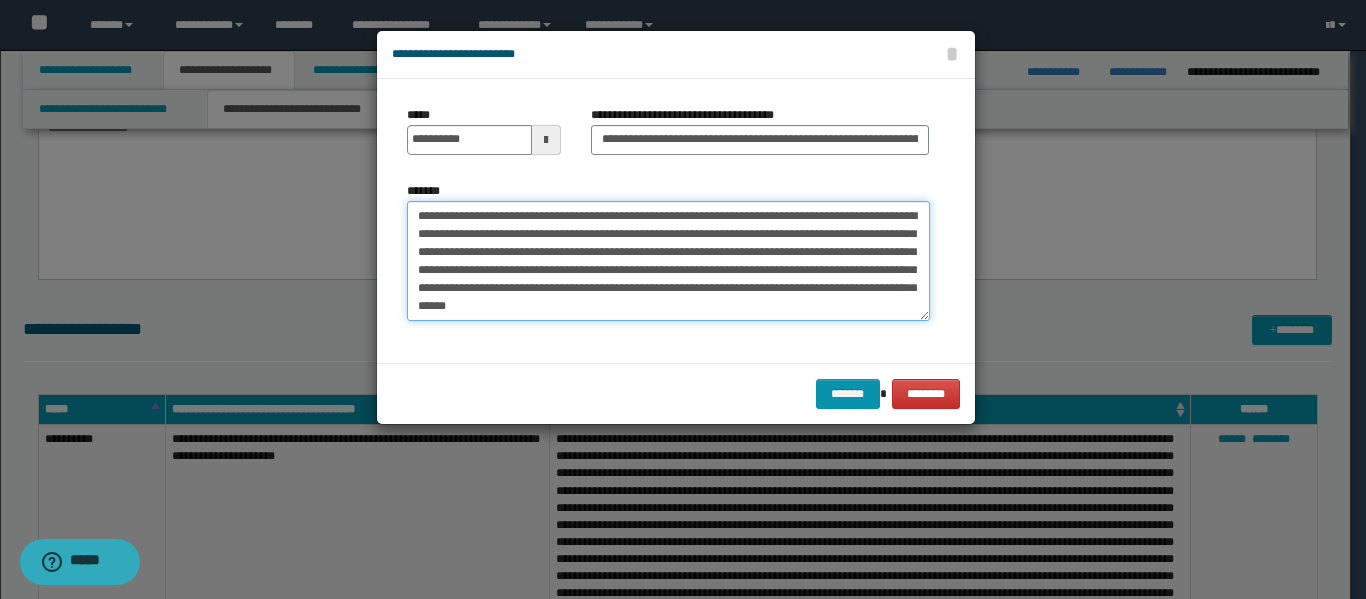 click on "**********" at bounding box center (668, 261) 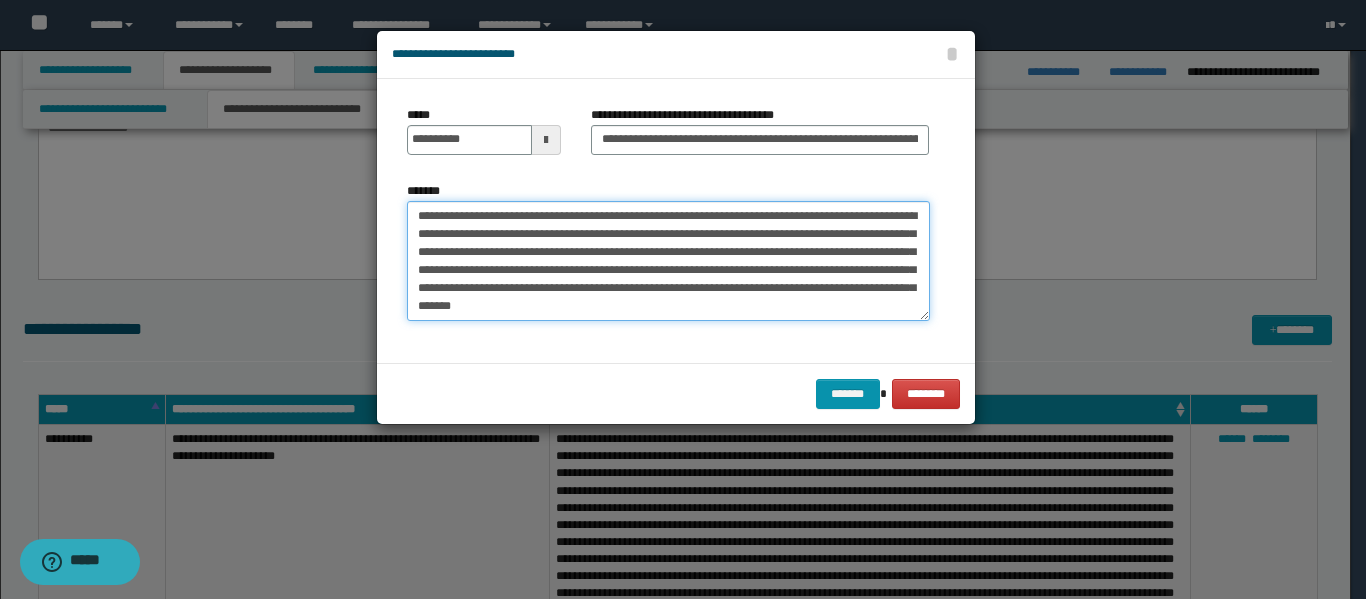 click on "**********" at bounding box center [668, 261] 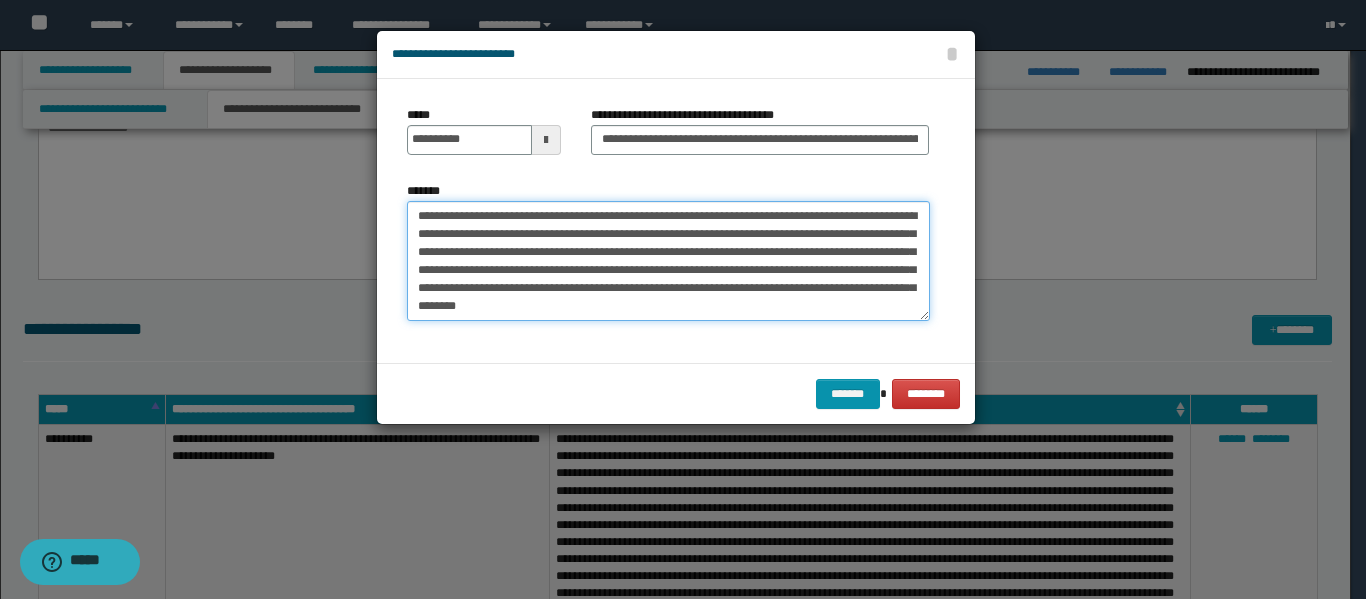 click on "**********" at bounding box center (668, 261) 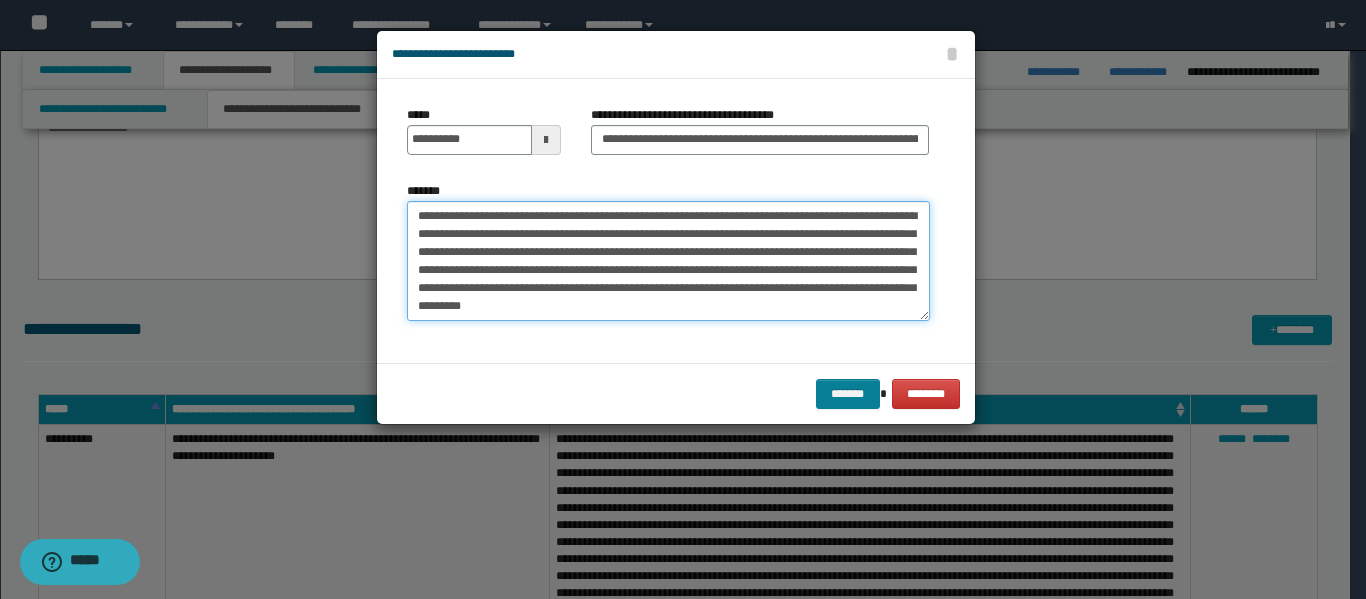 type on "**********" 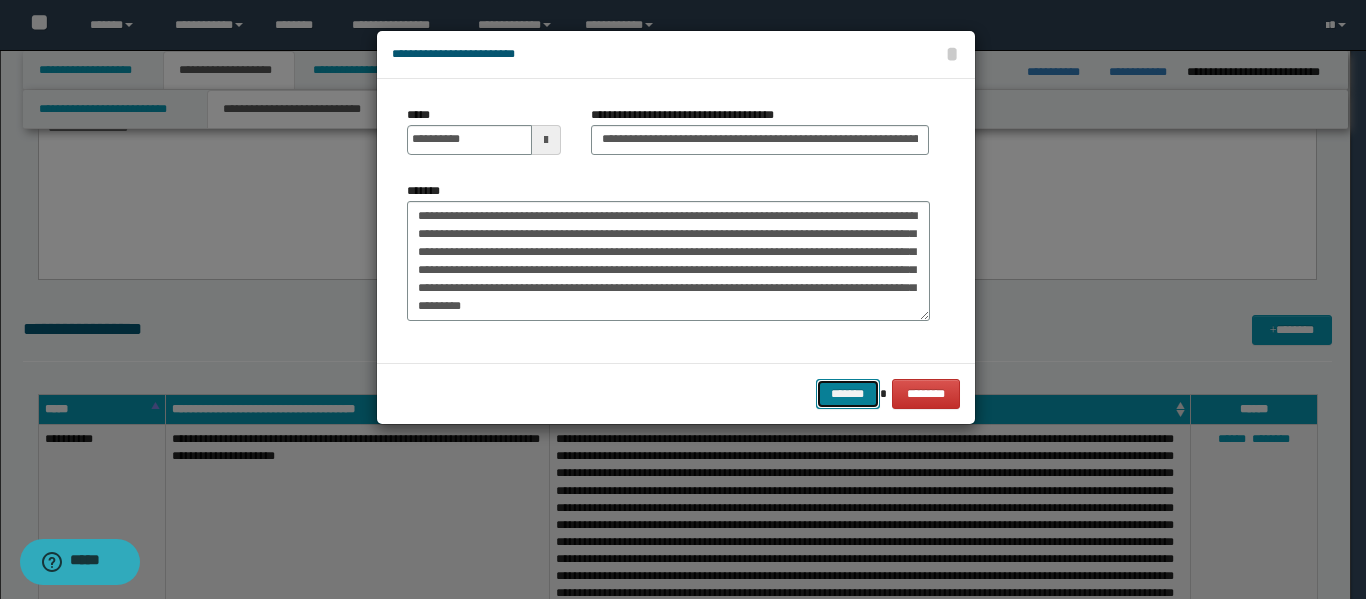 click on "*******" at bounding box center [848, 394] 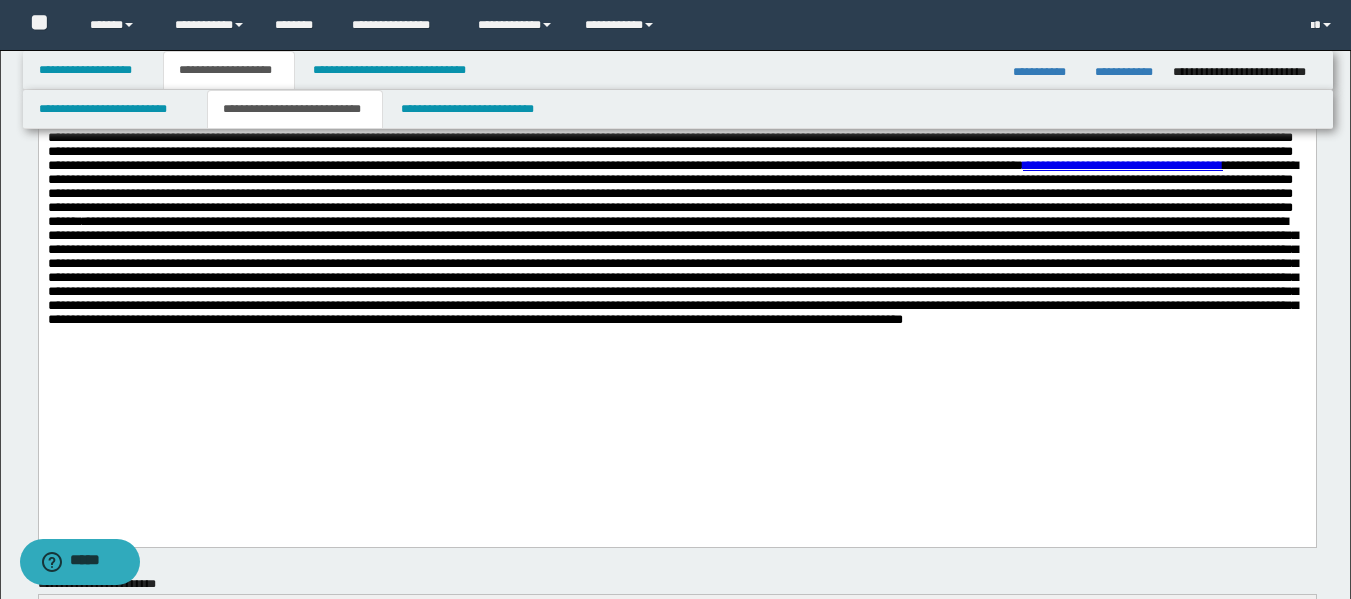 scroll, scrollTop: 175, scrollLeft: 0, axis: vertical 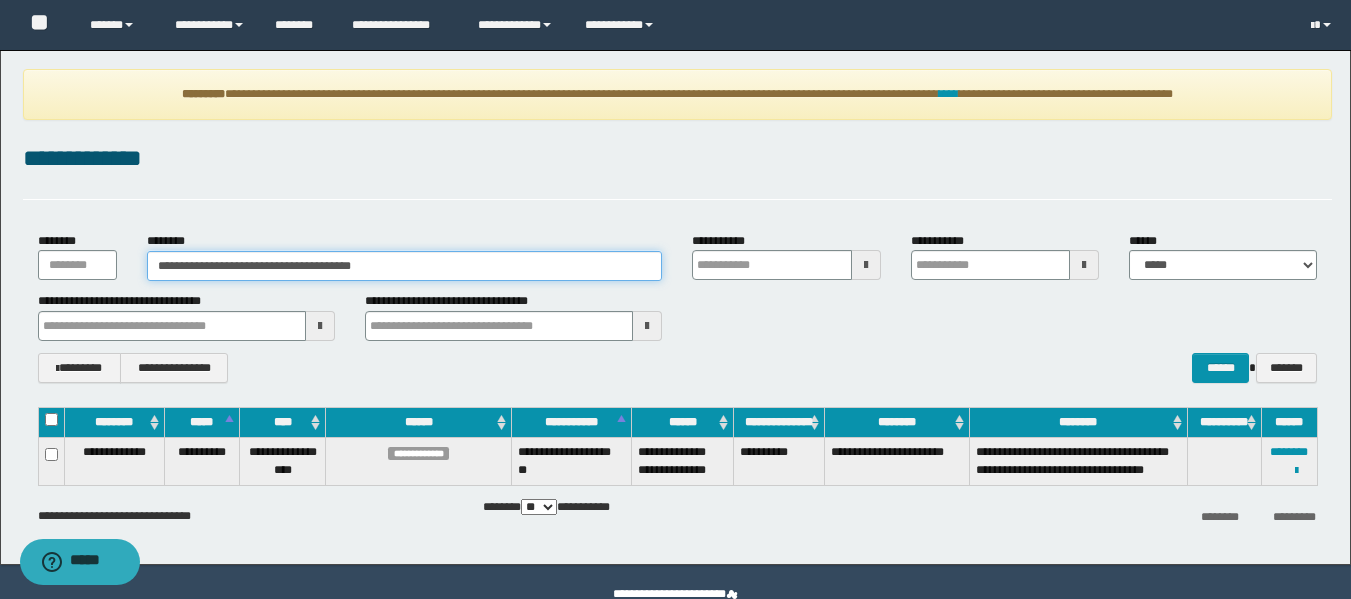 click on "**********" at bounding box center (405, 266) 